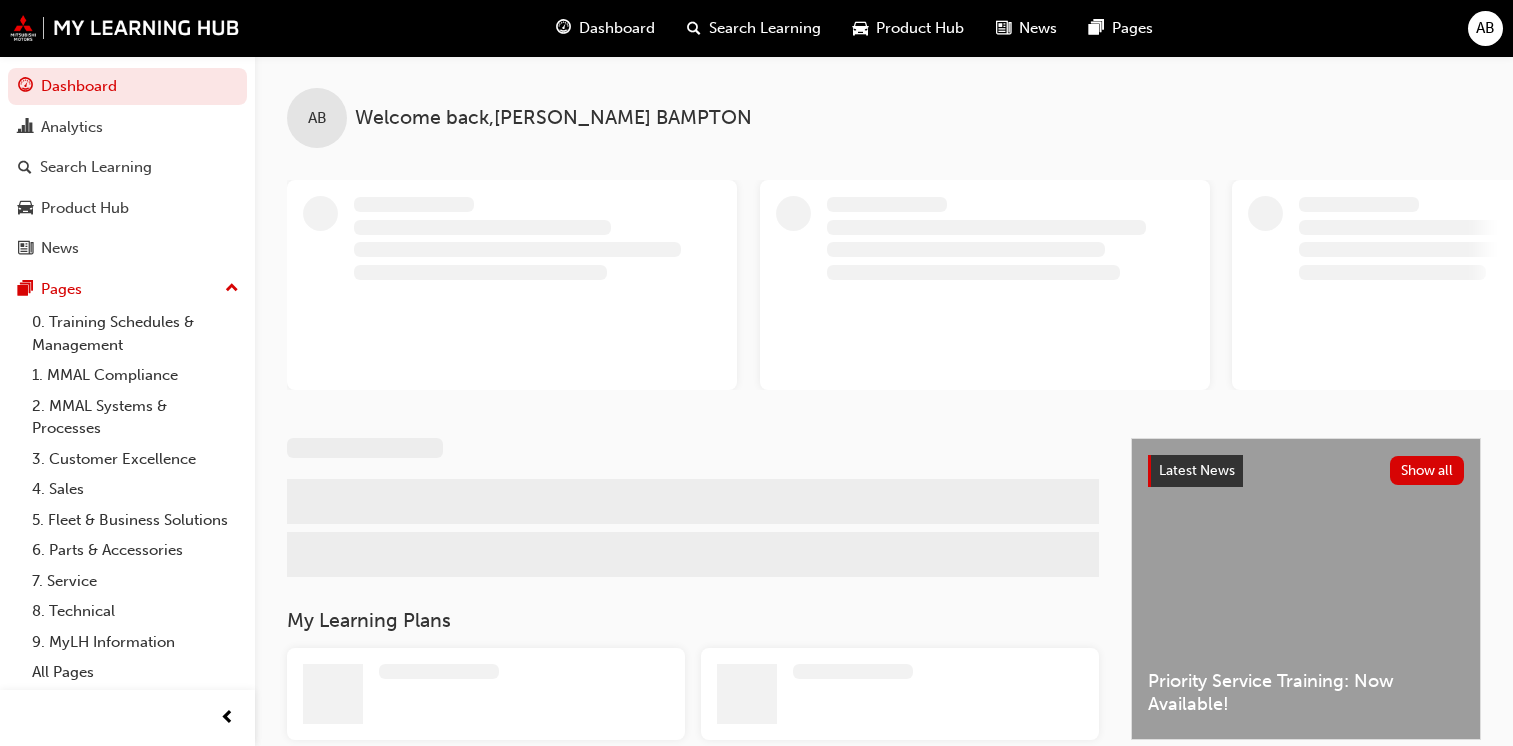 scroll, scrollTop: 0, scrollLeft: 0, axis: both 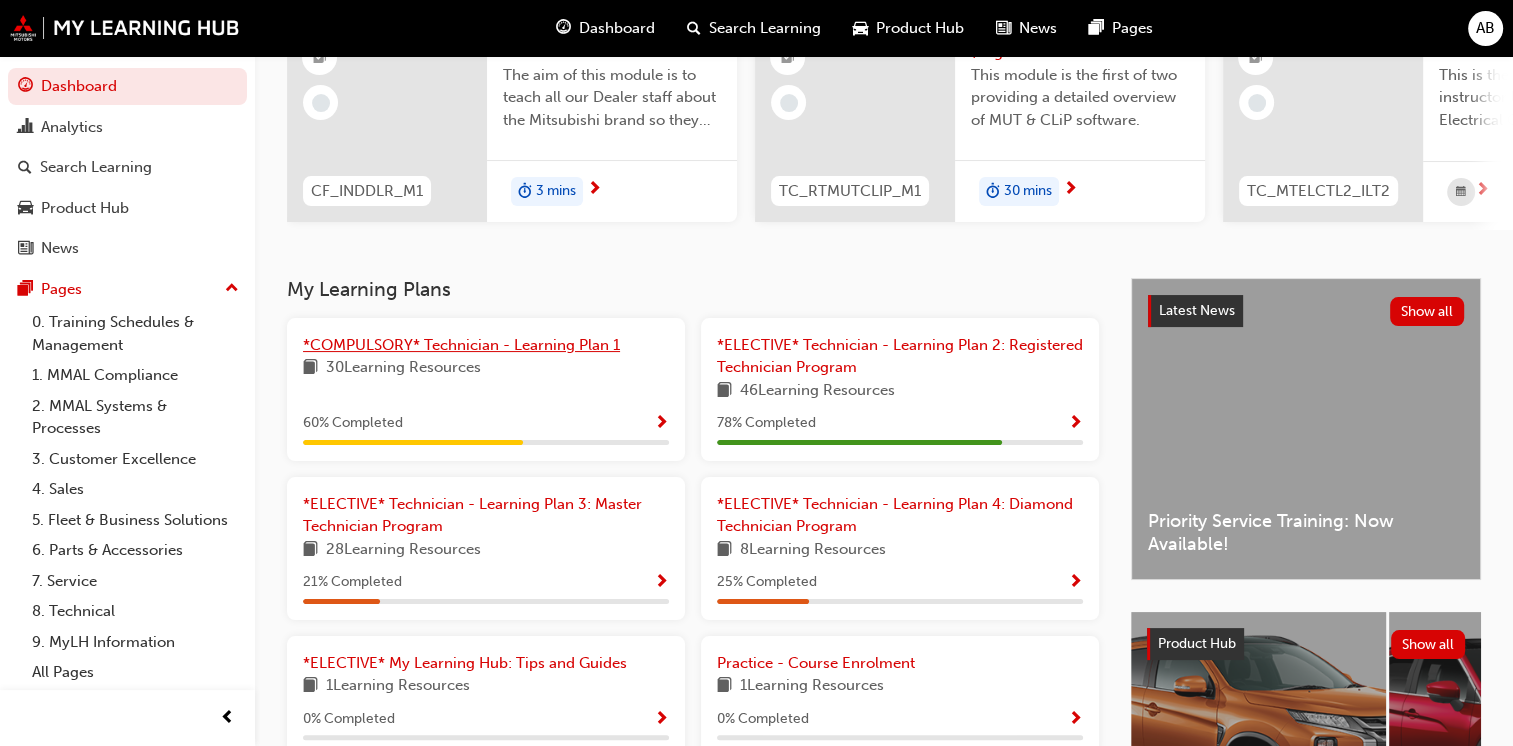click on "*COMPULSORY* Technician - Learning Plan 1" at bounding box center [461, 345] 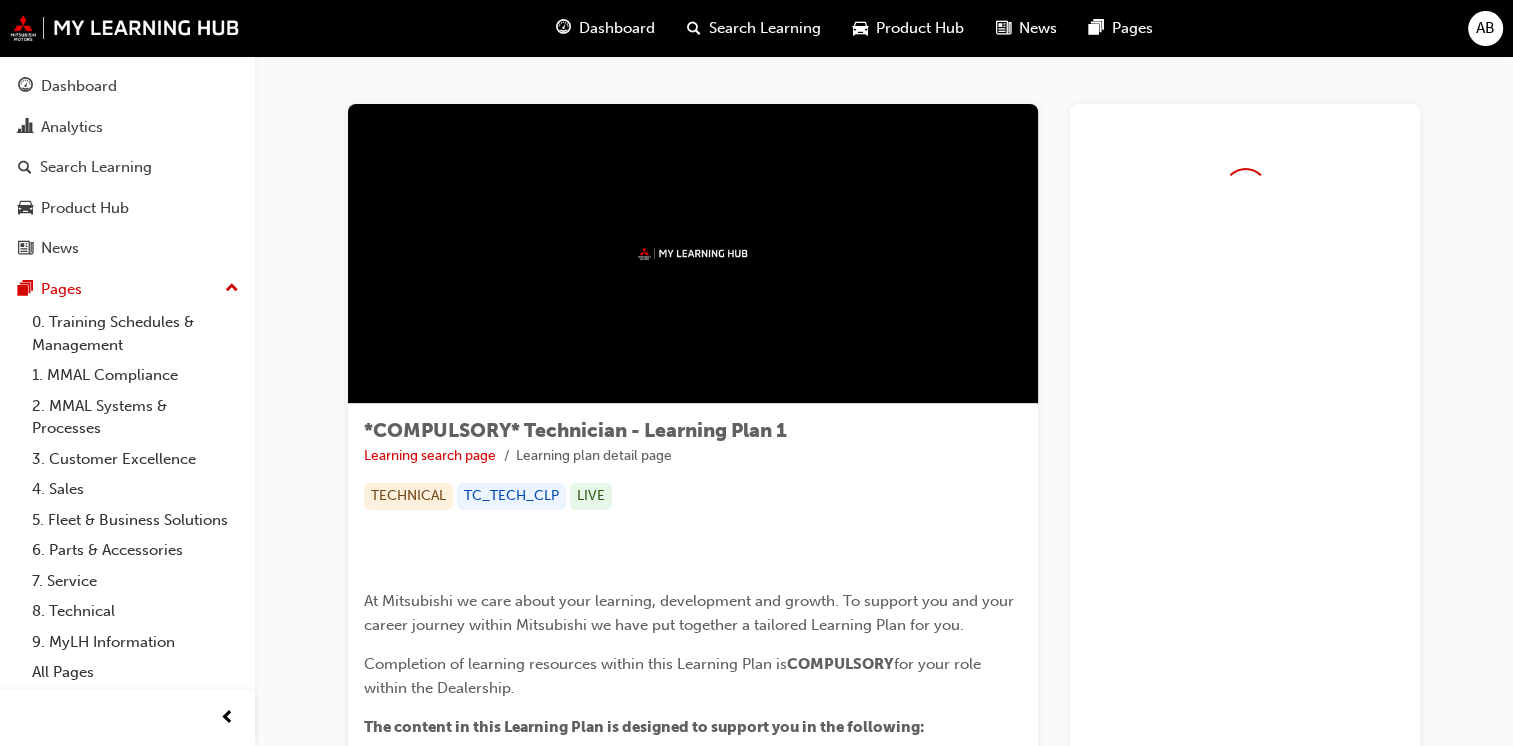 click at bounding box center (693, 254) 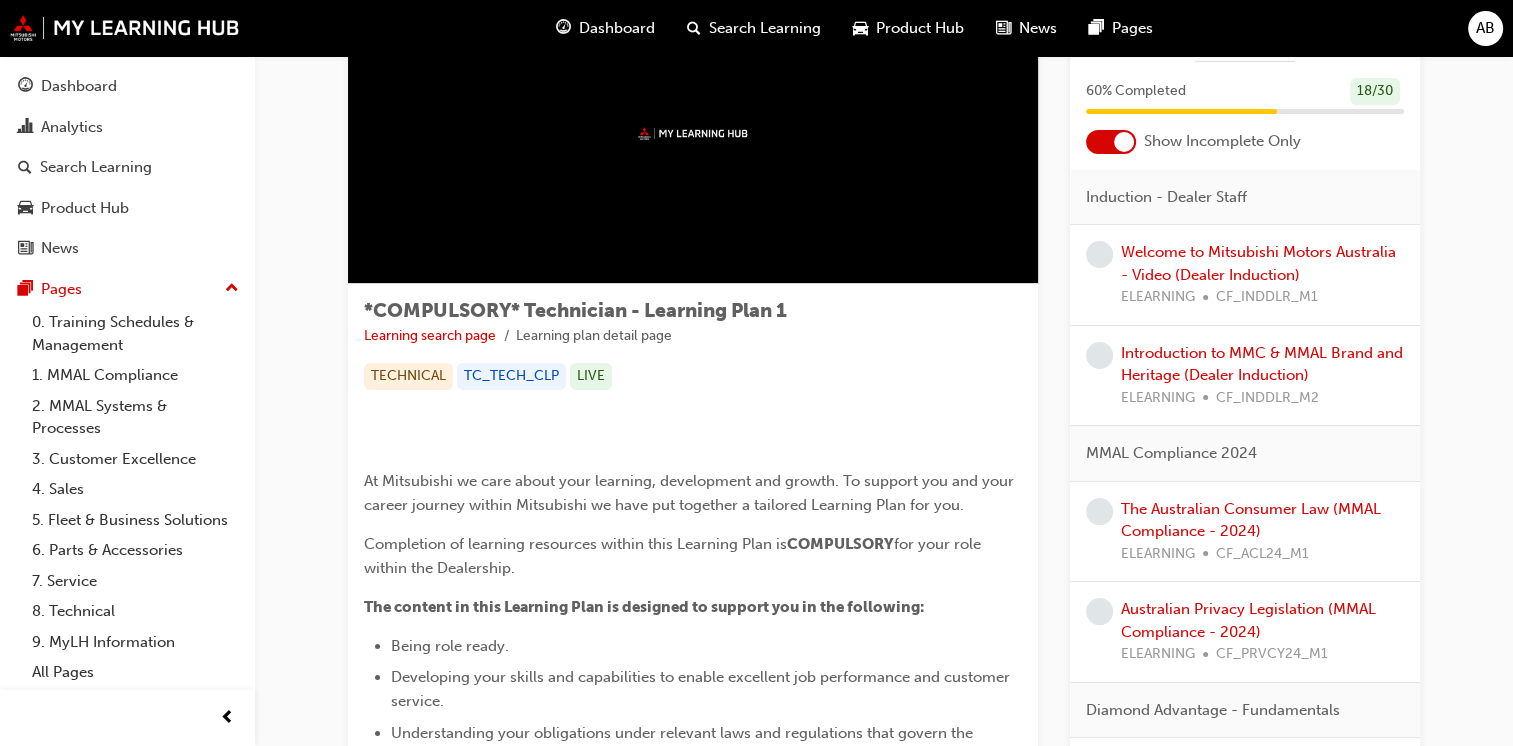 scroll, scrollTop: 112, scrollLeft: 0, axis: vertical 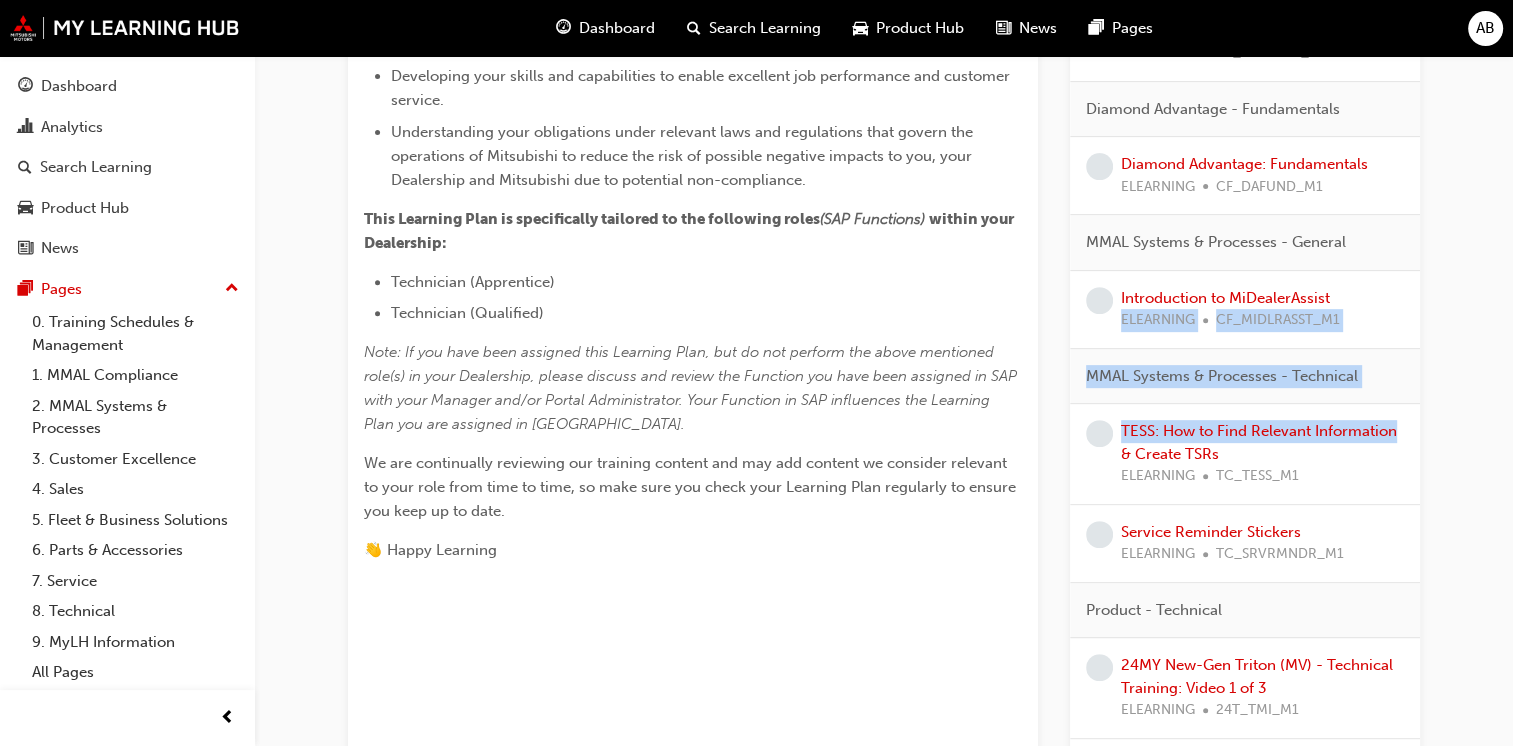 drag, startPoint x: 1511, startPoint y: 306, endPoint x: 1481, endPoint y: 408, distance: 106.320274 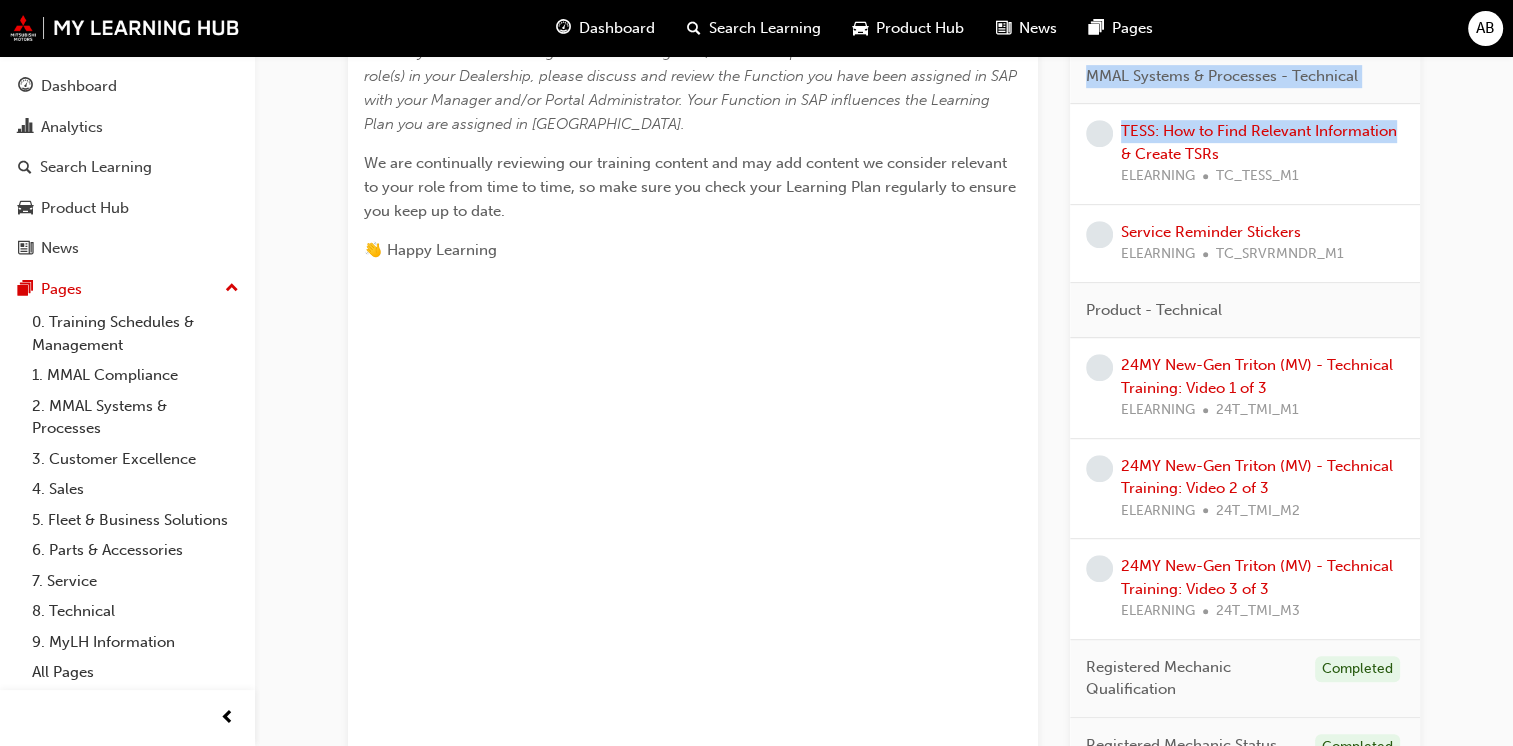 scroll, scrollTop: 1024, scrollLeft: 0, axis: vertical 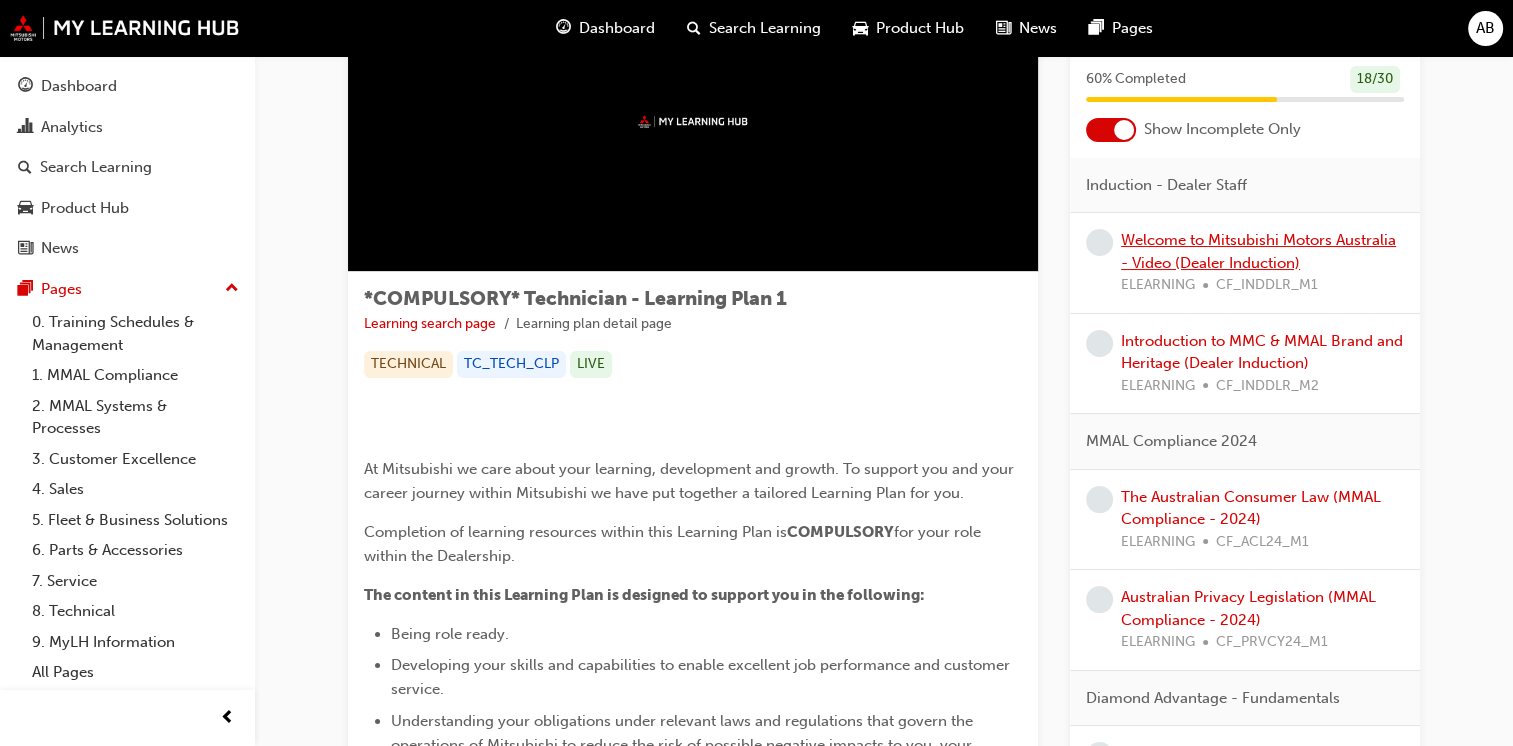 click on "Welcome to Mitsubishi Motors Australia - Video (Dealer Induction)" at bounding box center [1258, 251] 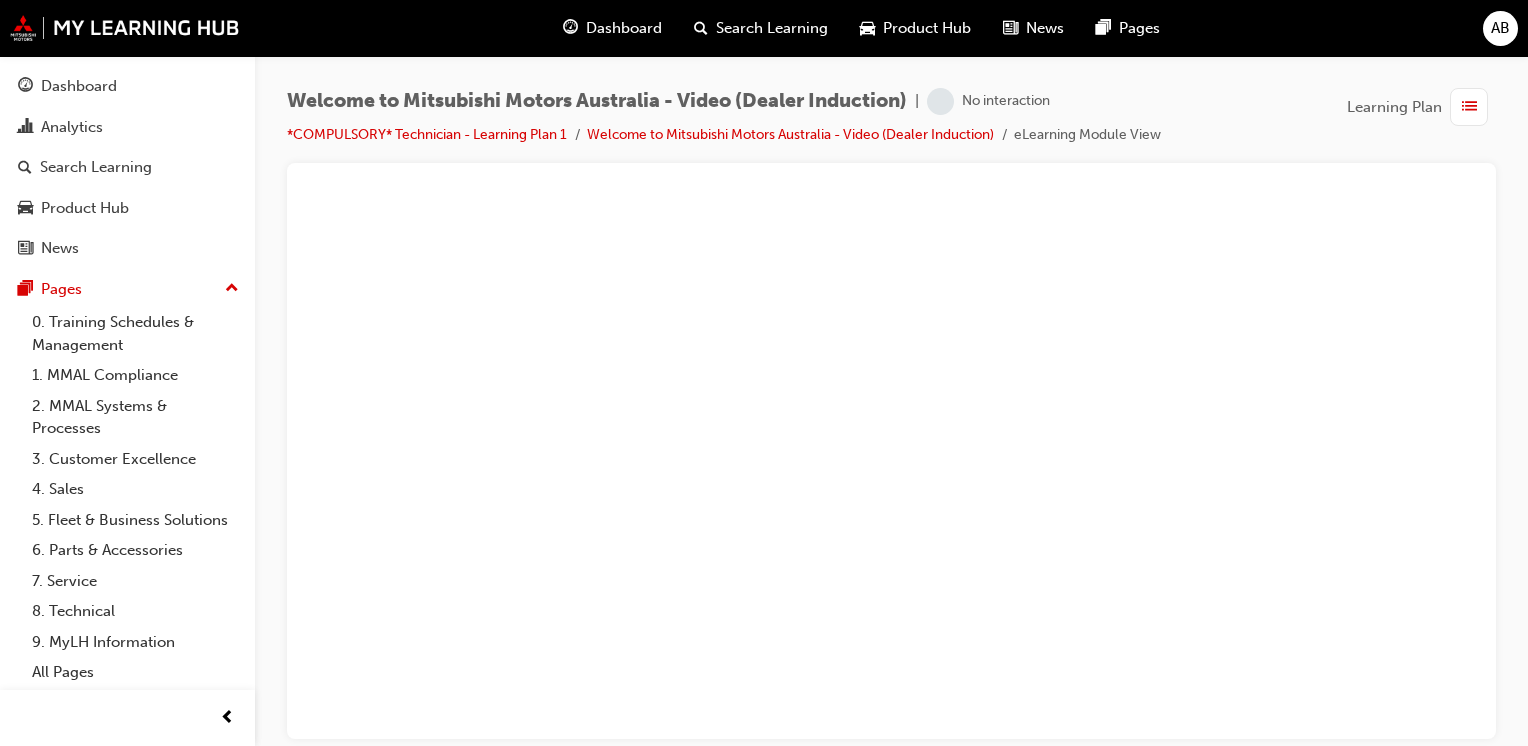 scroll, scrollTop: 0, scrollLeft: 0, axis: both 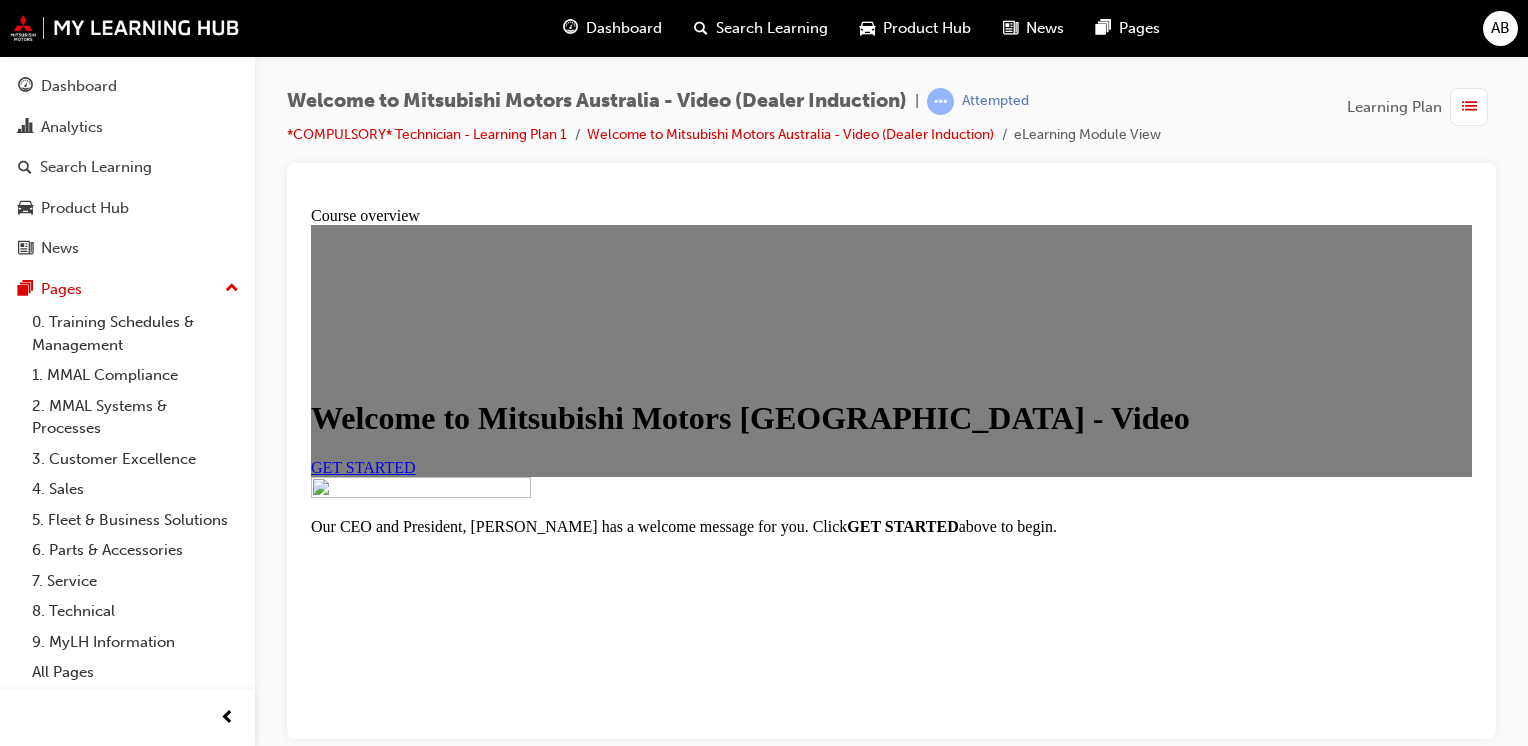 click on "GET STARTED" at bounding box center (891, 467) 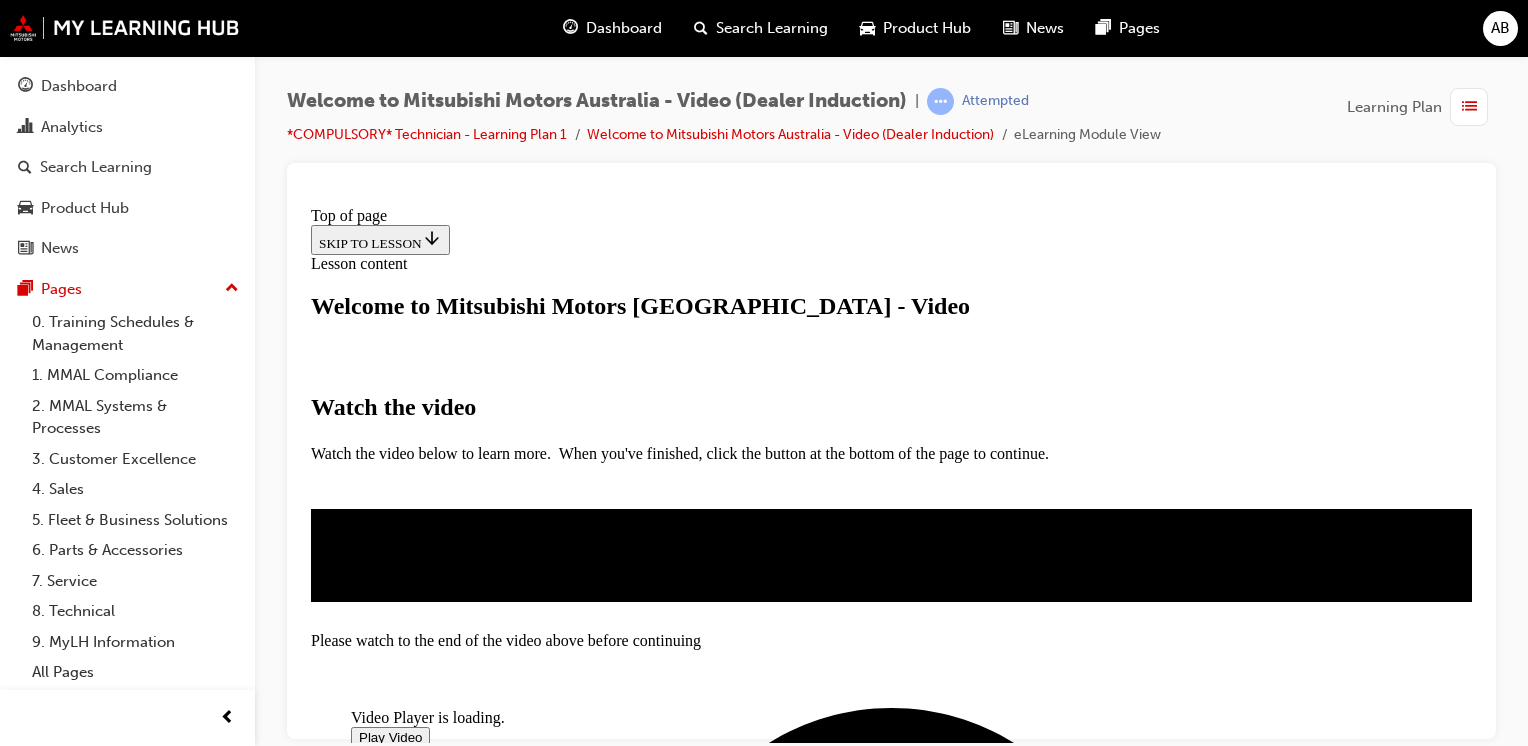 scroll, scrollTop: 304, scrollLeft: 0, axis: vertical 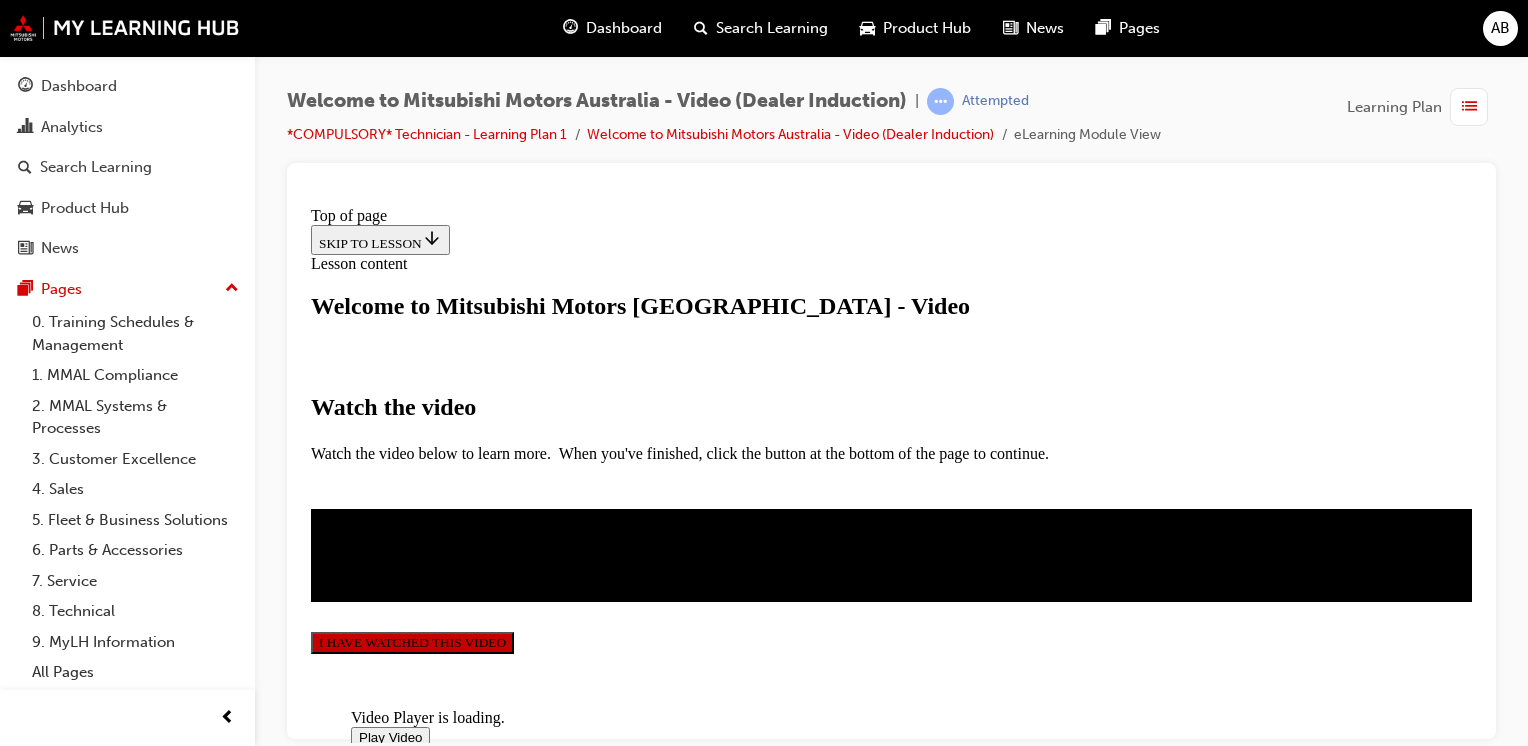 click at bounding box center [1469, 107] 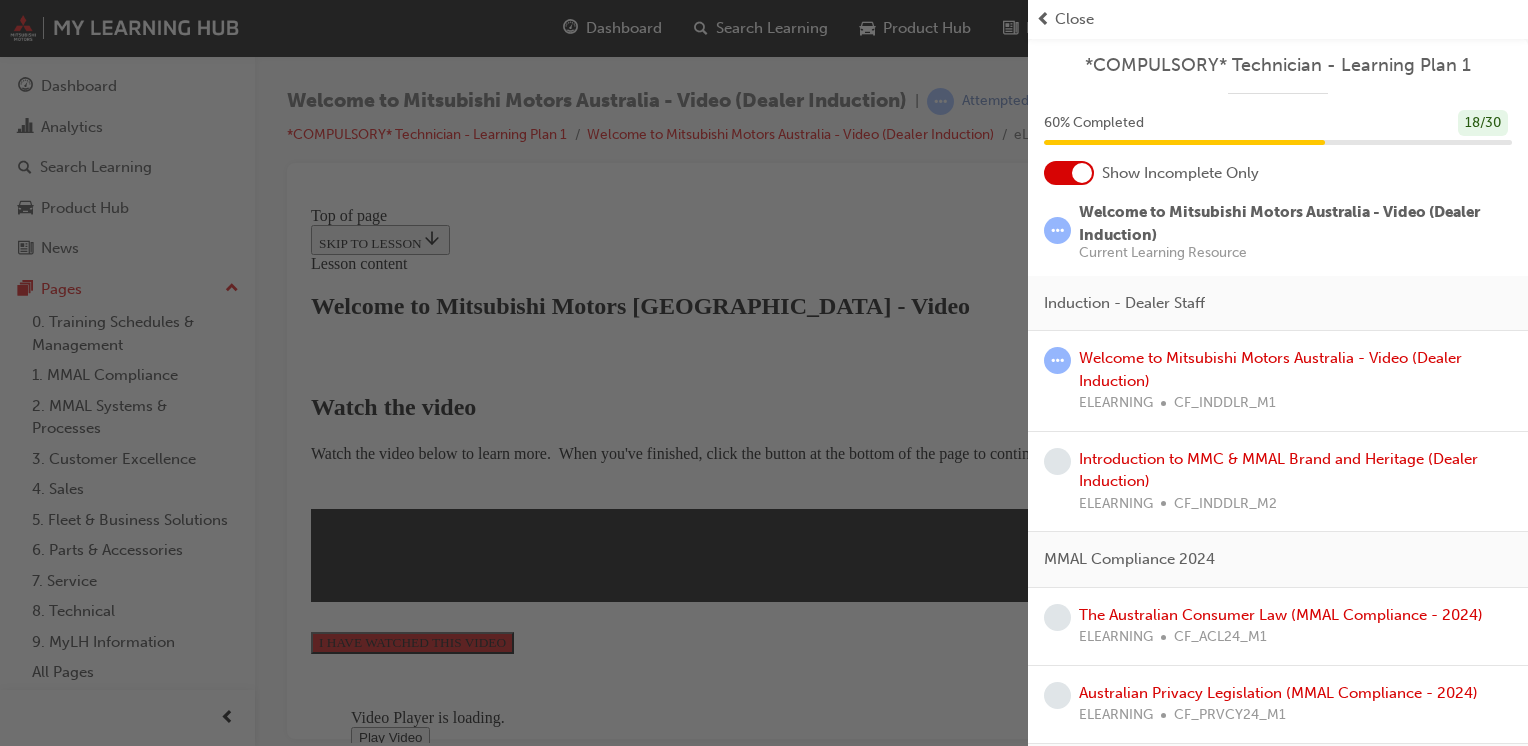 click on "Close" at bounding box center (1074, 19) 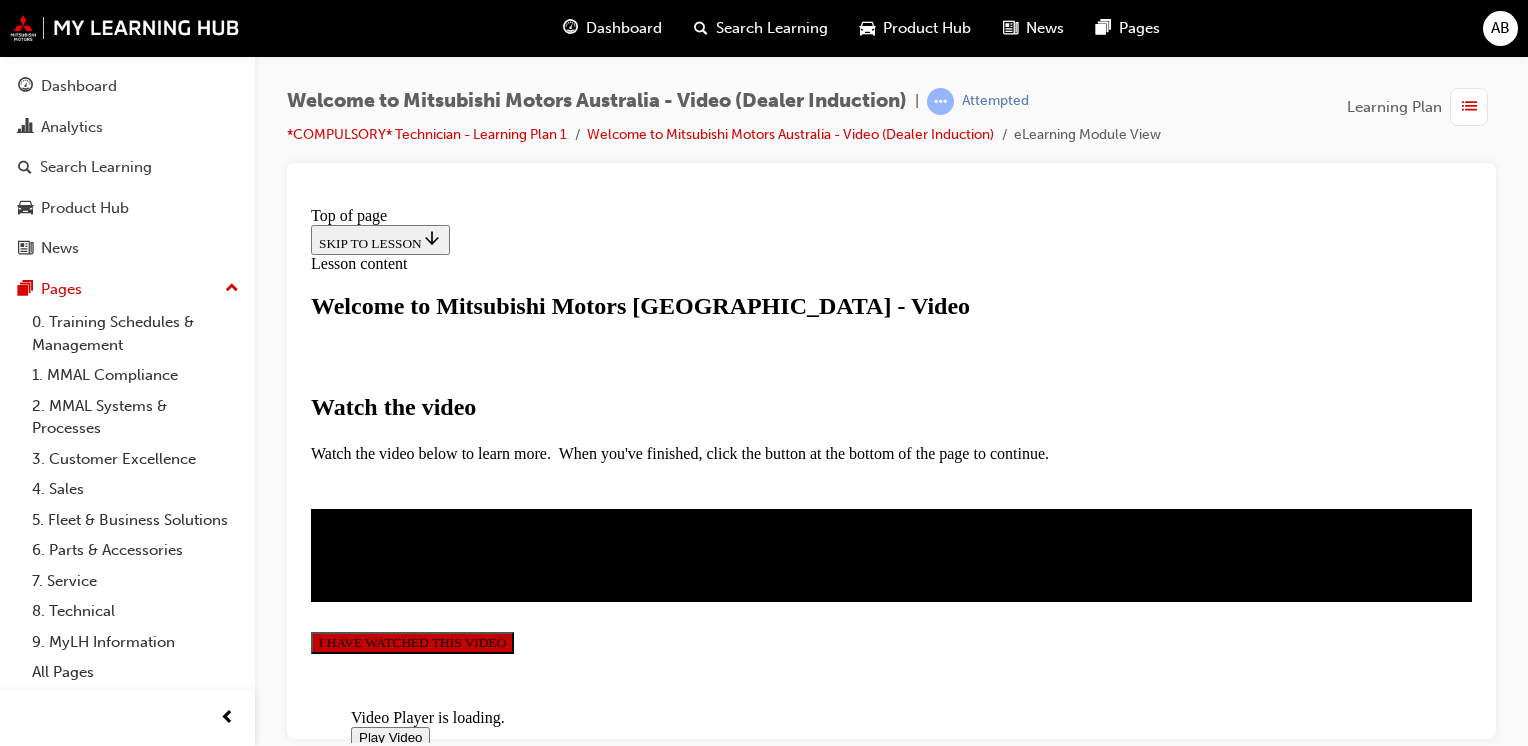 scroll, scrollTop: 633, scrollLeft: 0, axis: vertical 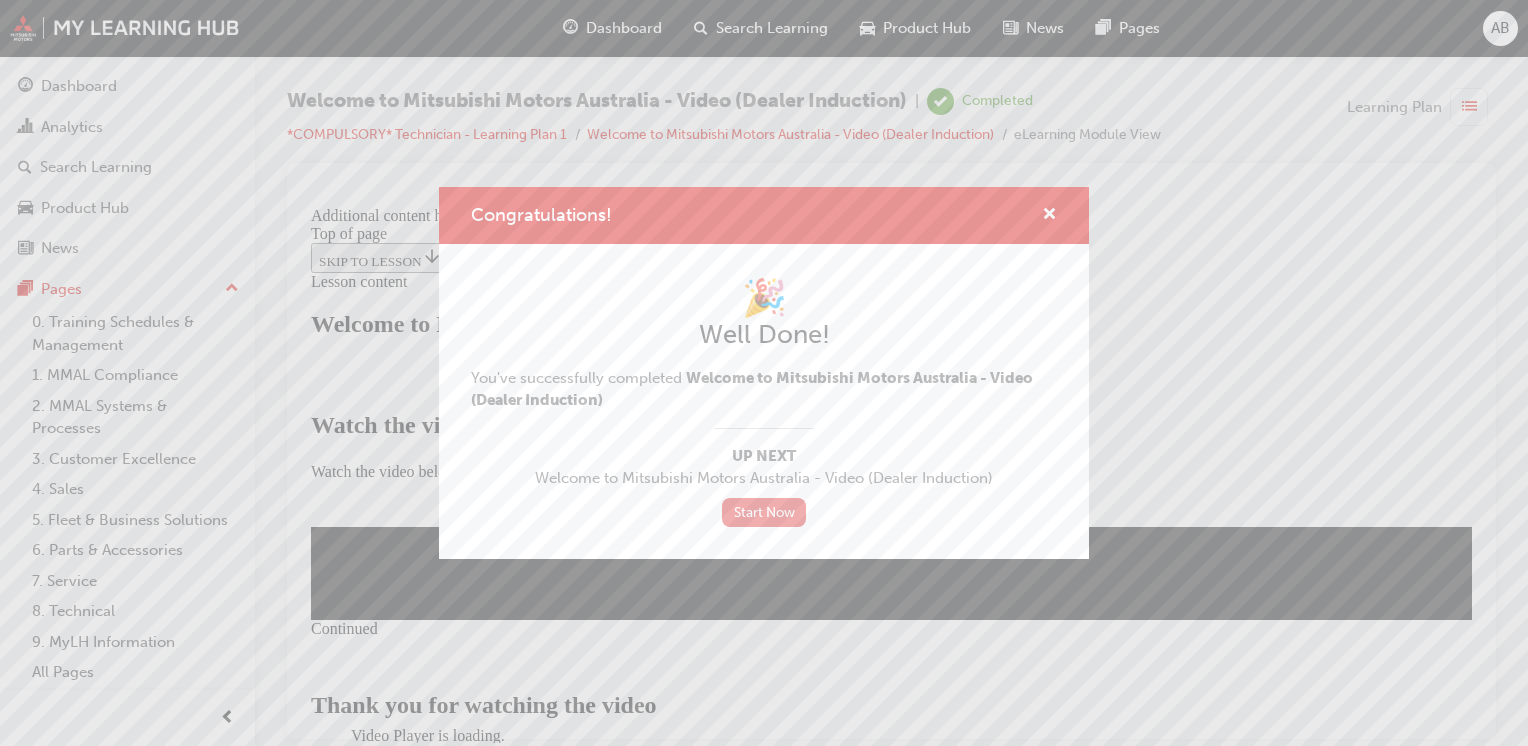 click on "Start Now" at bounding box center (764, 512) 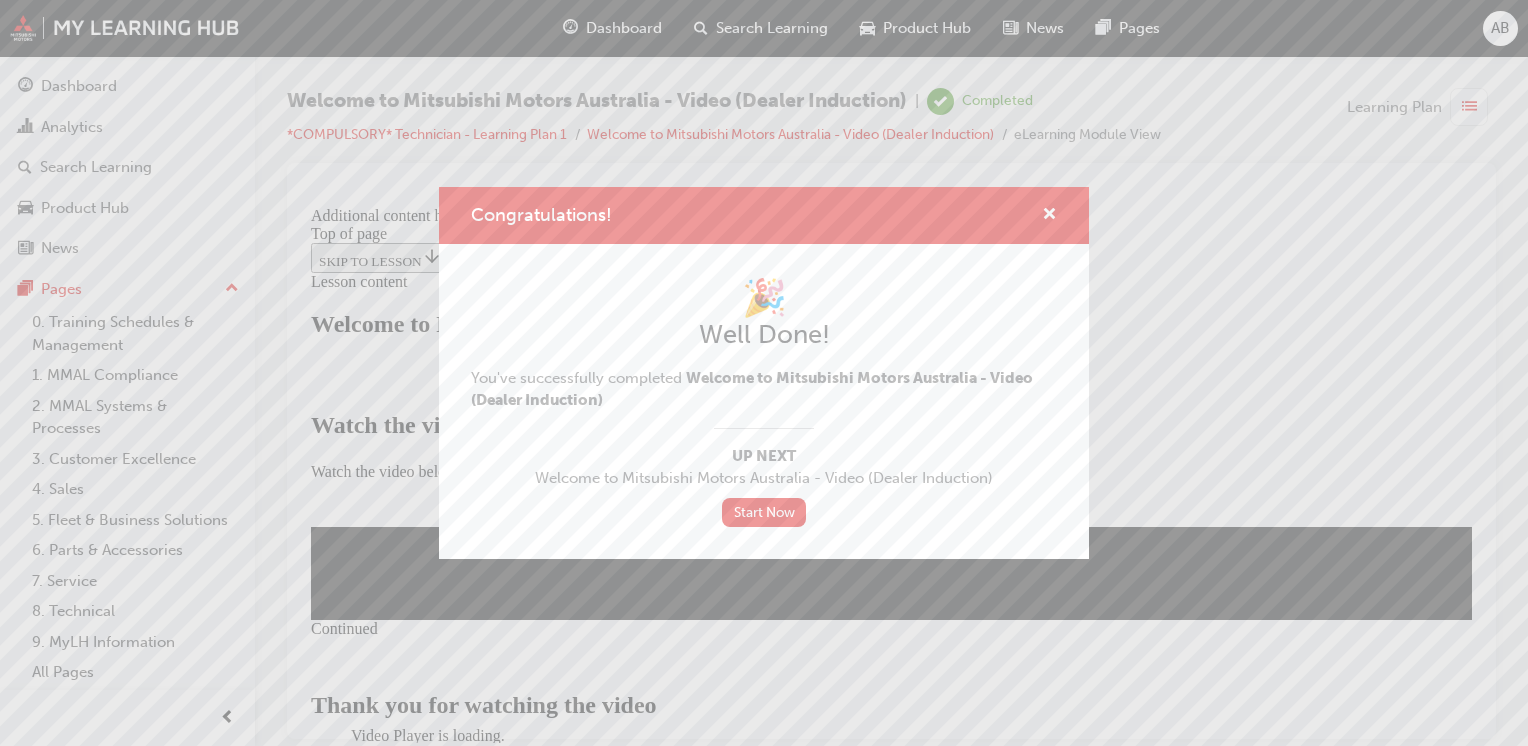 click on "Congratulations! 🎉 Well Done! You've successfully completed   Welcome to Mitsubishi Motors Australia - Video (Dealer Induction) Up Next Welcome to Mitsubishi Motors Australia - Video (Dealer Induction) Start Now" at bounding box center (764, 373) 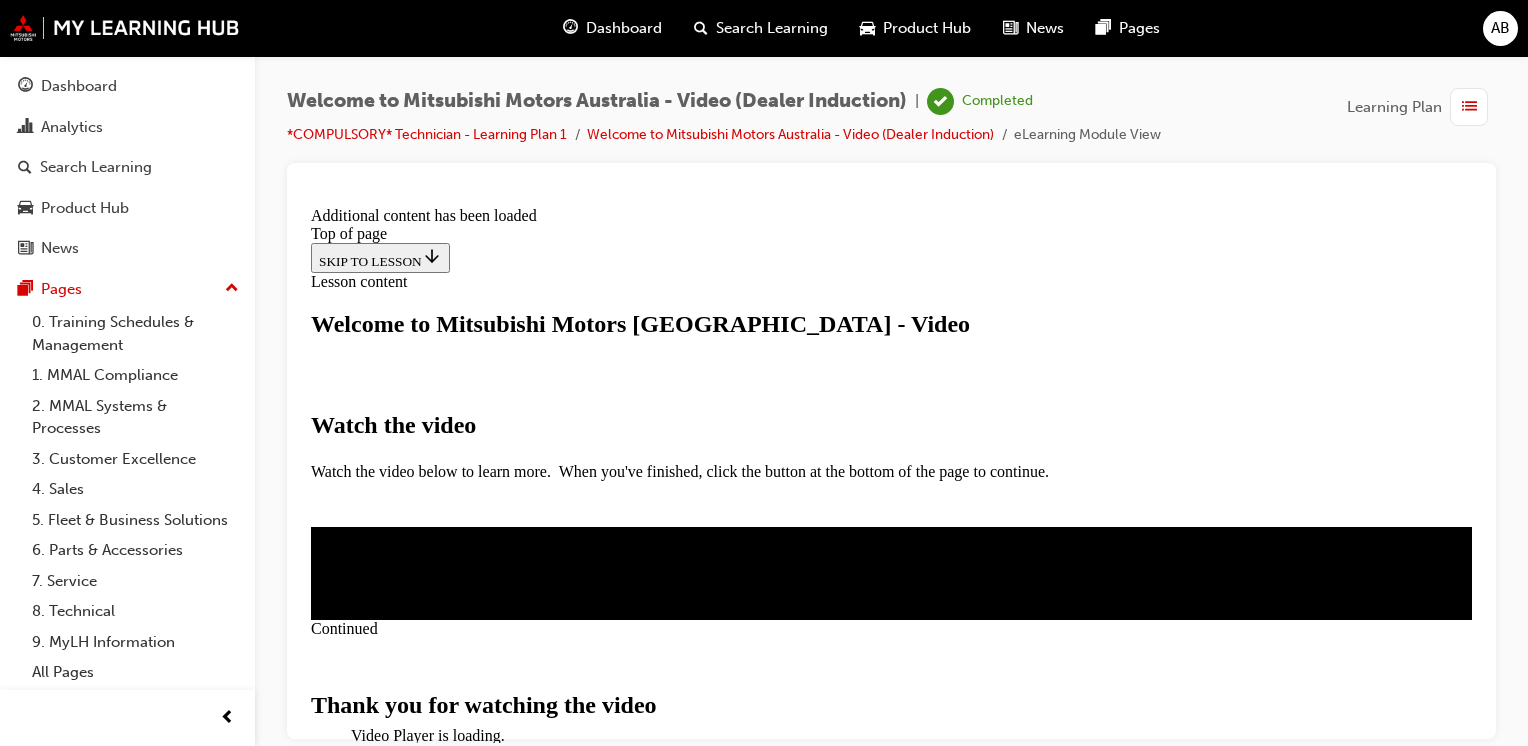 click at bounding box center [1469, 107] 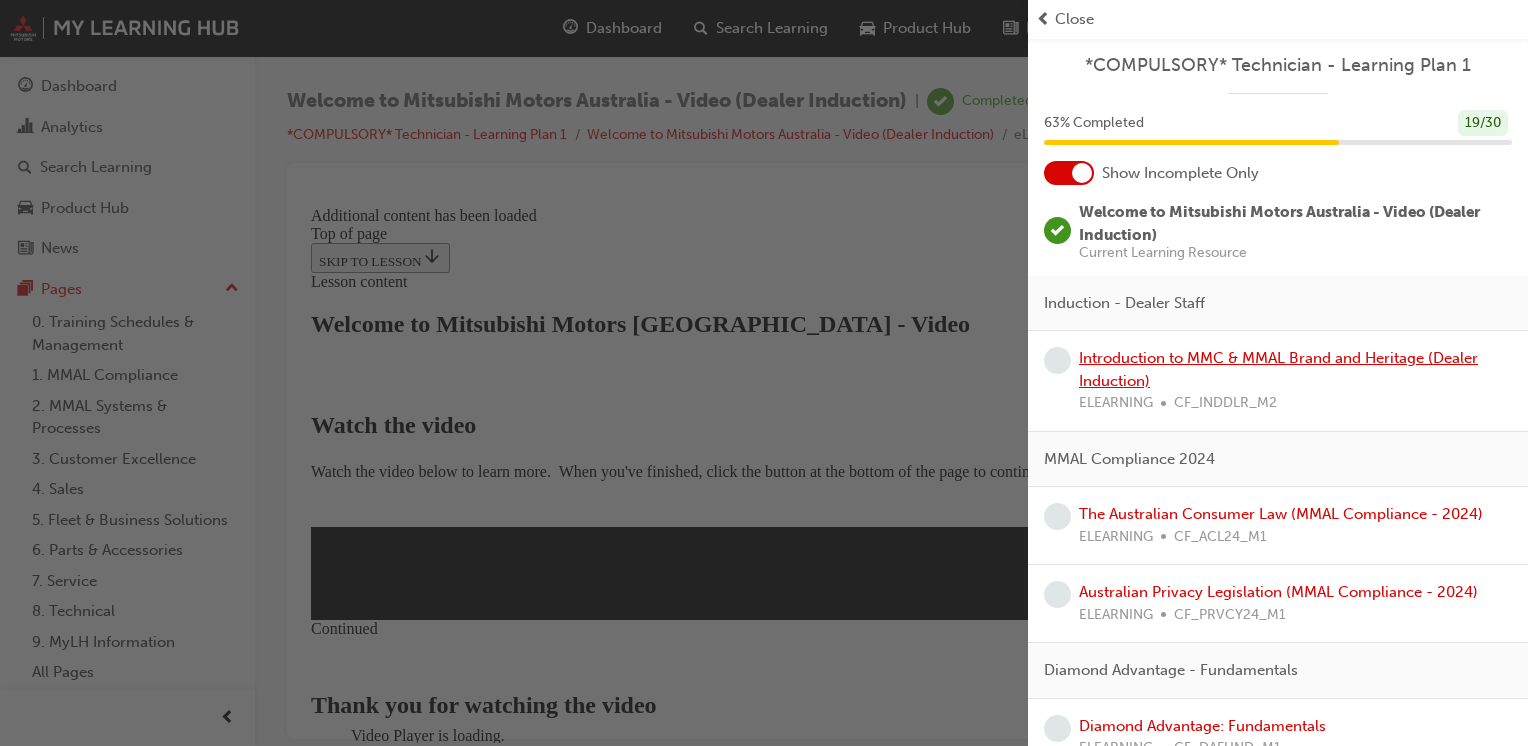 click on "Introduction to MMC & MMAL Brand and Heritage (Dealer Induction)" at bounding box center (1278, 369) 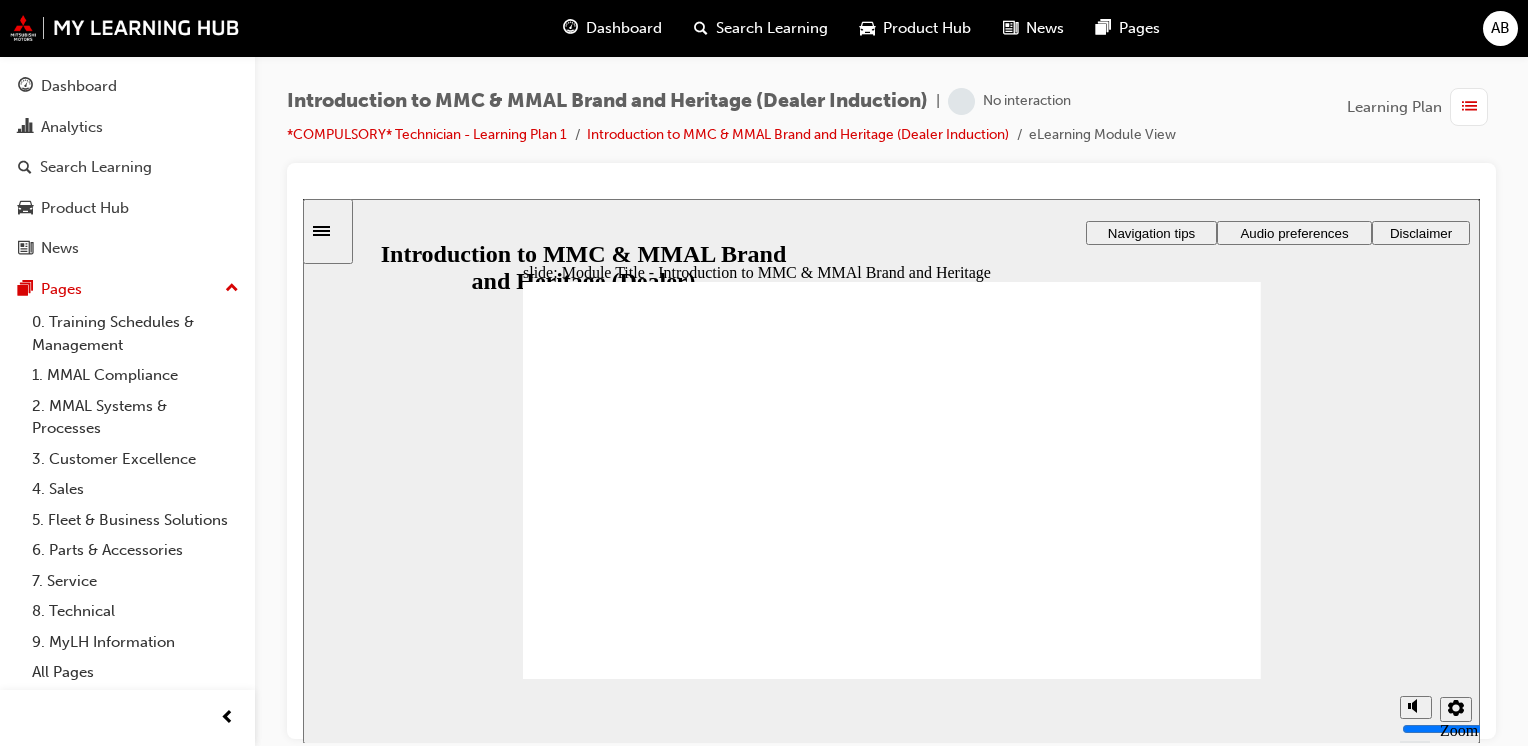 scroll, scrollTop: 0, scrollLeft: 0, axis: both 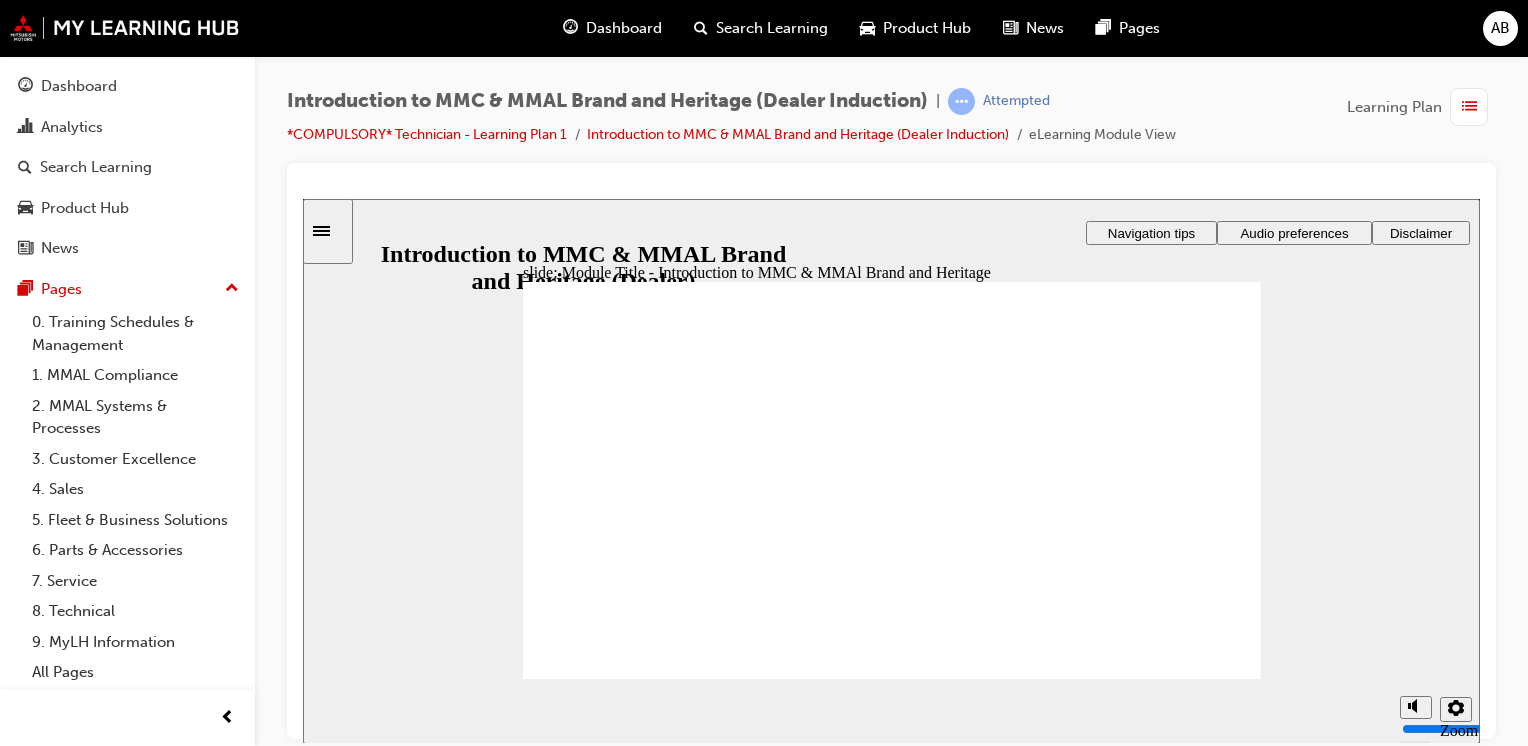 click 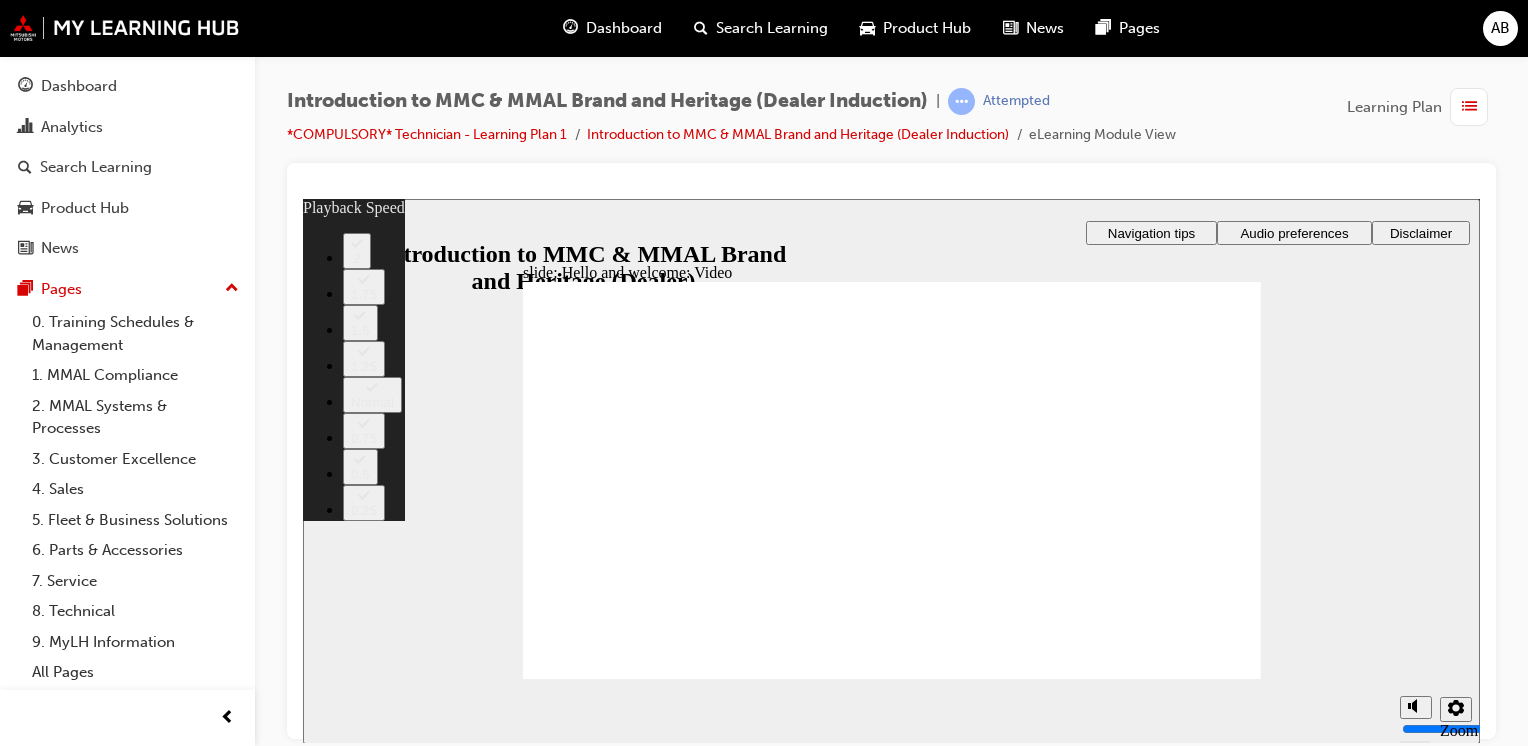 type on "0" 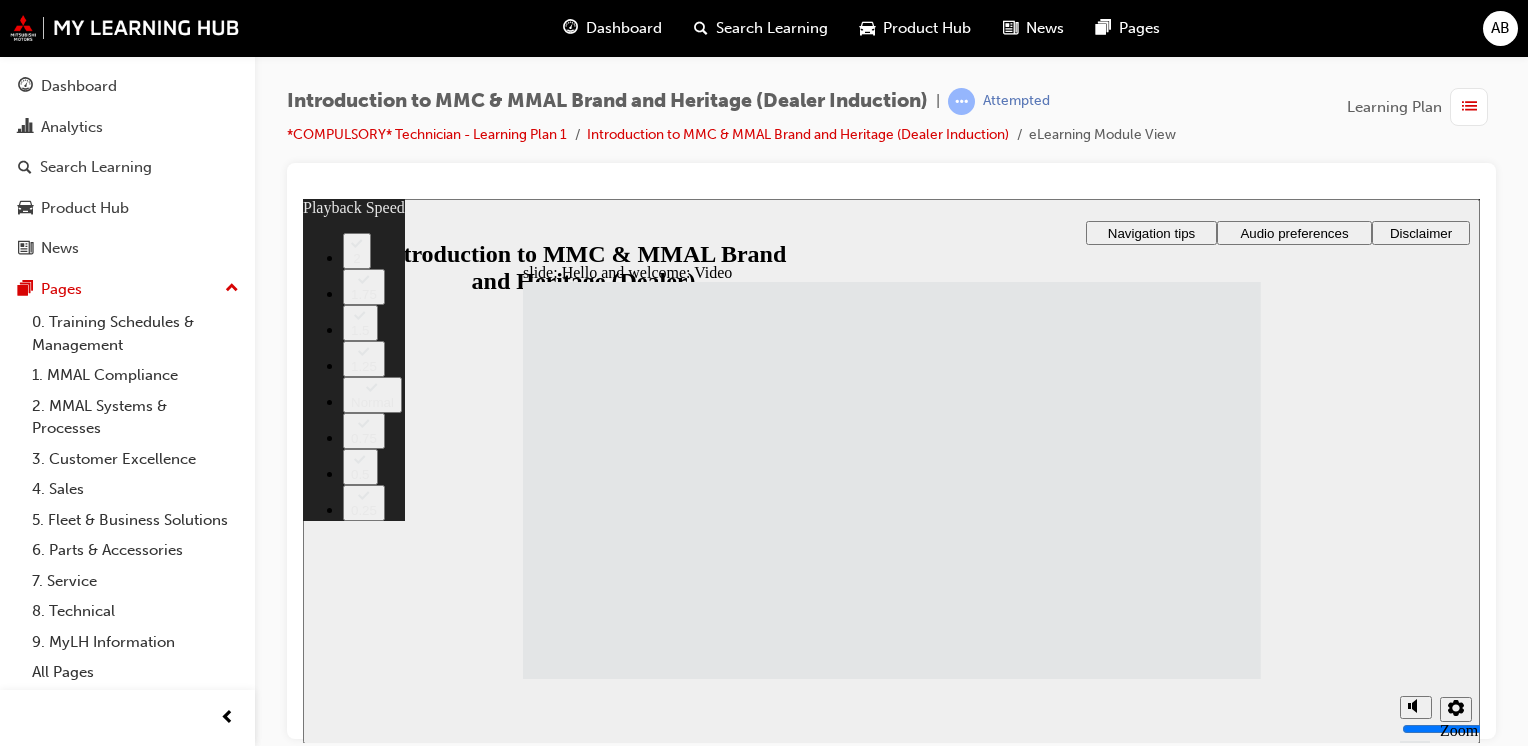 click at bounding box center [1012, 2404] 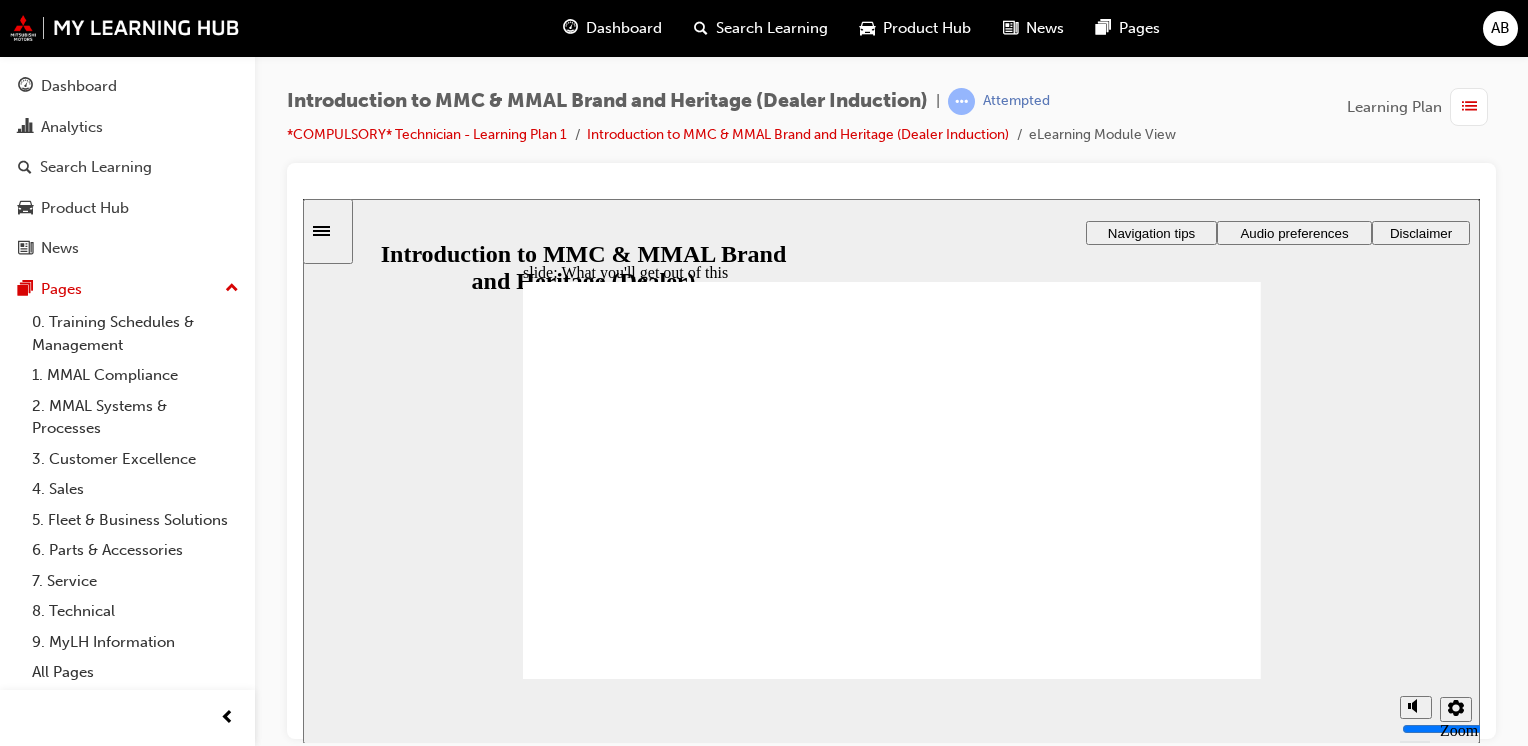 click 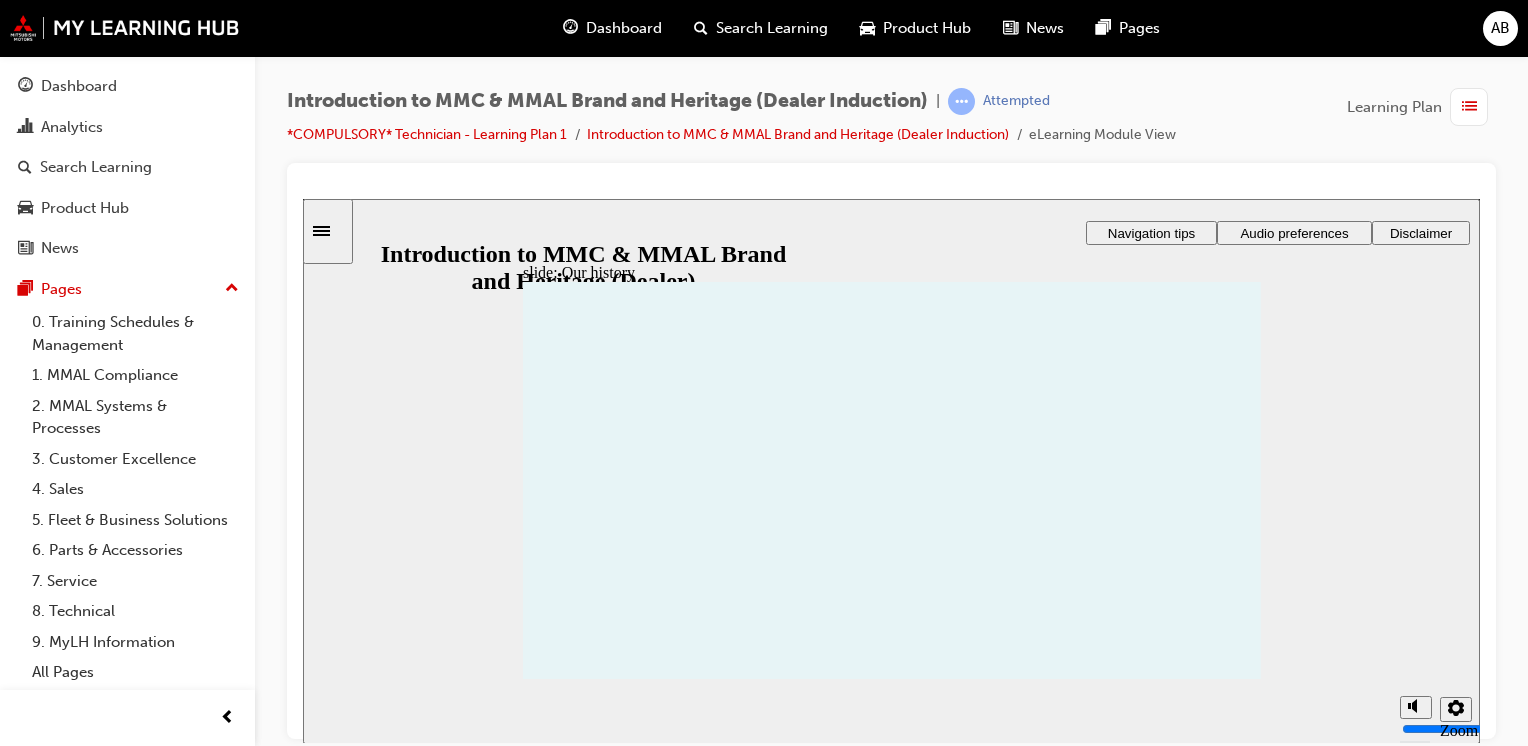 click 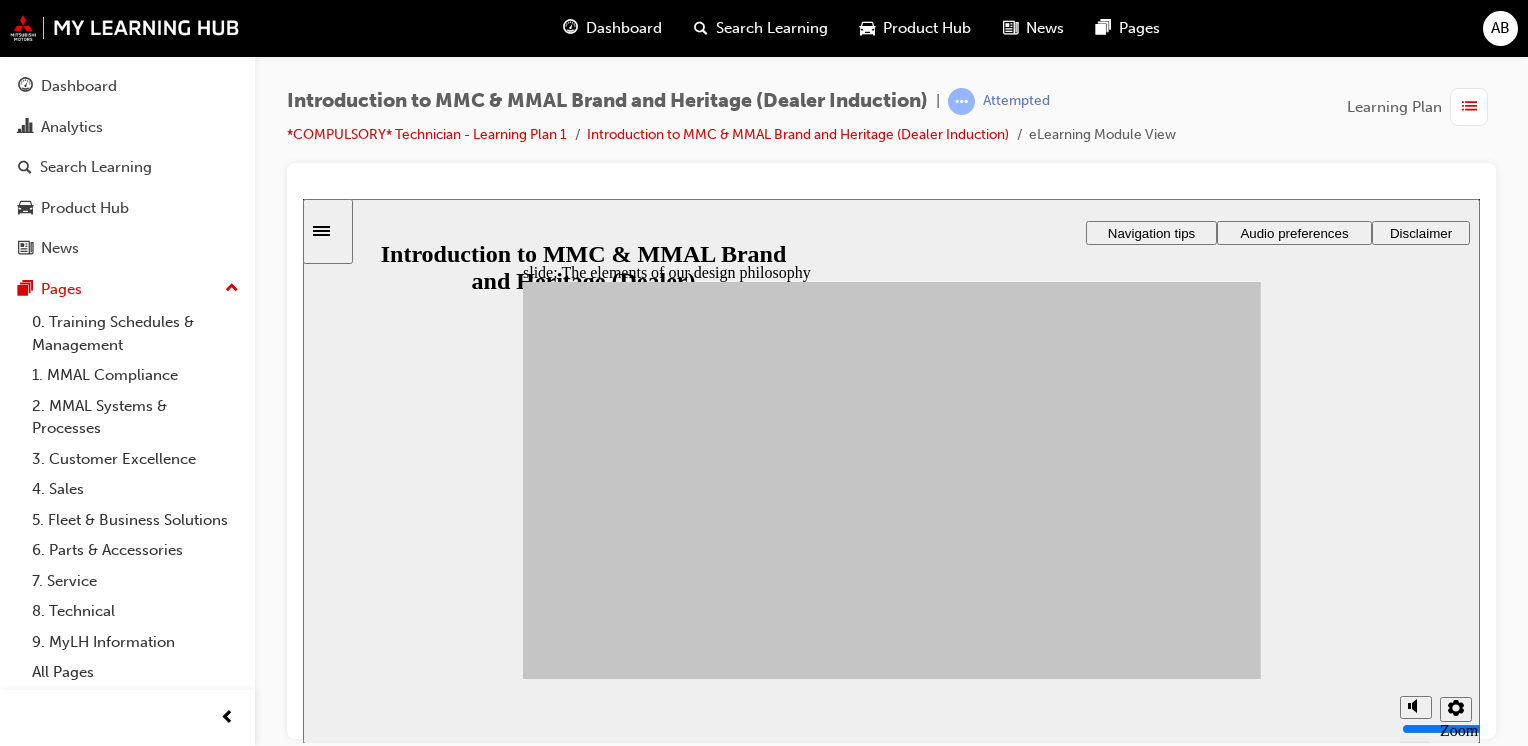 drag, startPoint x: 652, startPoint y: 472, endPoint x: 996, endPoint y: 579, distance: 360.25687 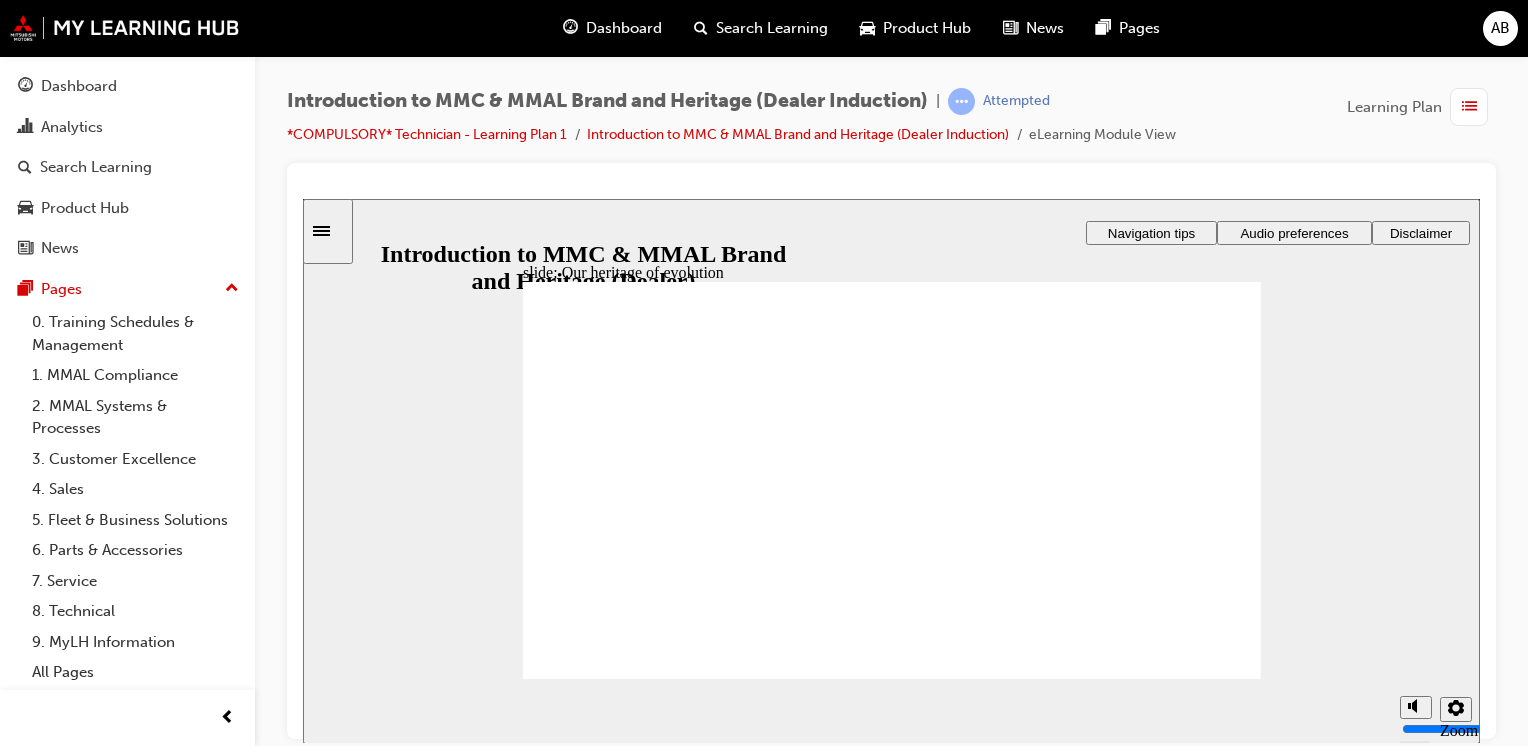 click 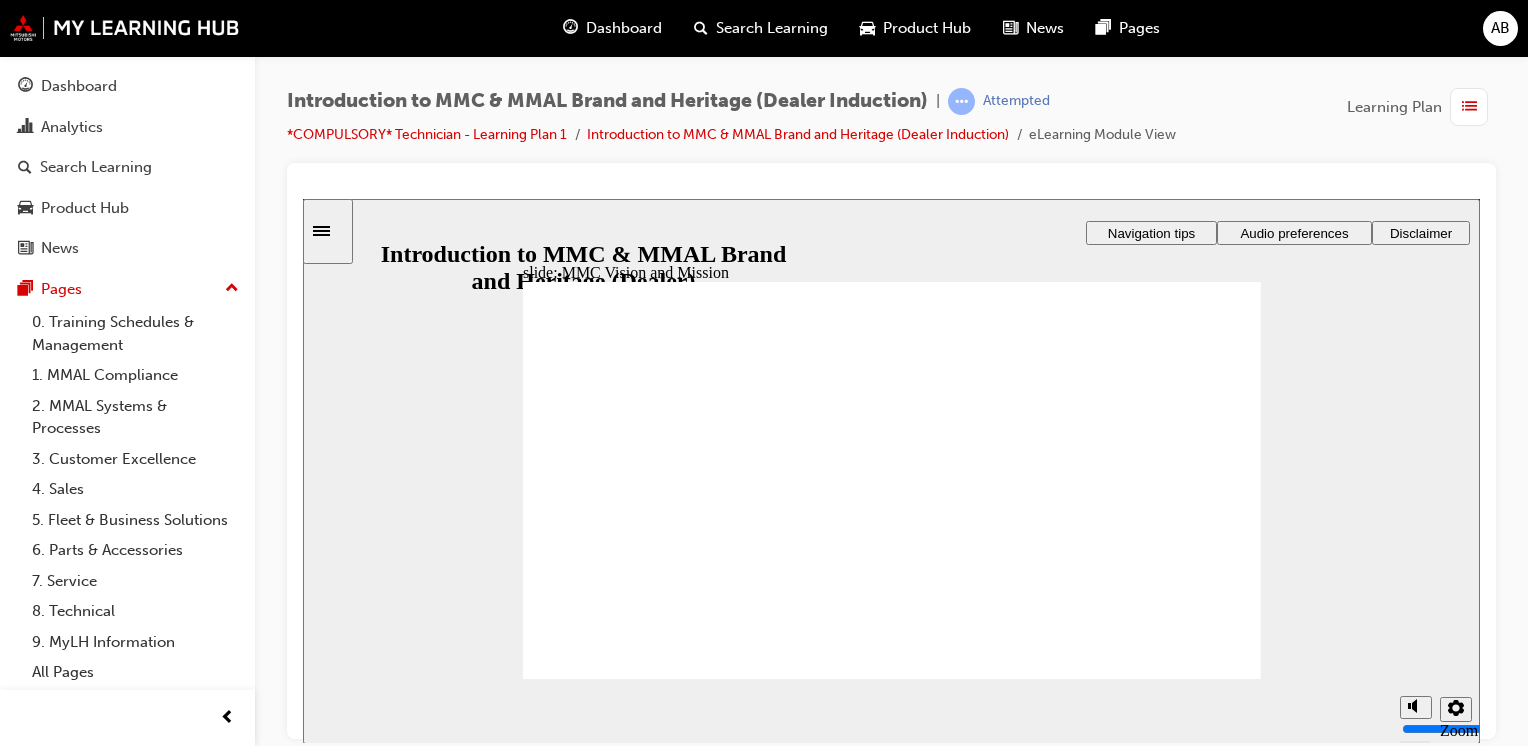 click 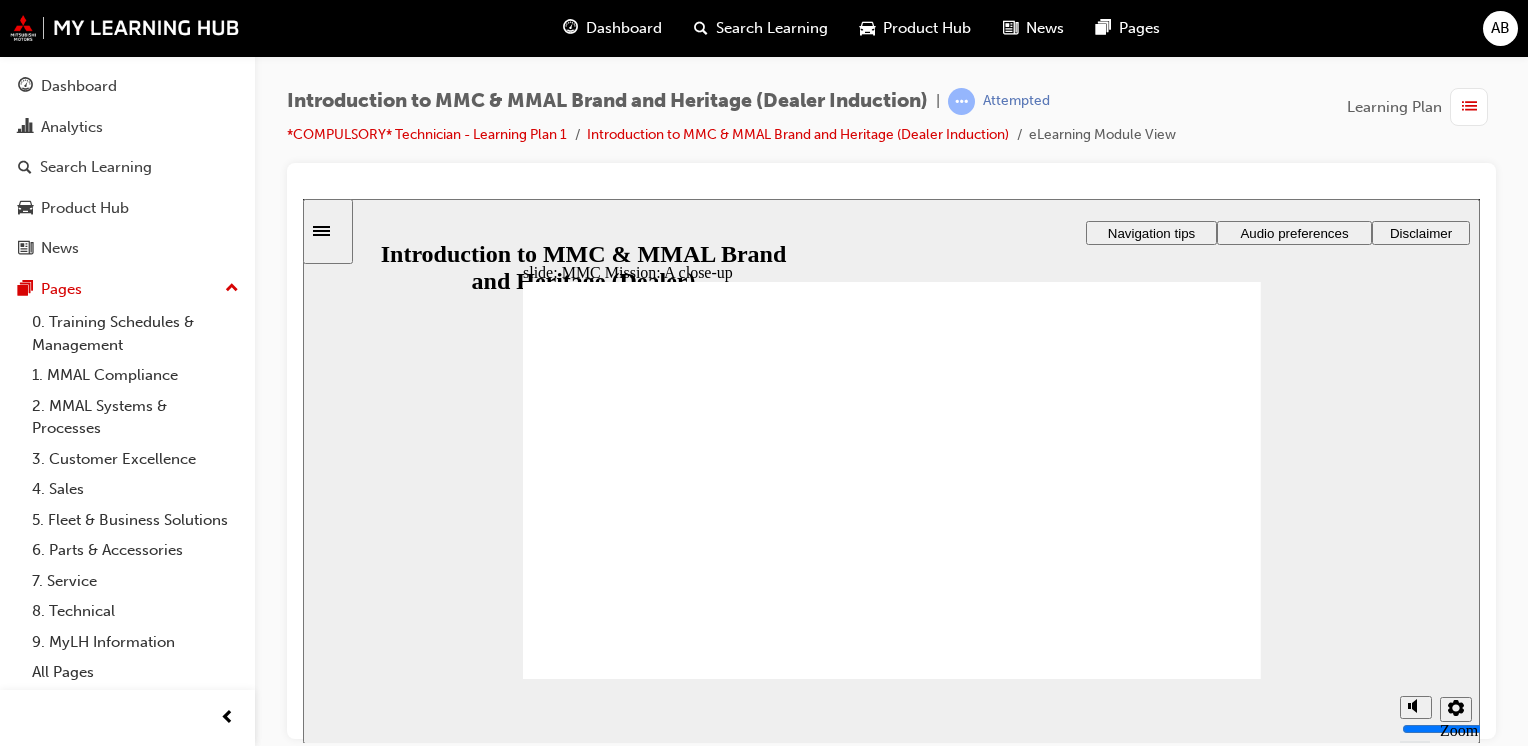 click 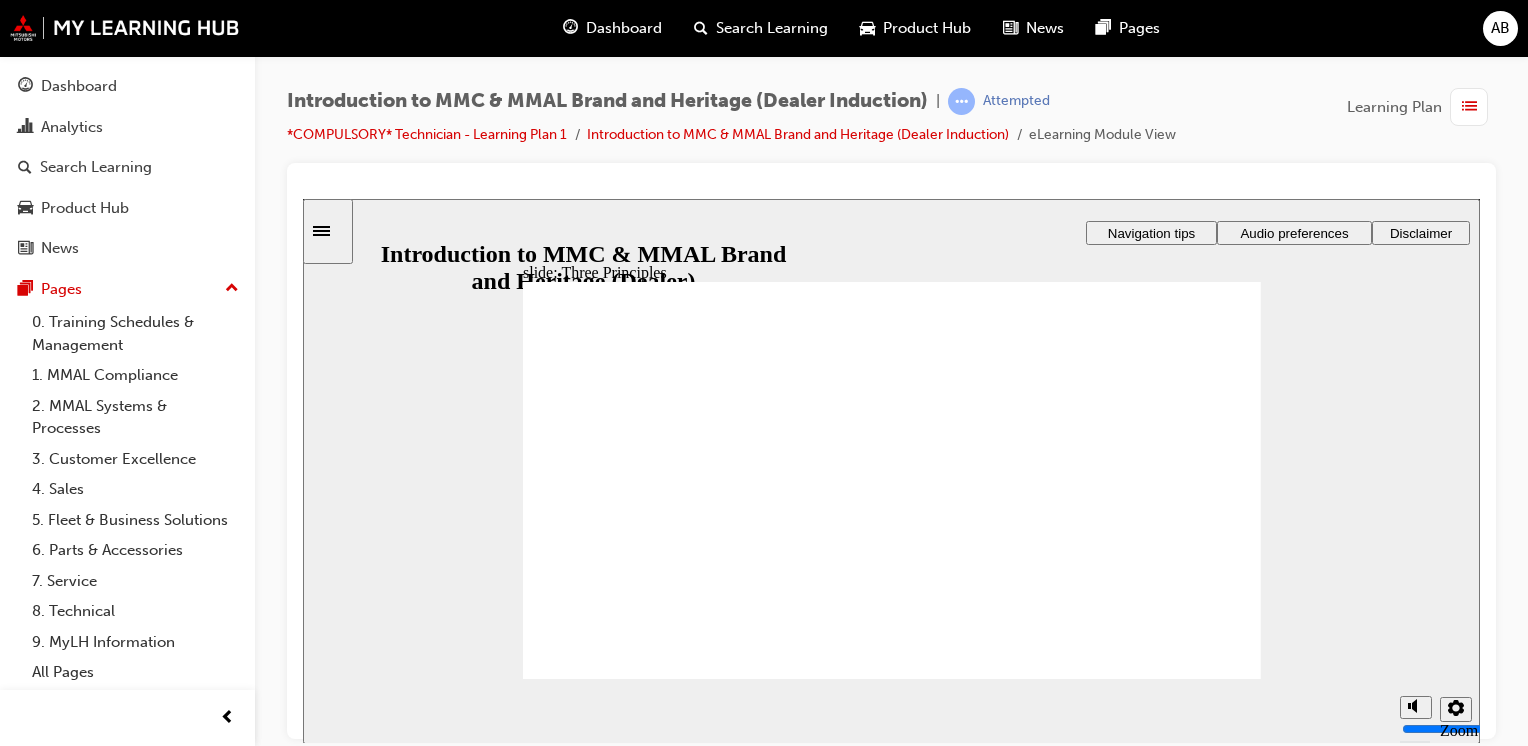 click 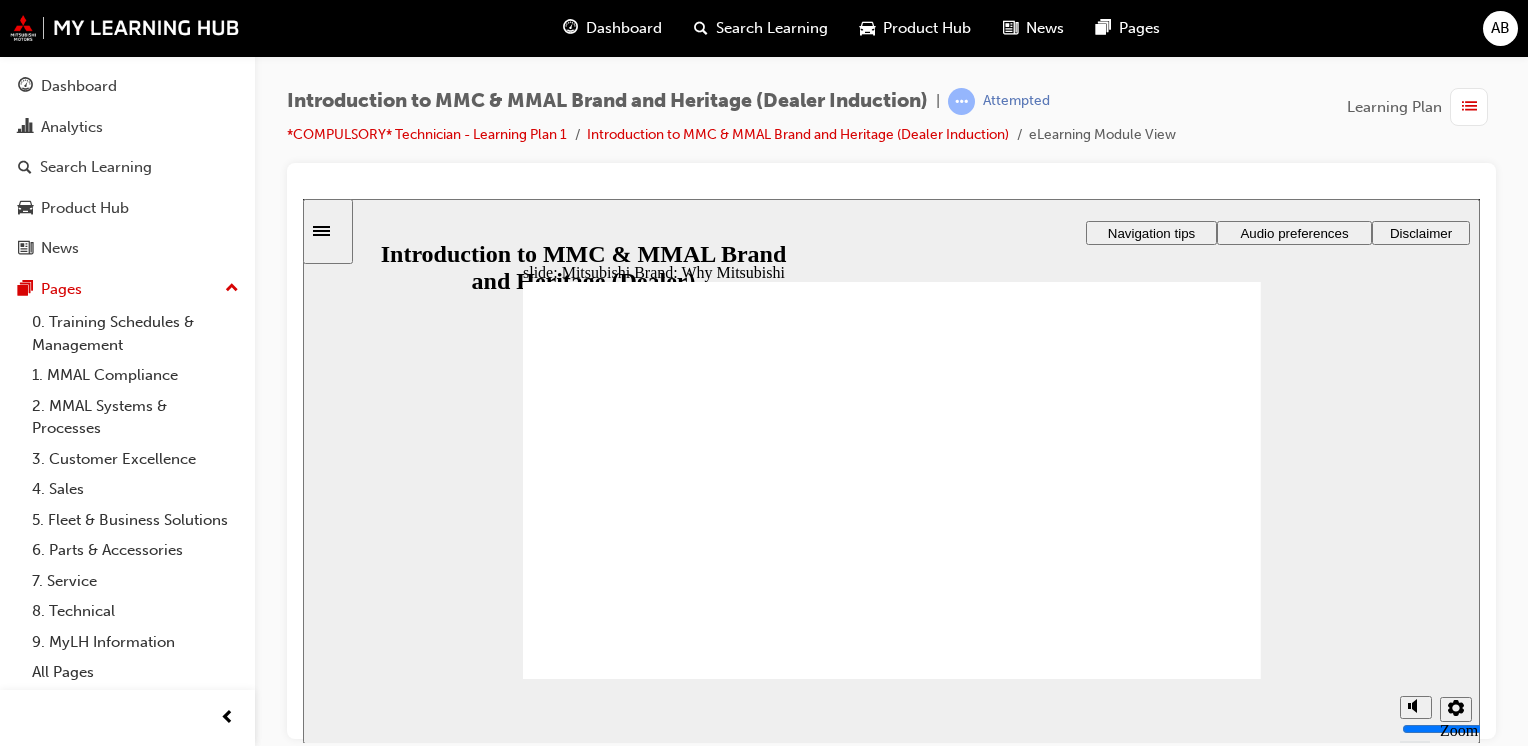 click 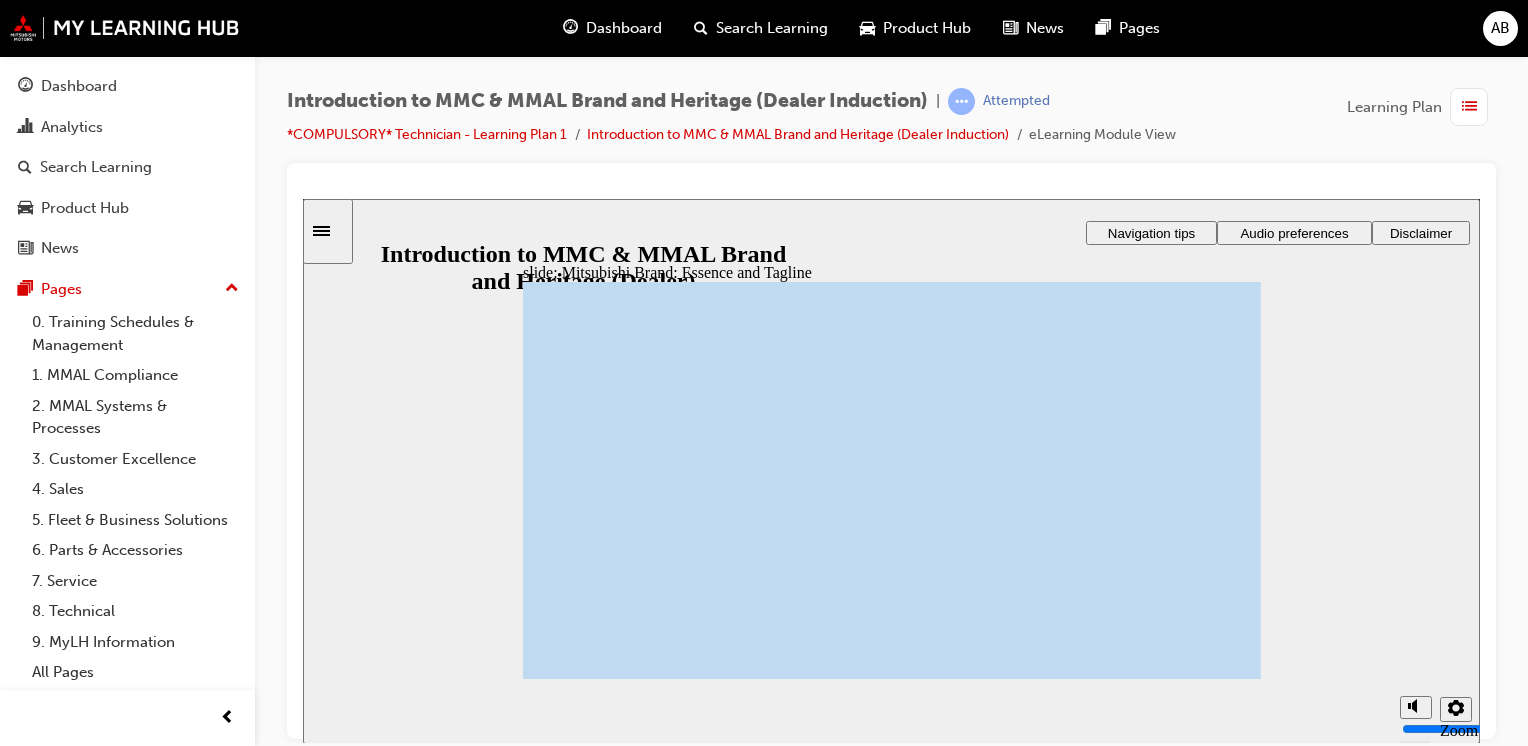 drag, startPoint x: 936, startPoint y: 544, endPoint x: 954, endPoint y: 523, distance: 27.658634 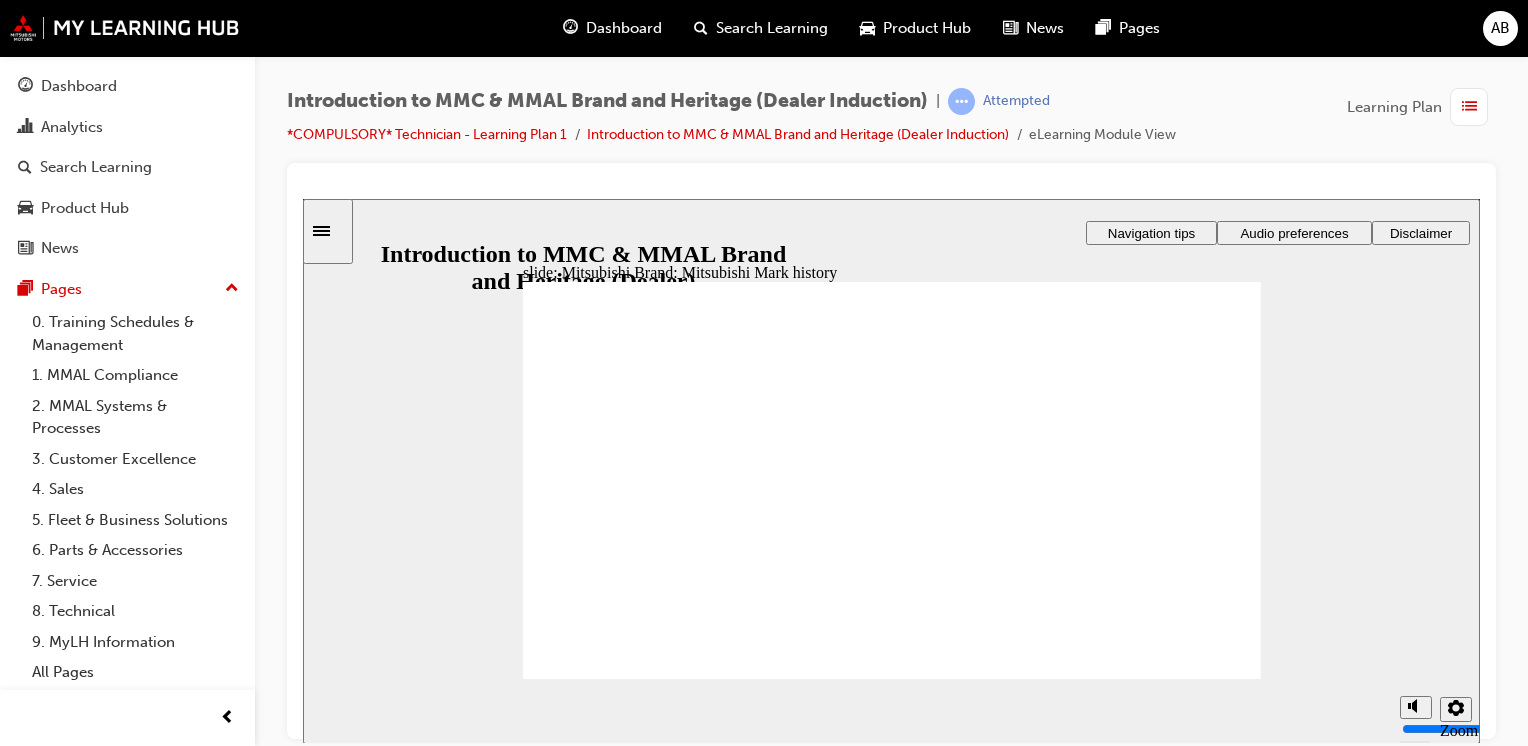 click 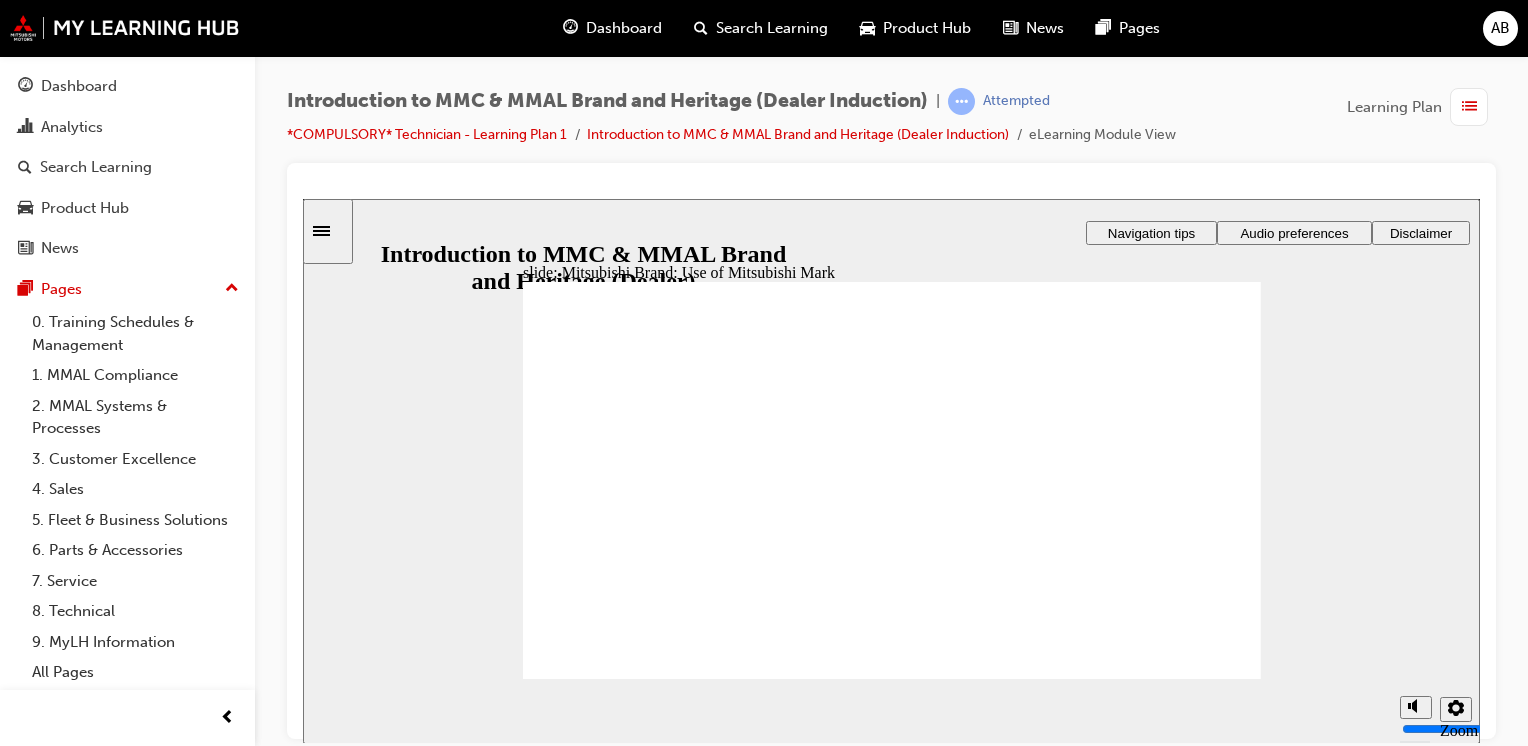 click 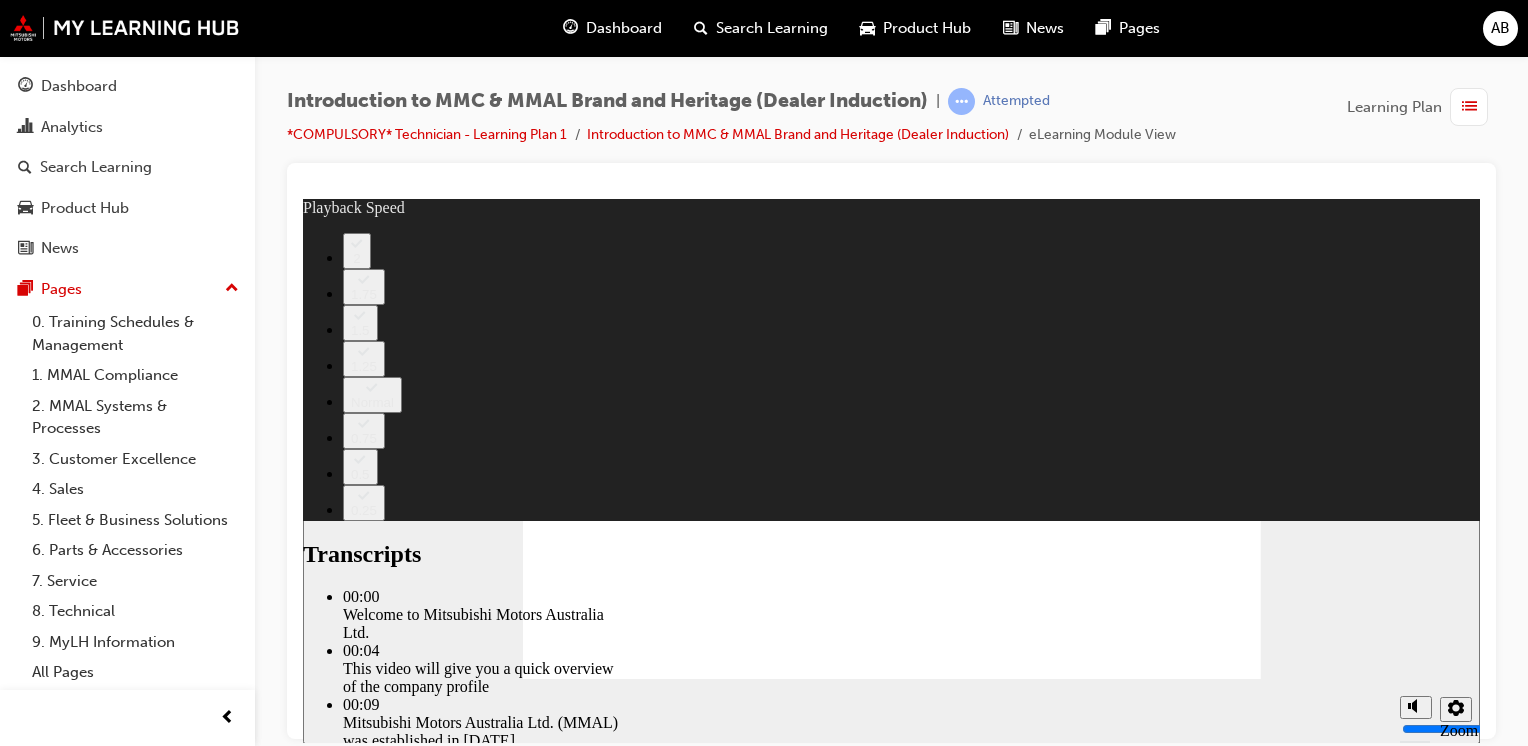type on "0" 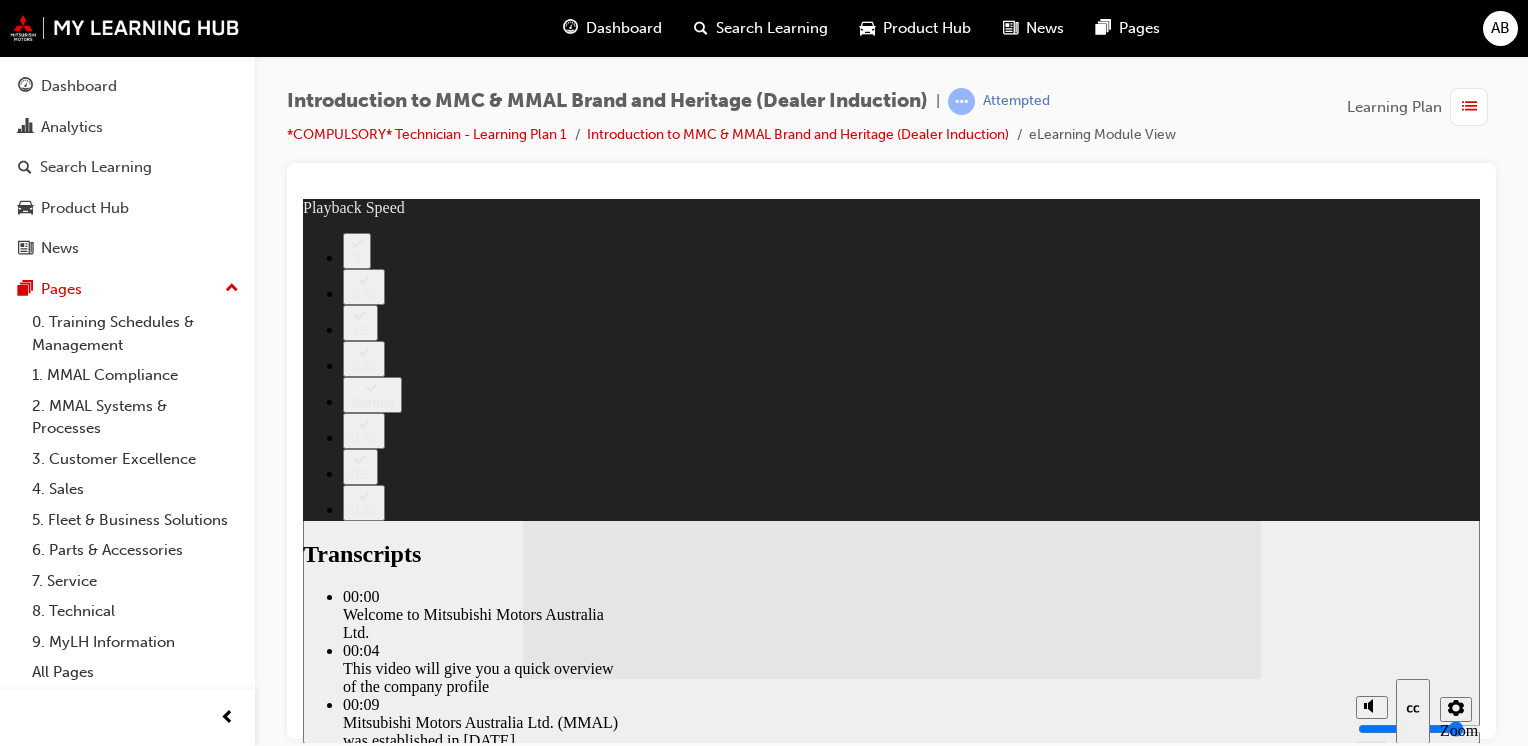 click at bounding box center [1012, 2449] 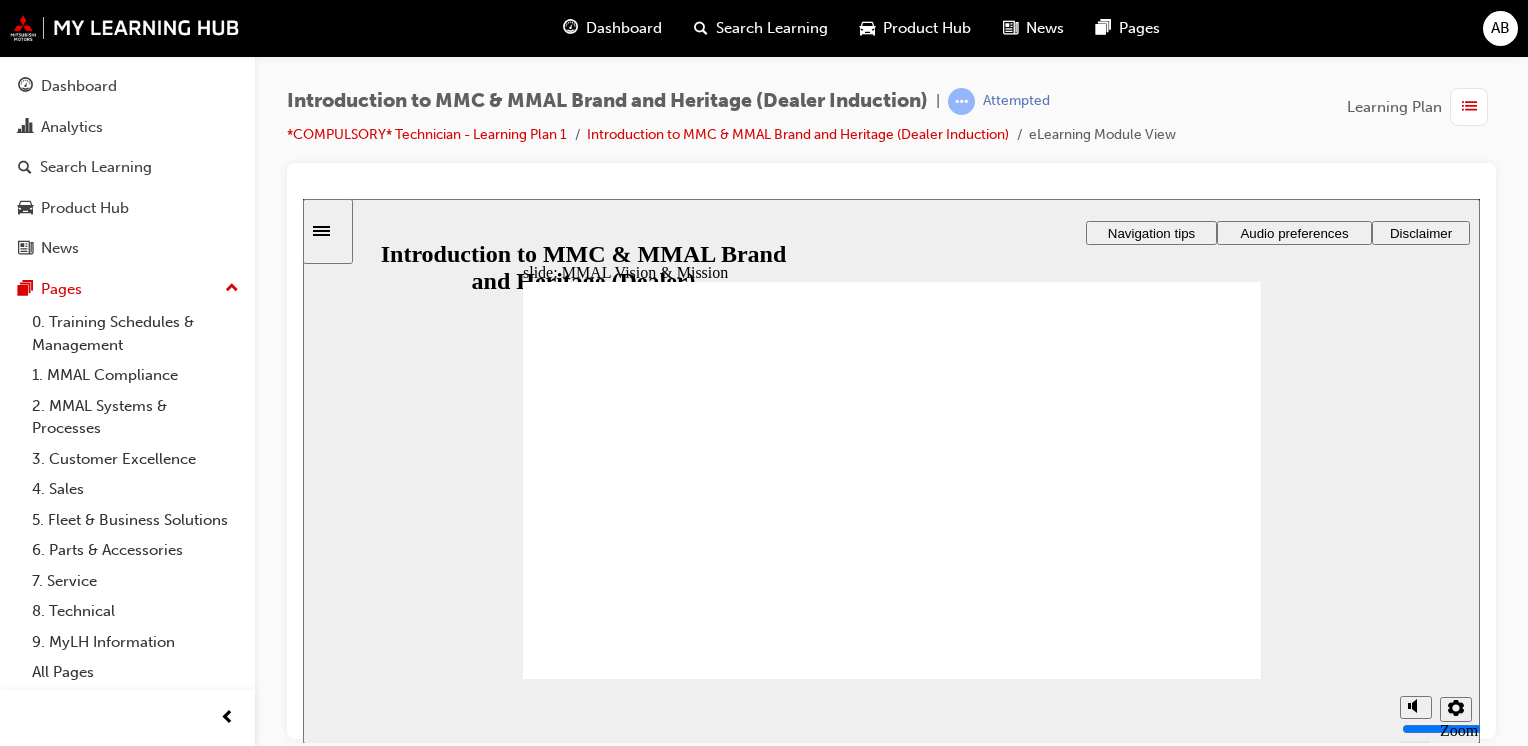 click 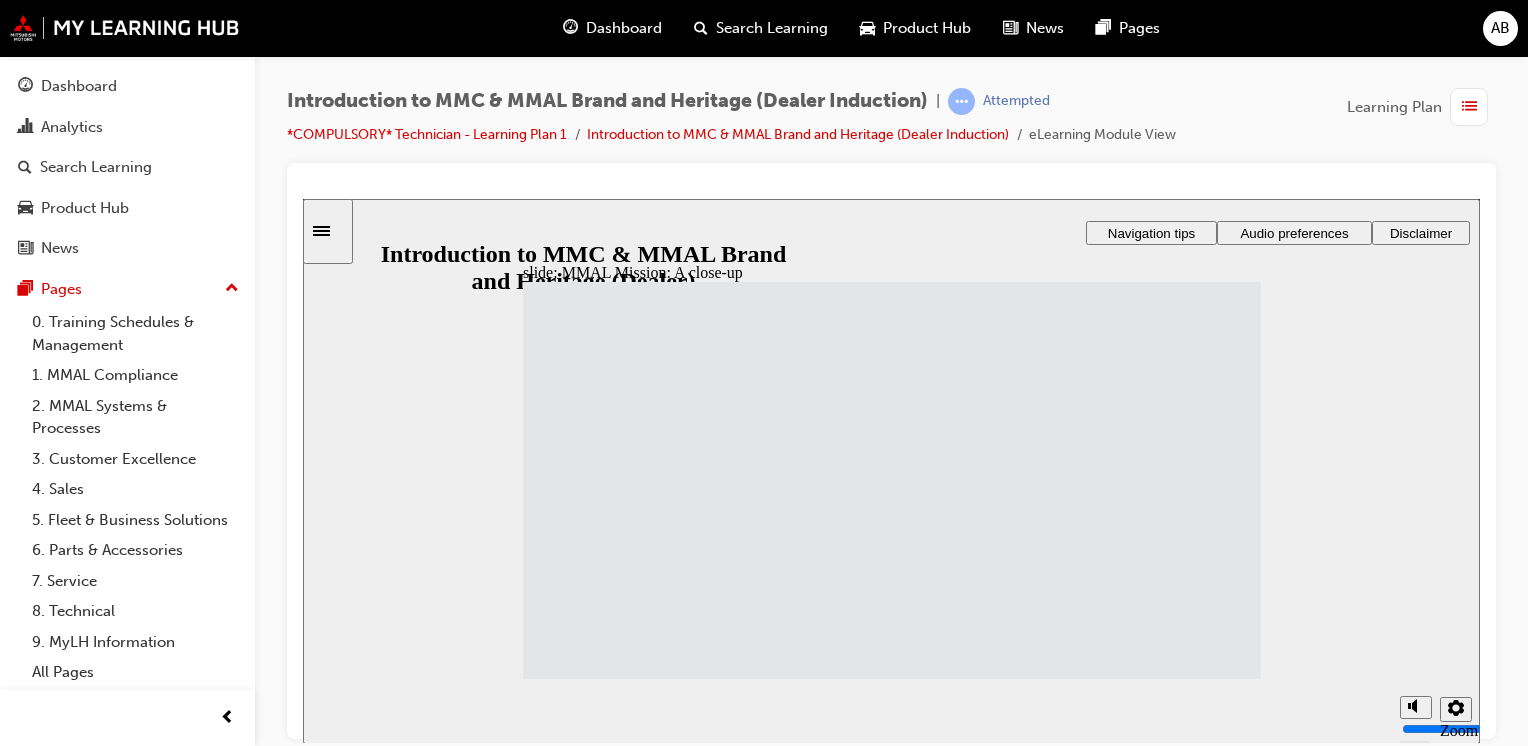 click 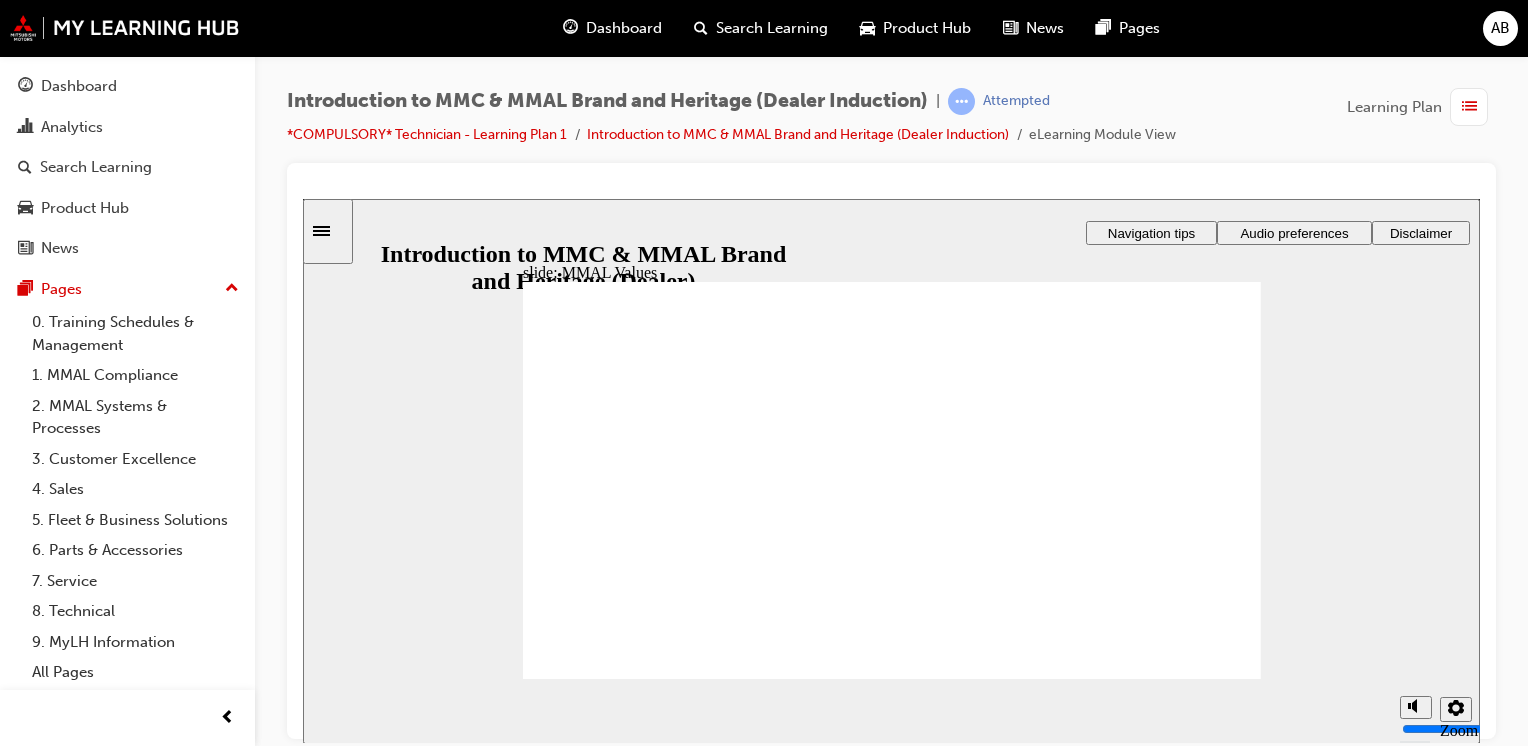 click 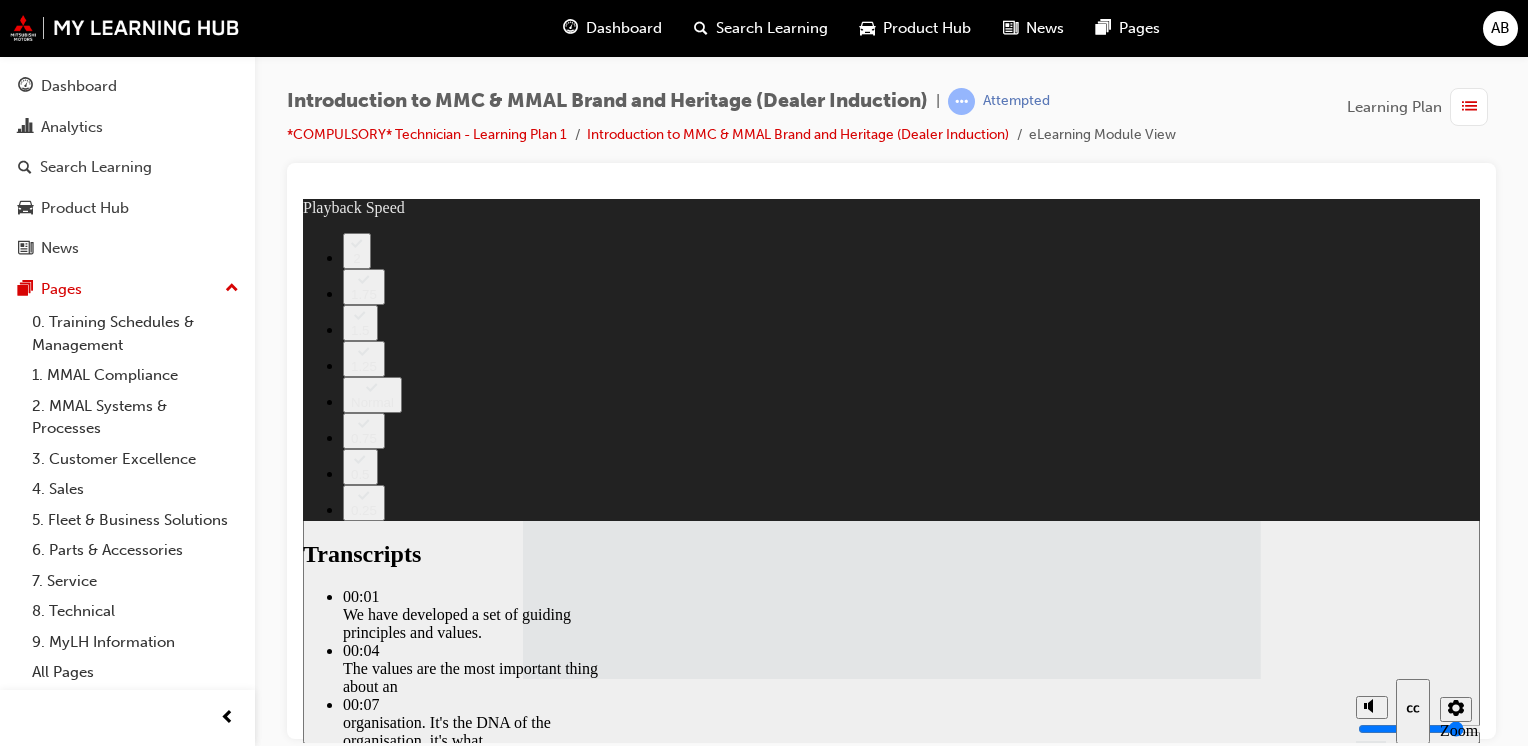 click at bounding box center (1012, 2387) 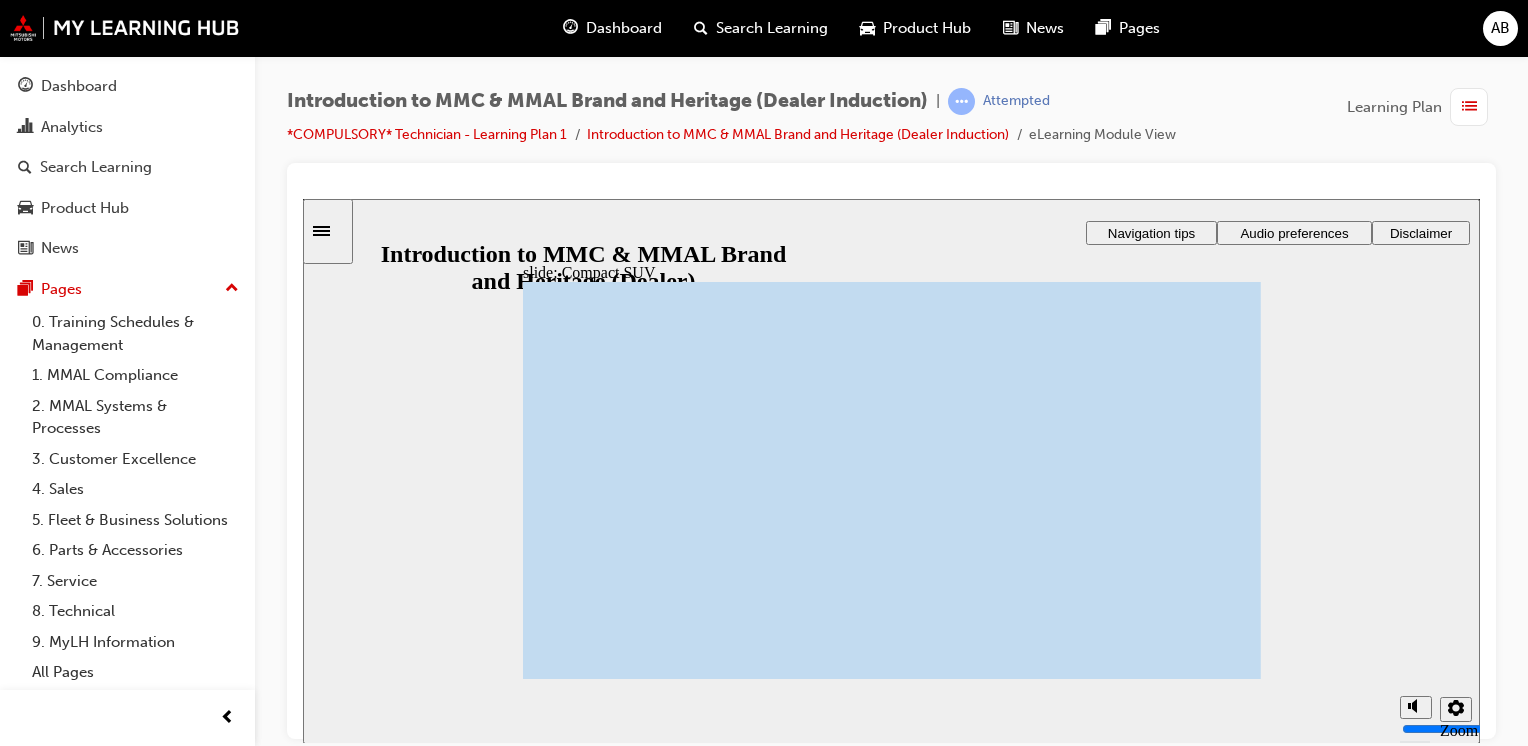 click 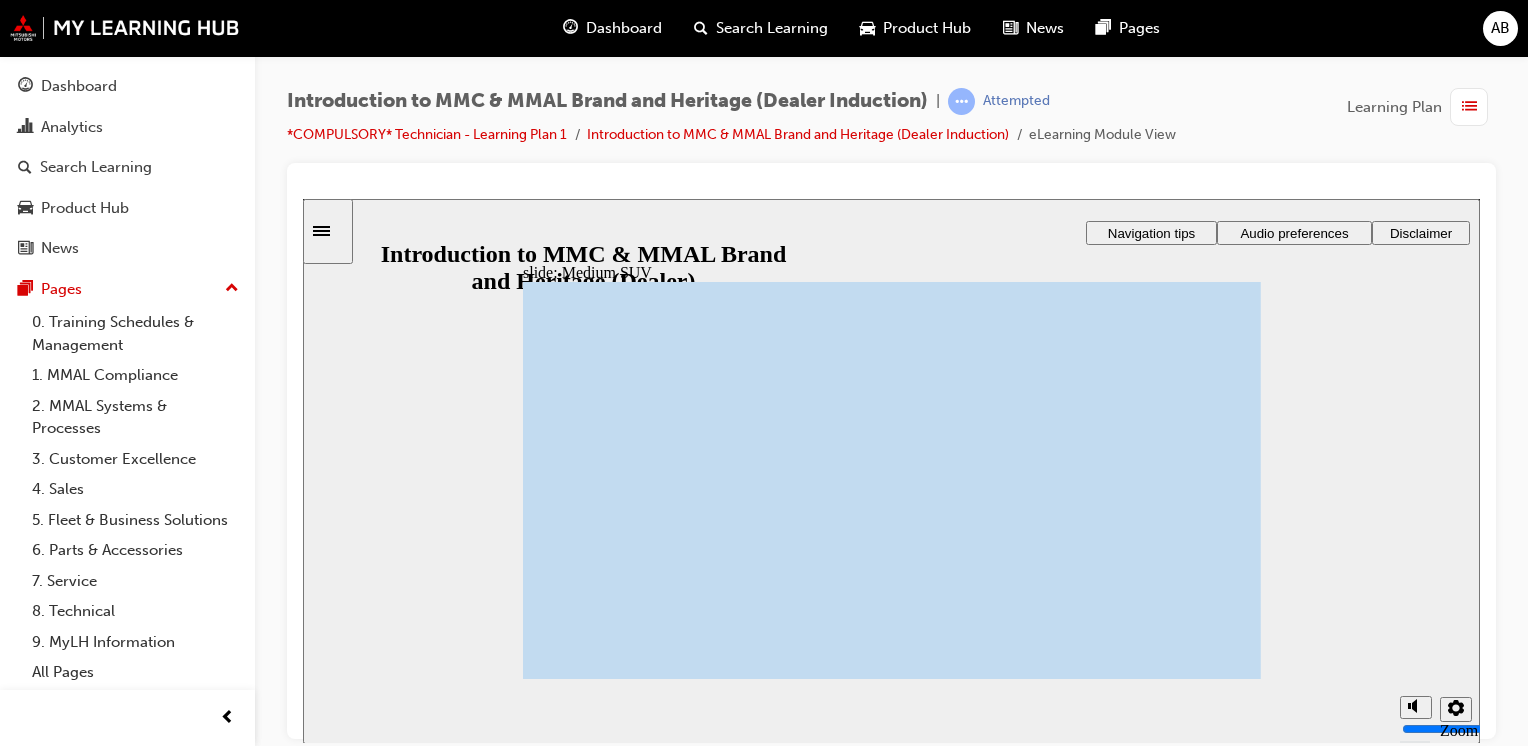 click 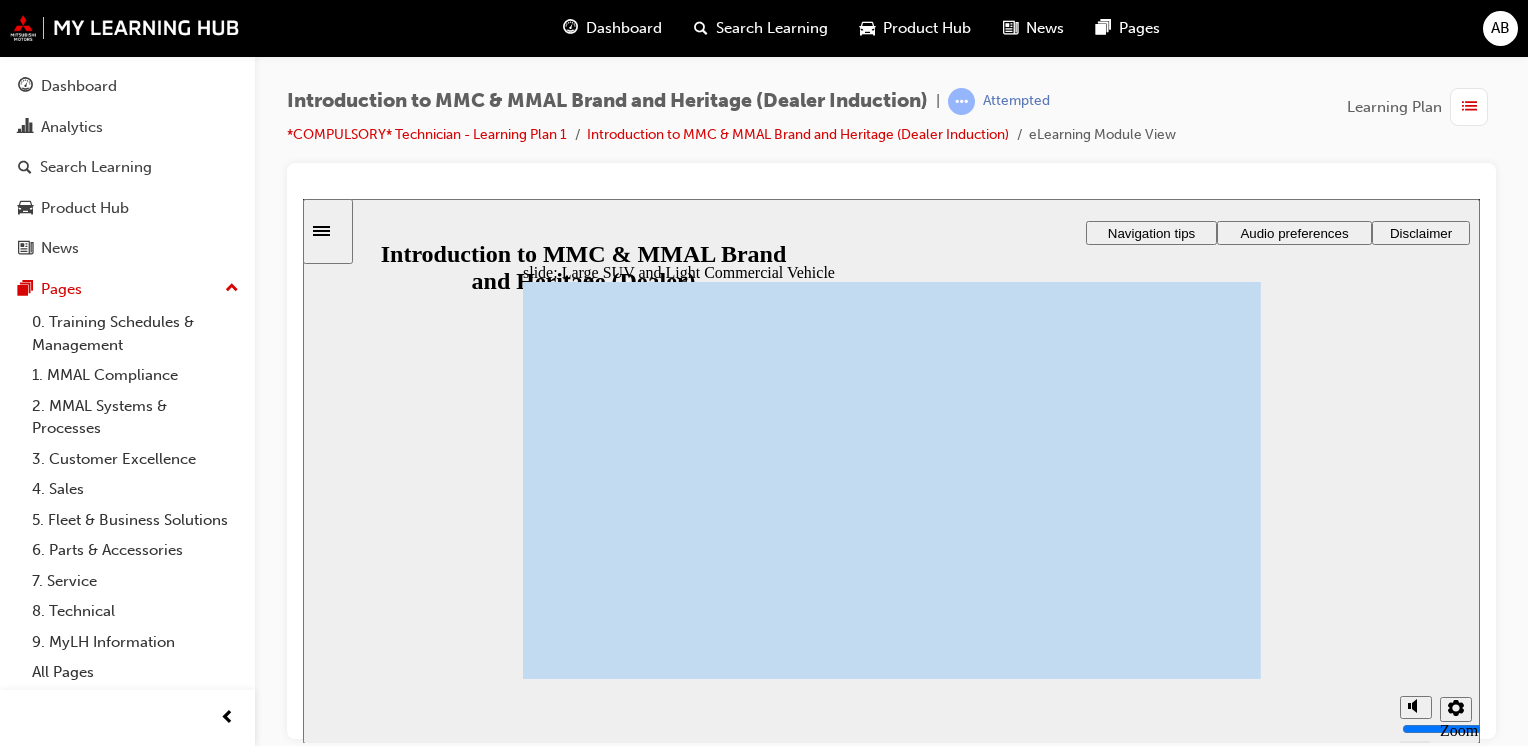 click 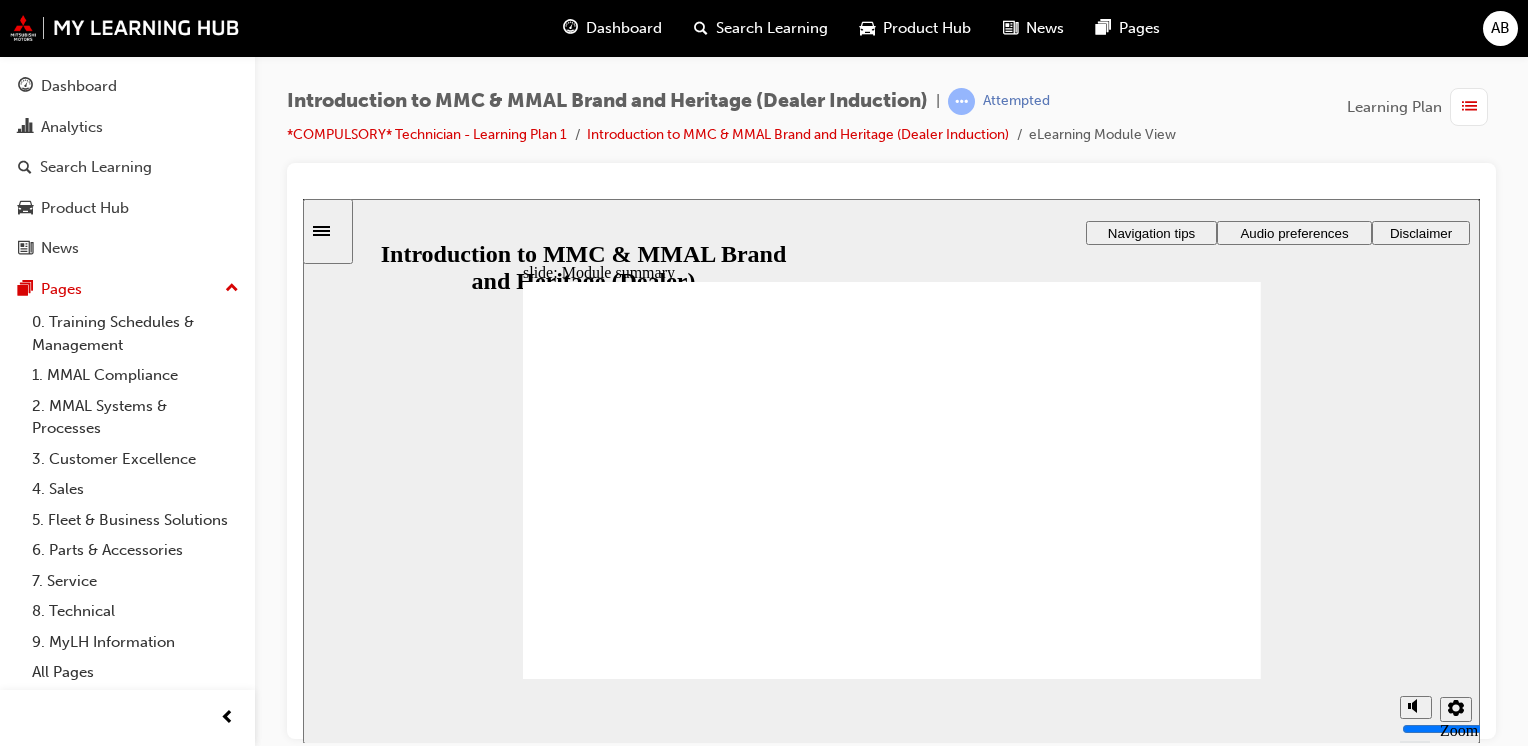 click 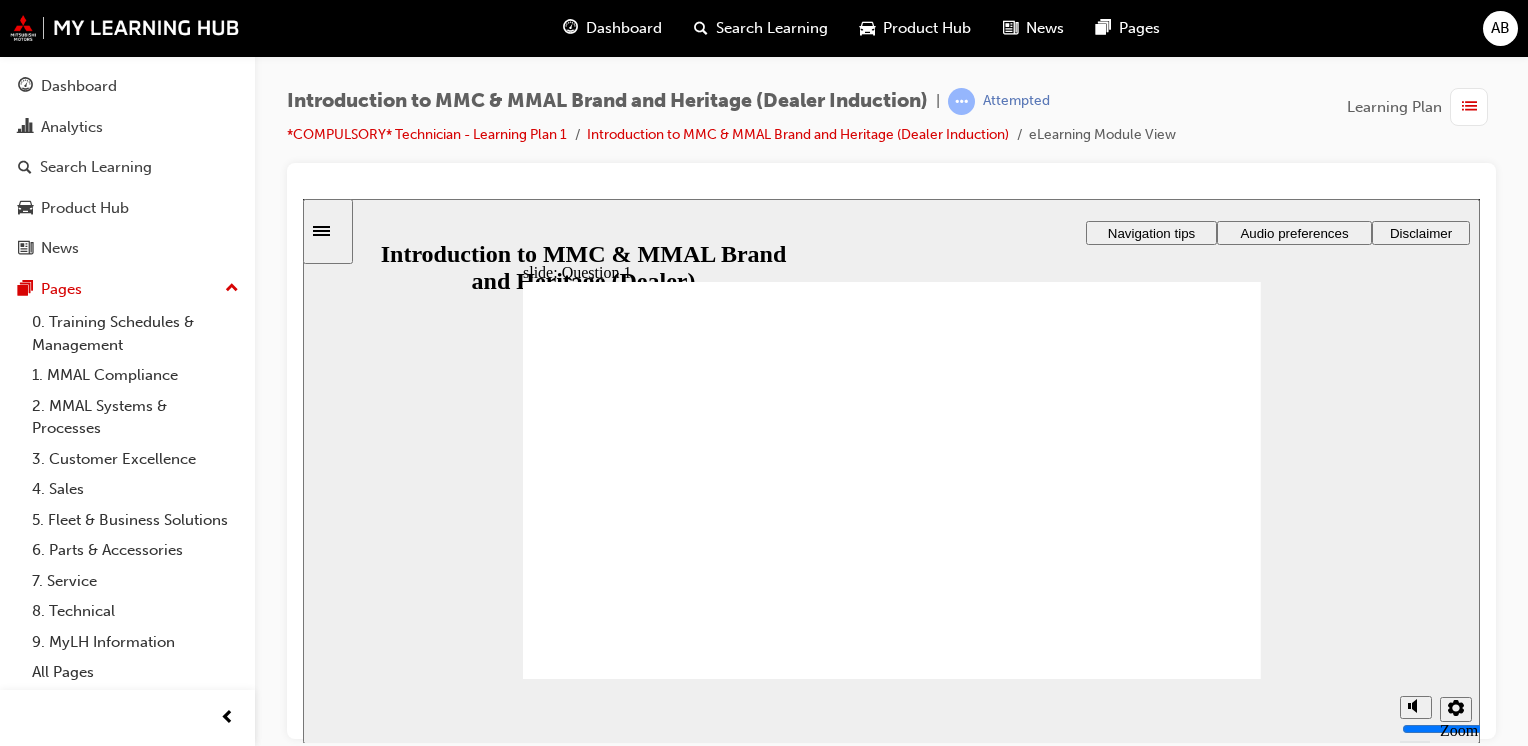 radio on "true" 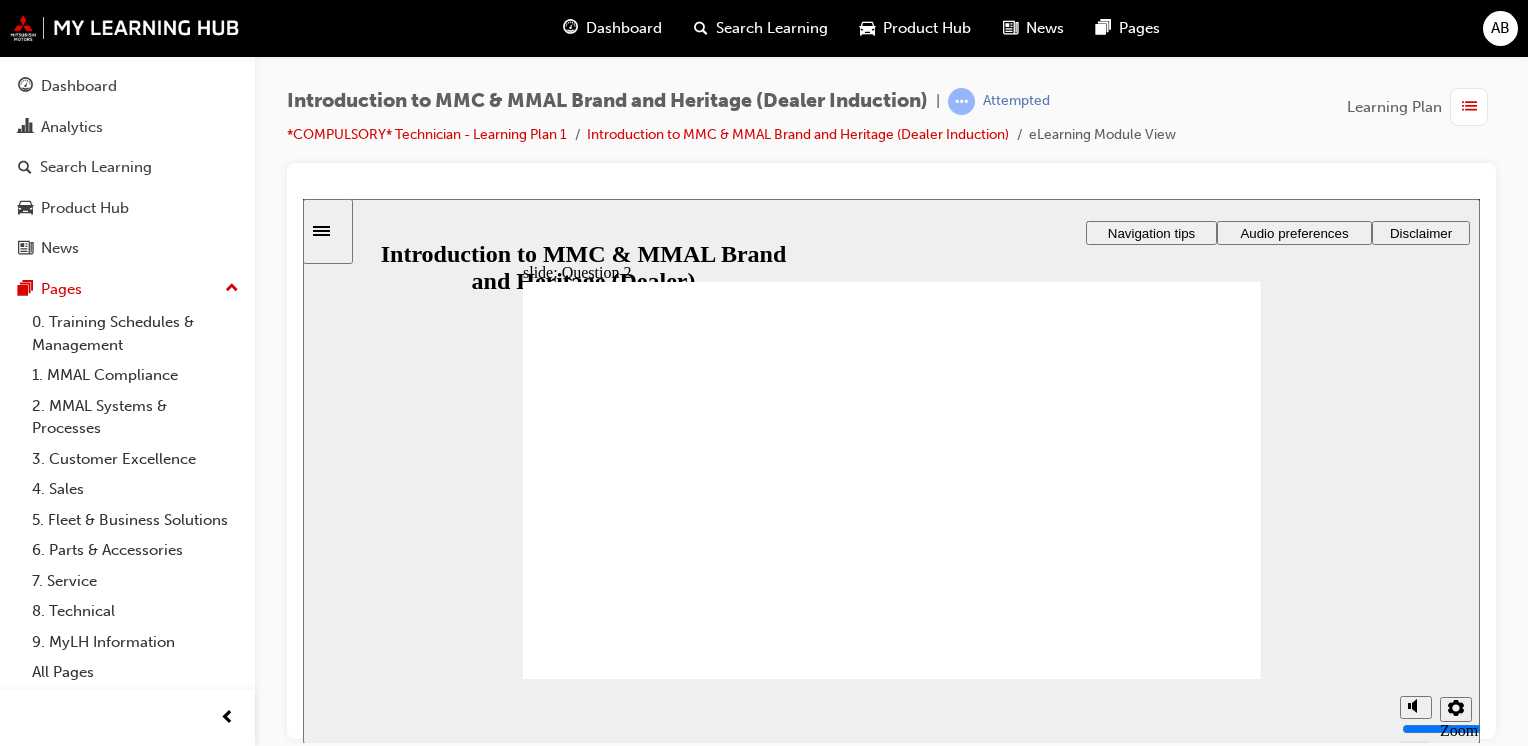 radio on "true" 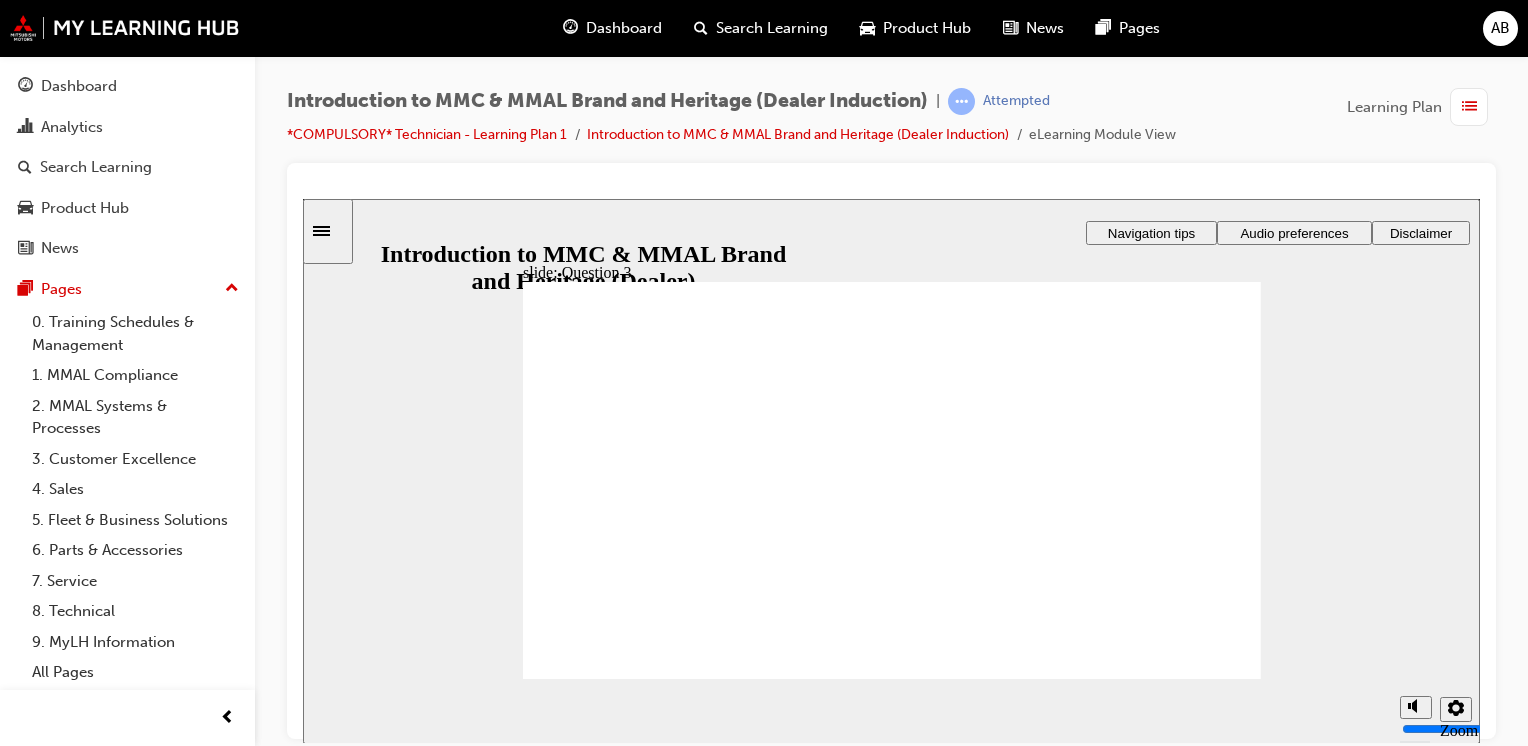 radio on "false" 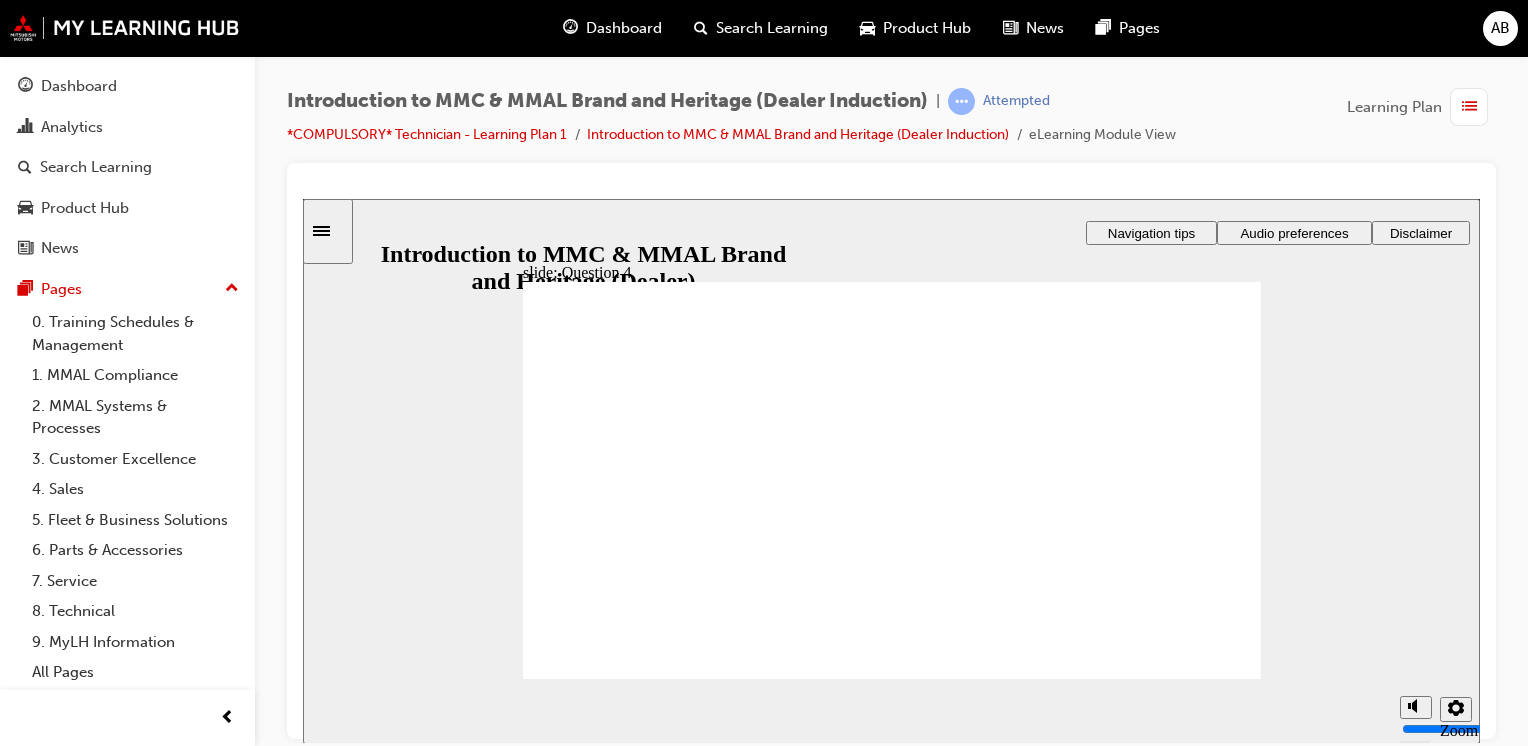 radio on "true" 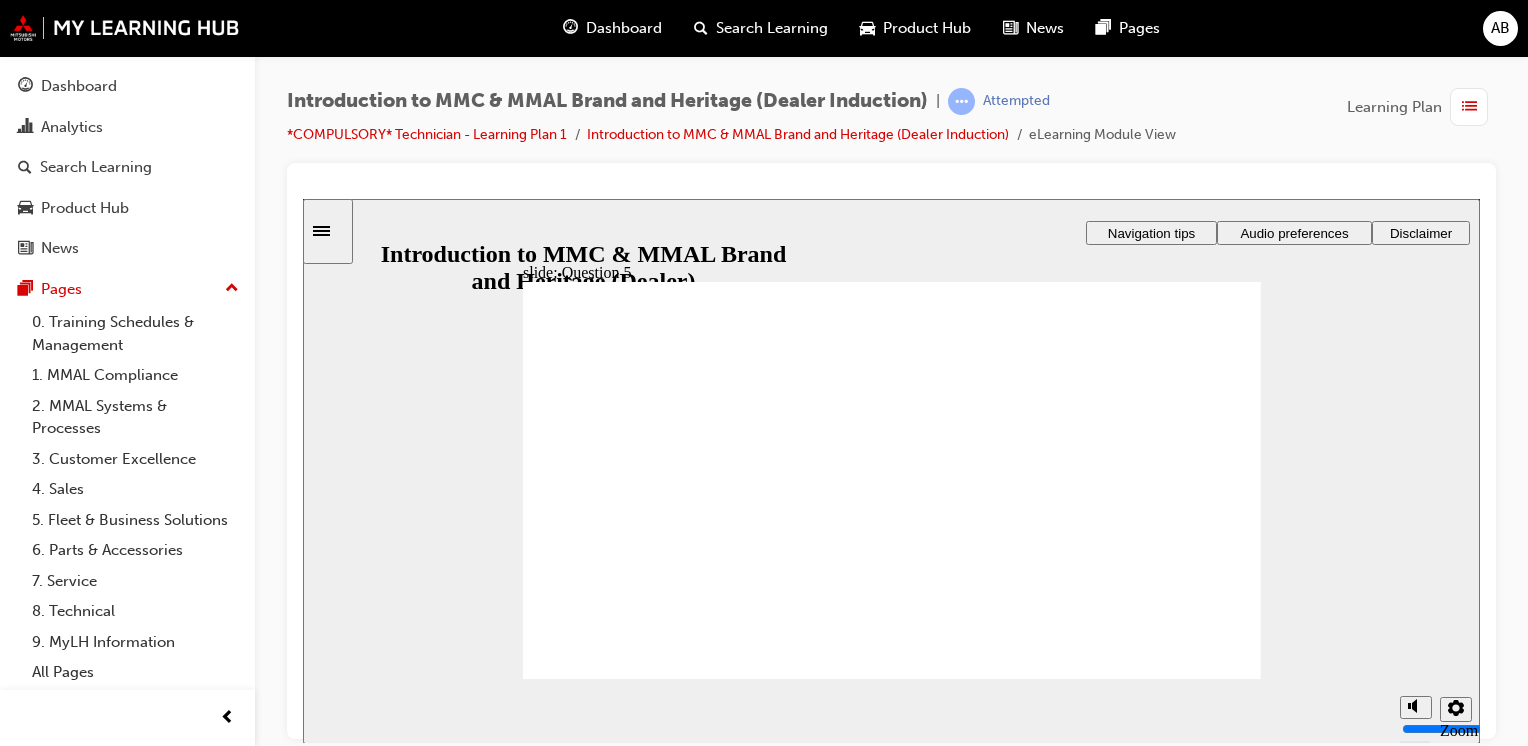 checkbox on "true" 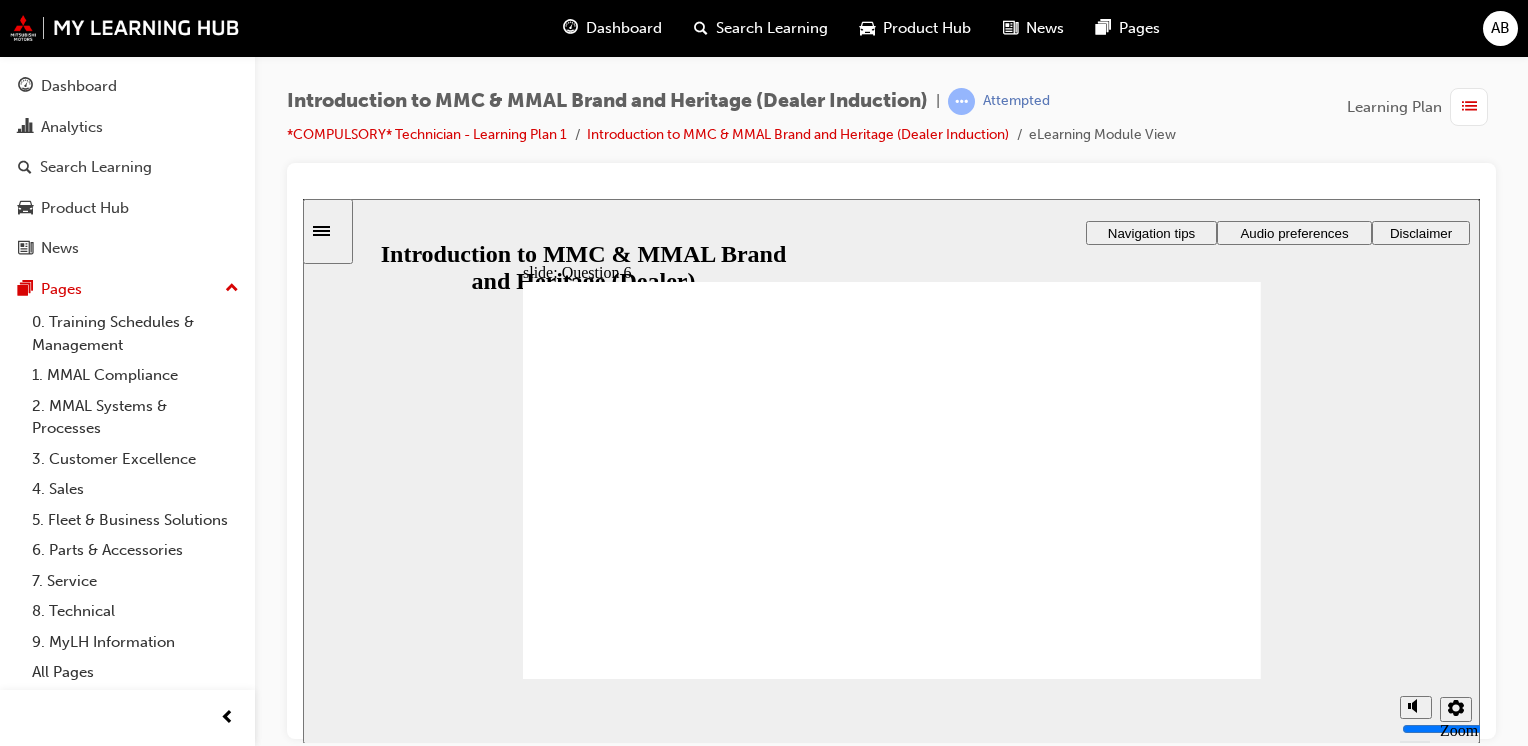 radio on "true" 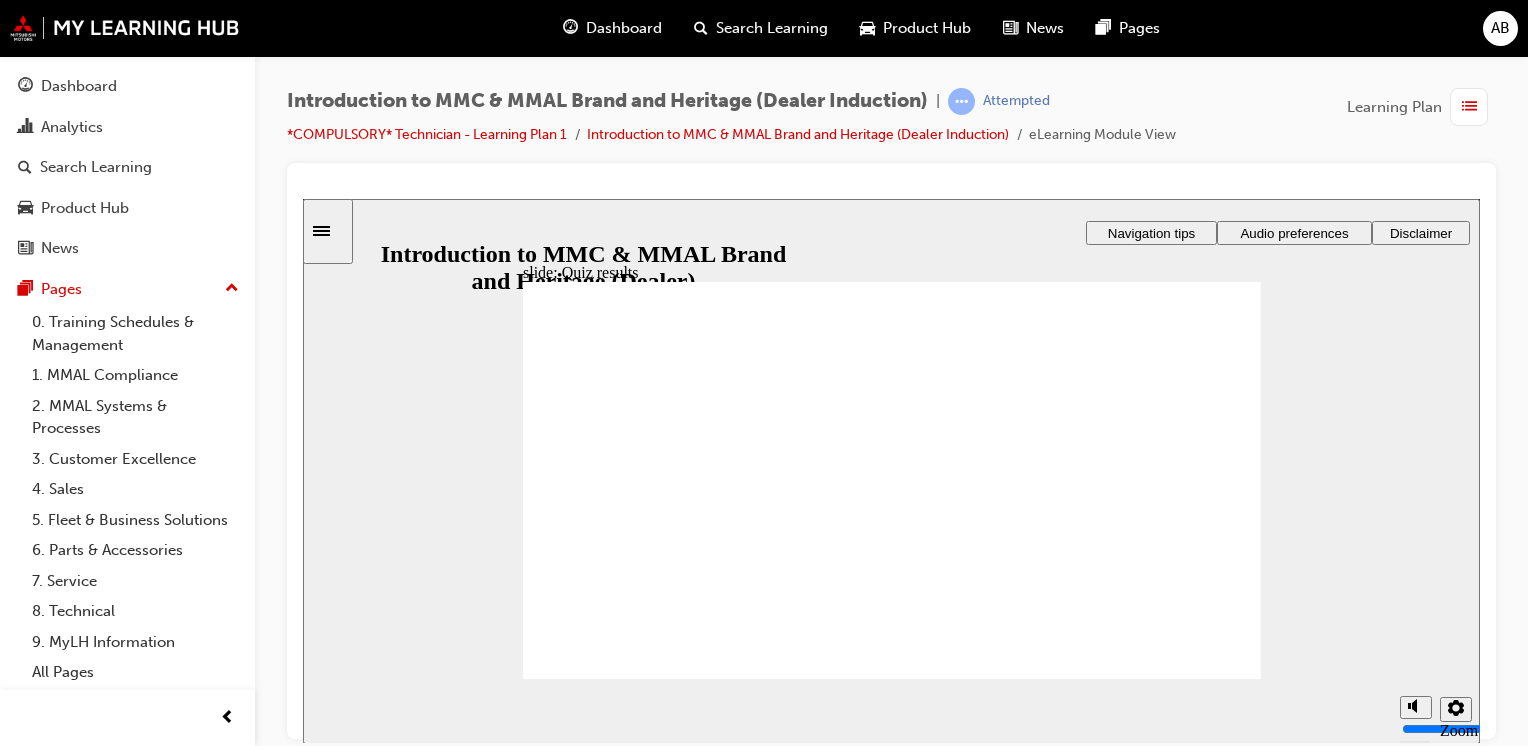 click 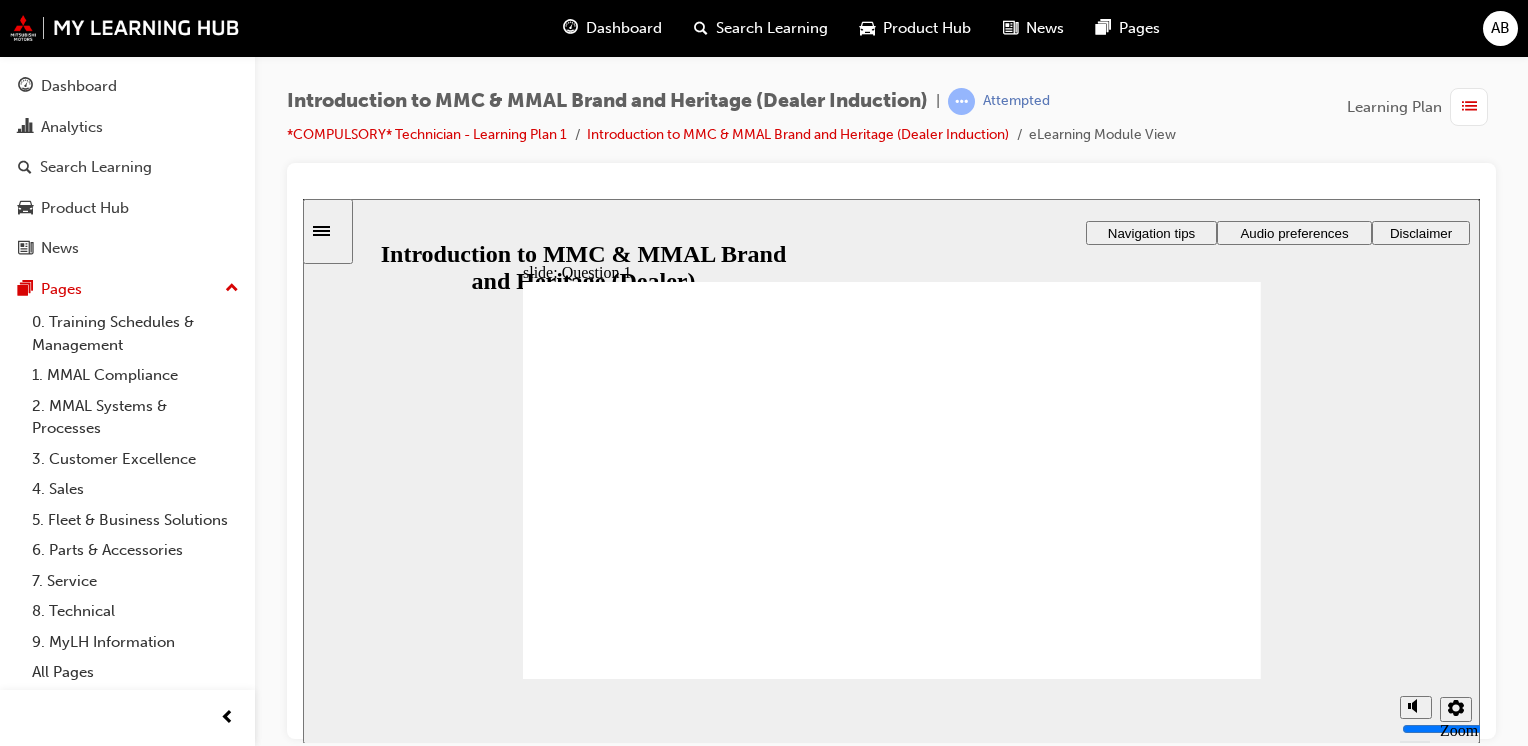 radio on "true" 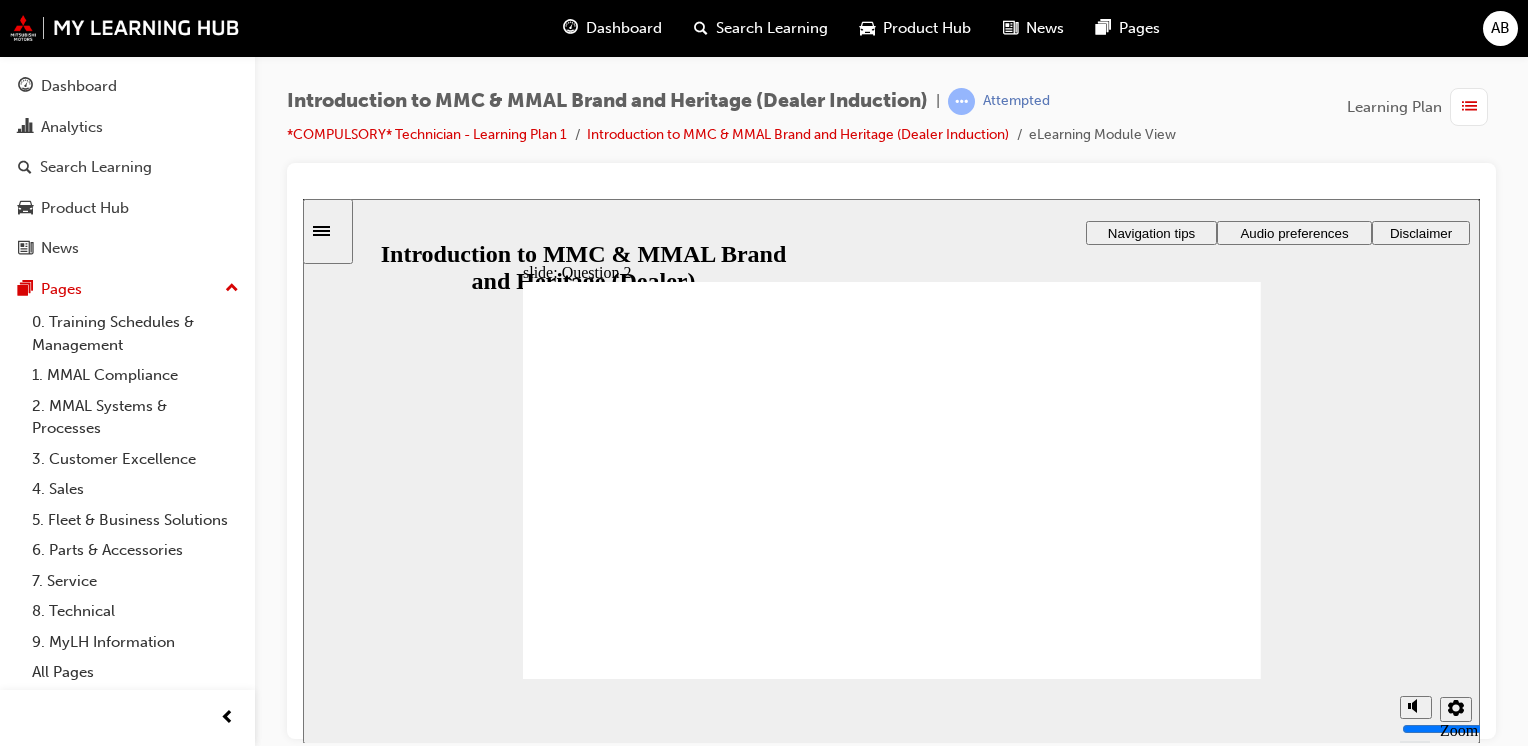 radio on "true" 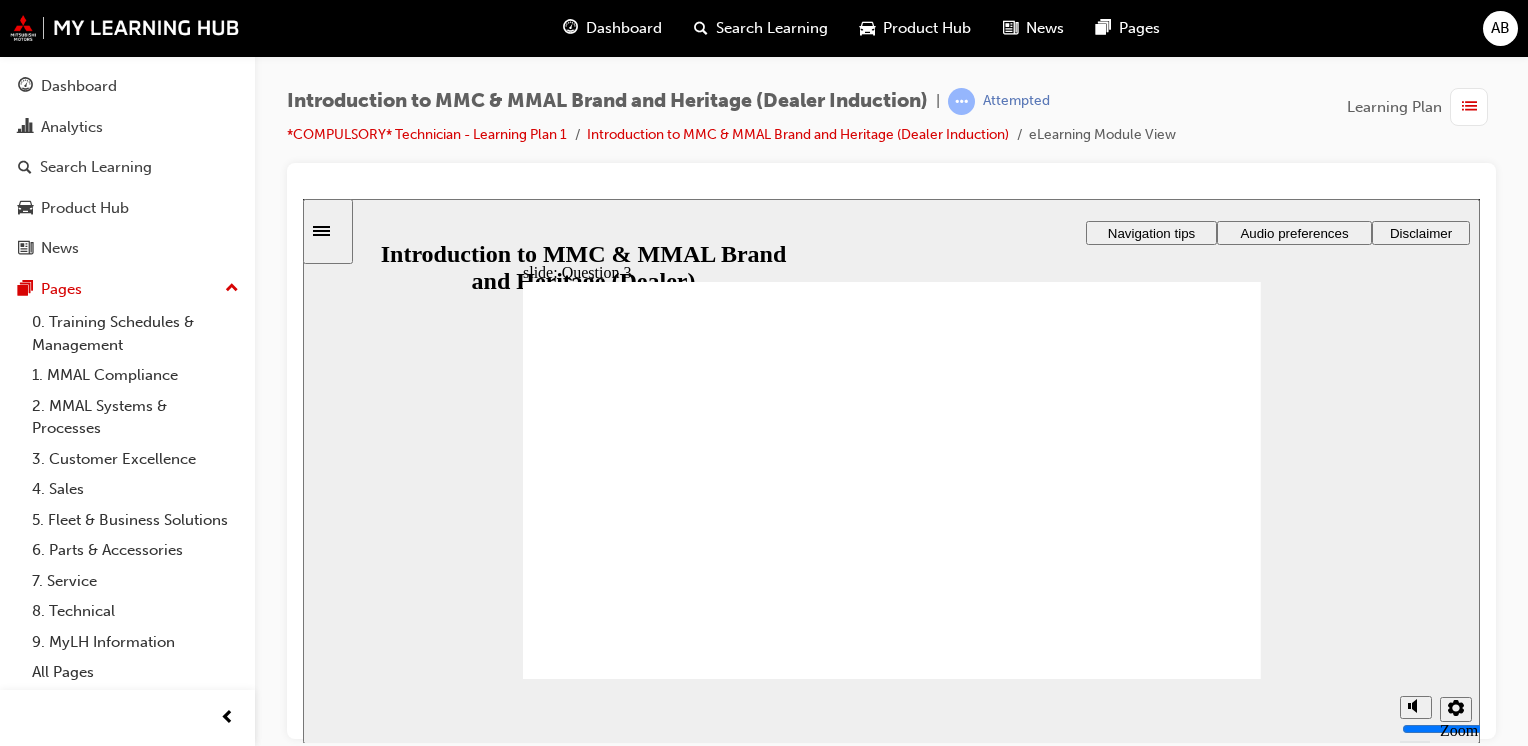 radio on "true" 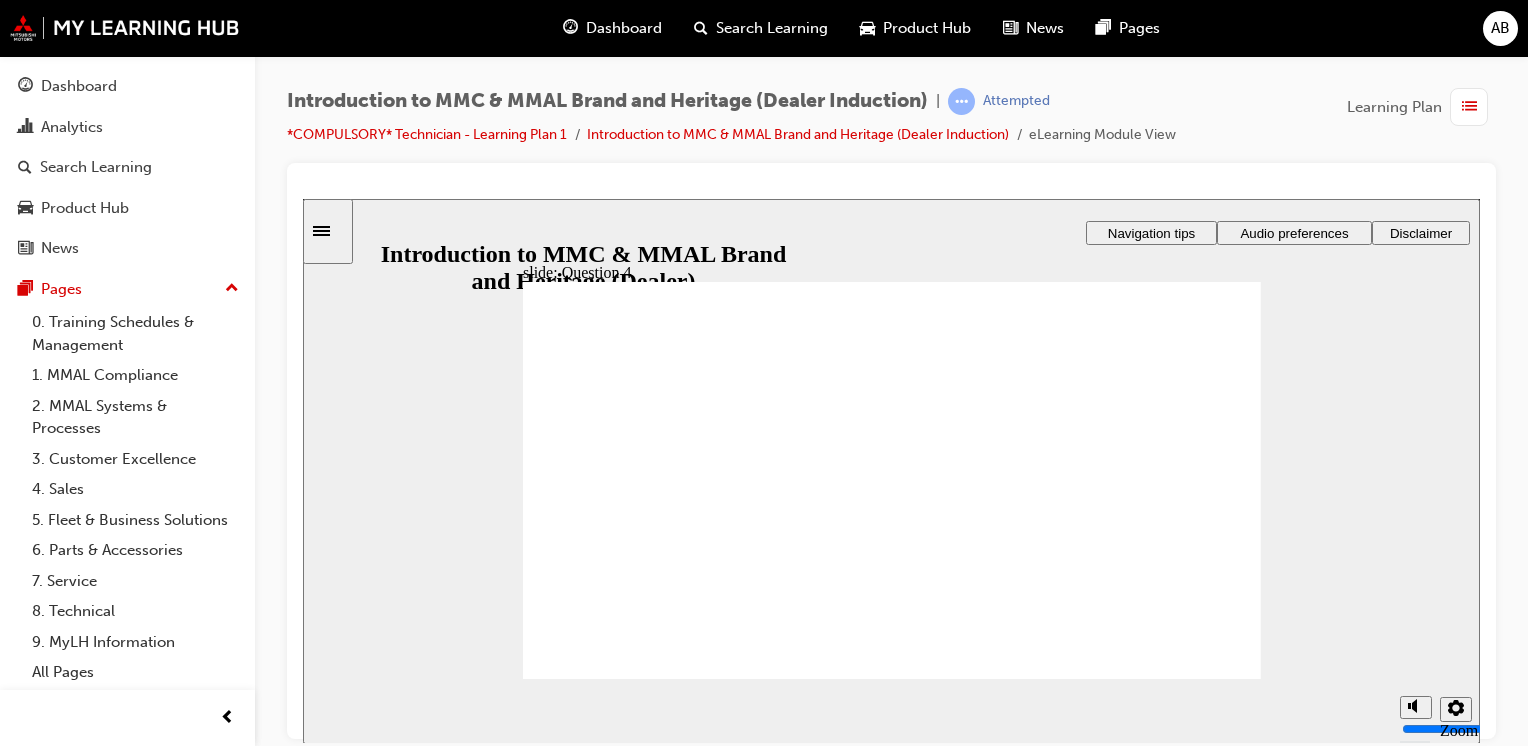 radio on "true" 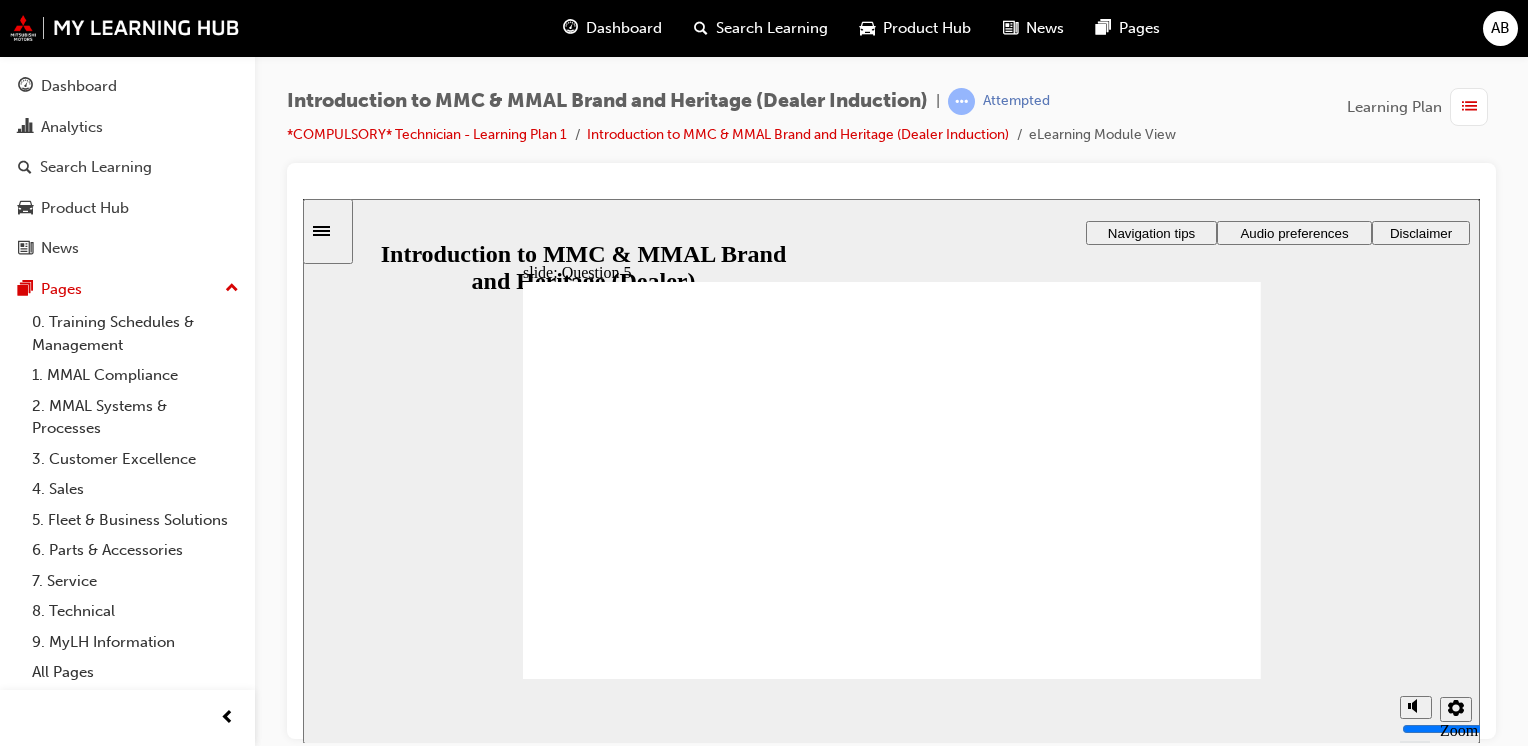 checkbox on "true" 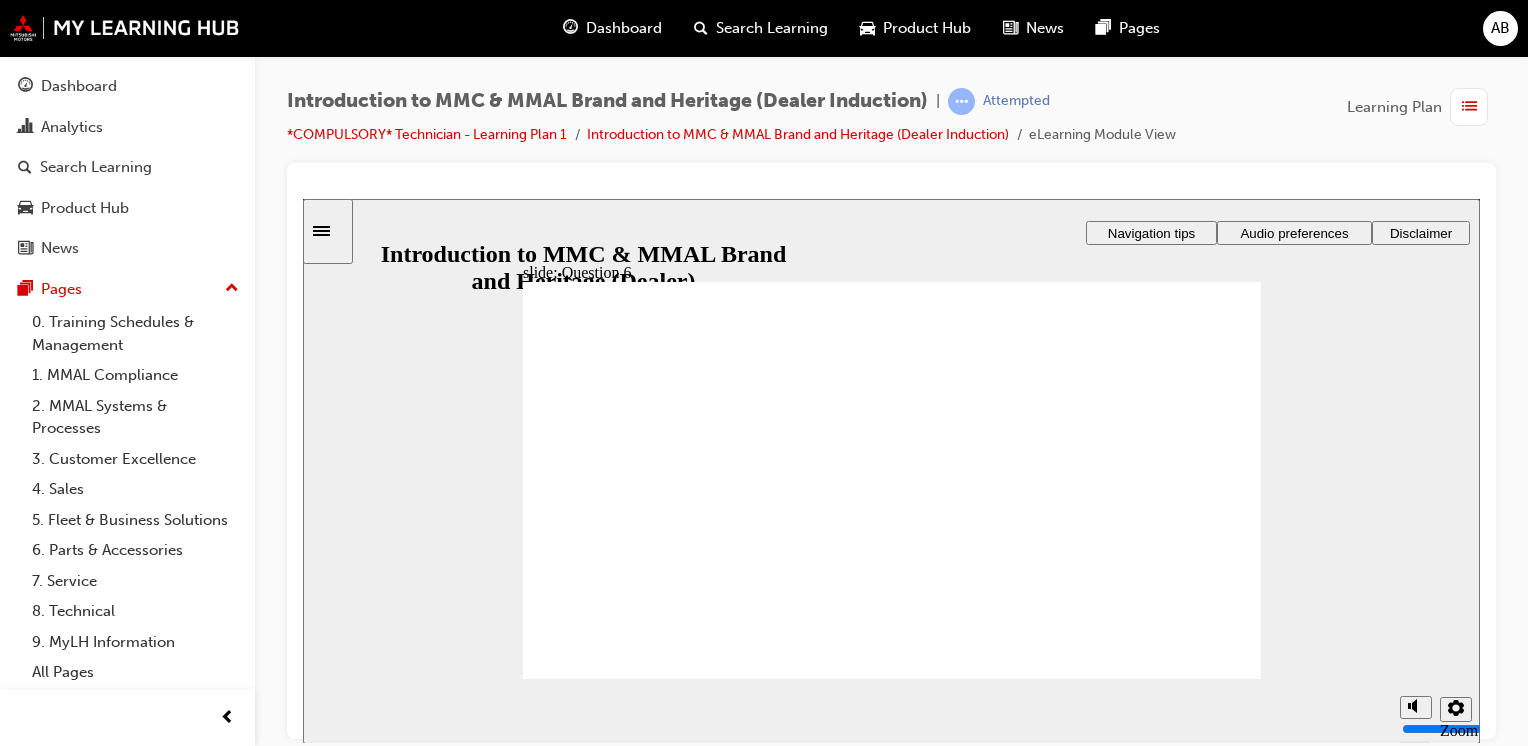 radio on "true" 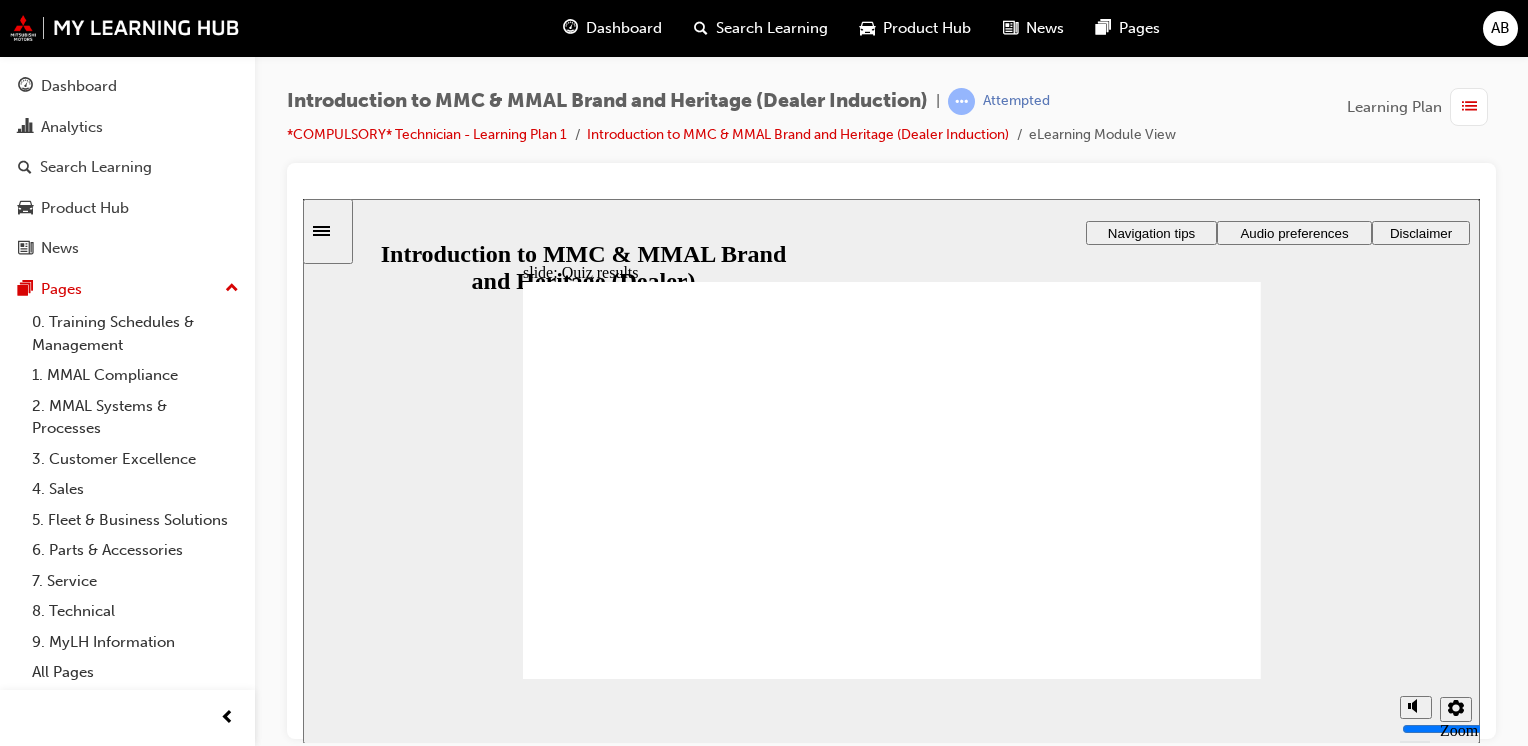 click 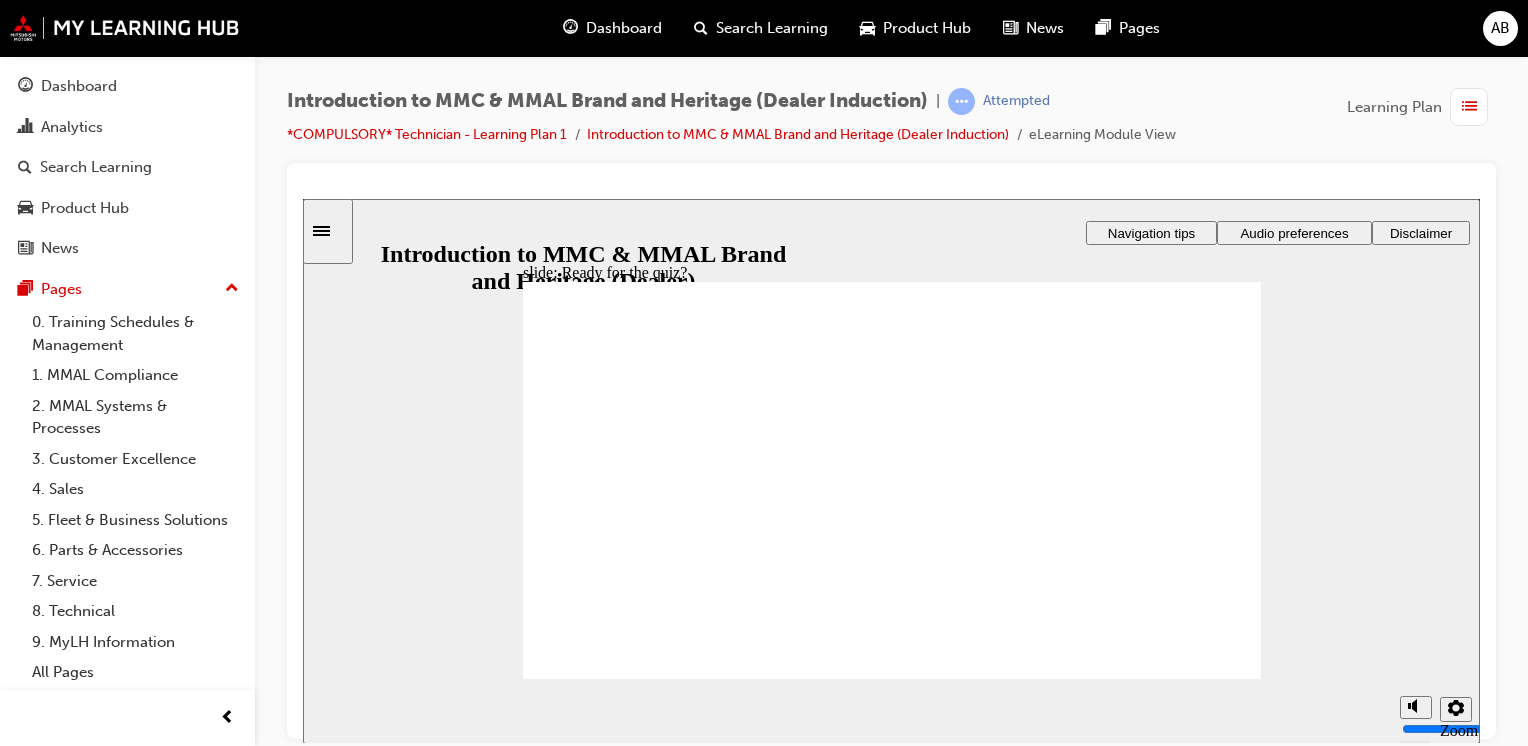 click on "Back" at bounding box center (1122, 2714) 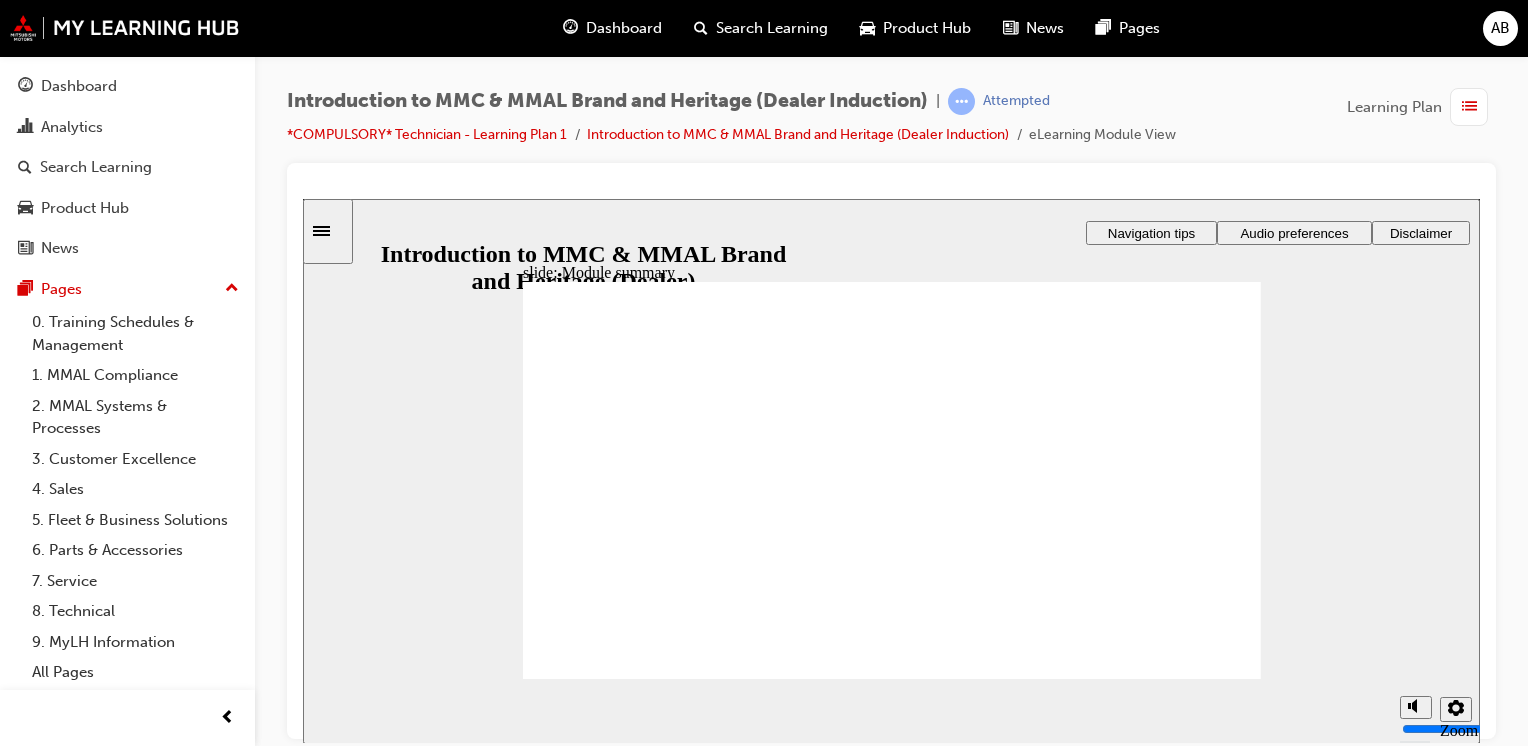 click 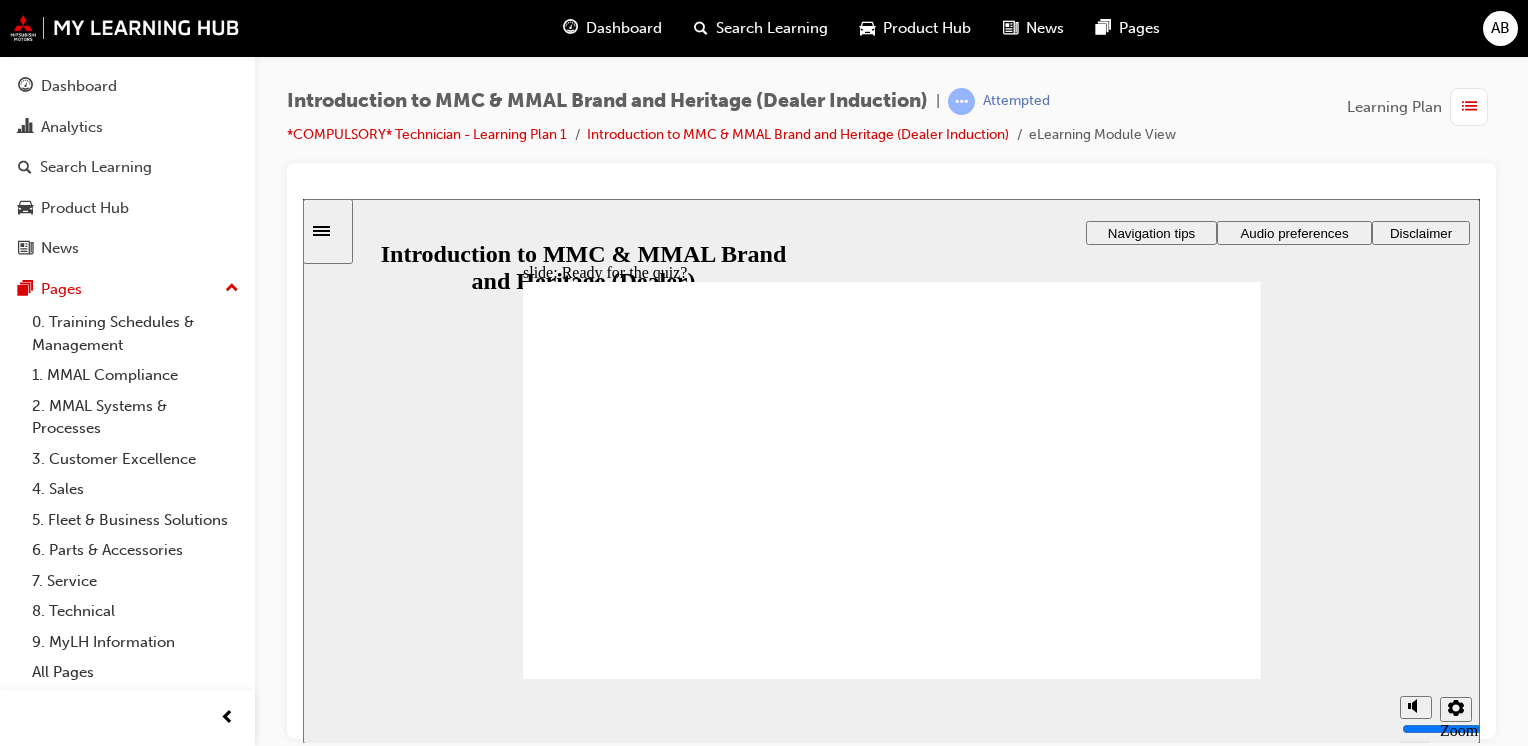 click 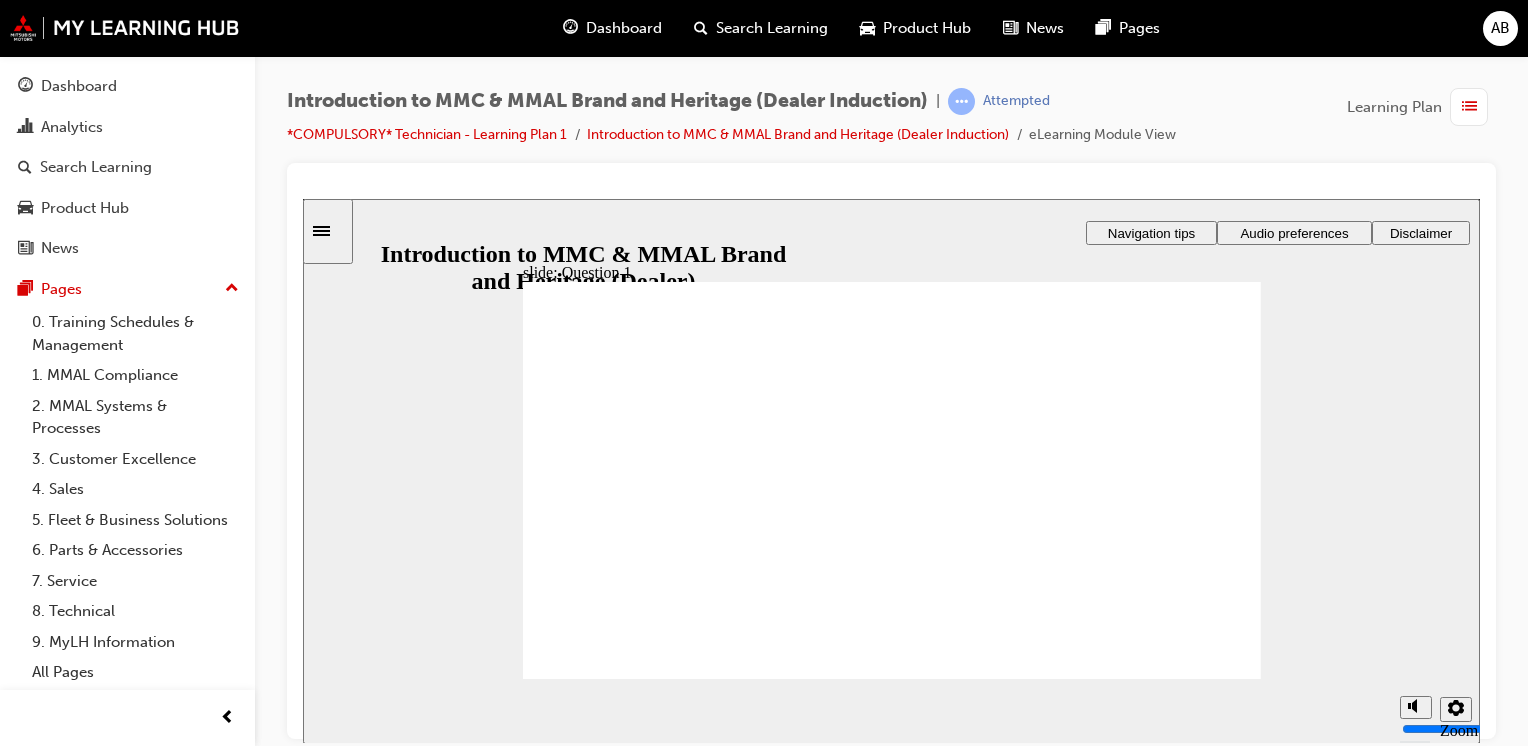 radio on "true" 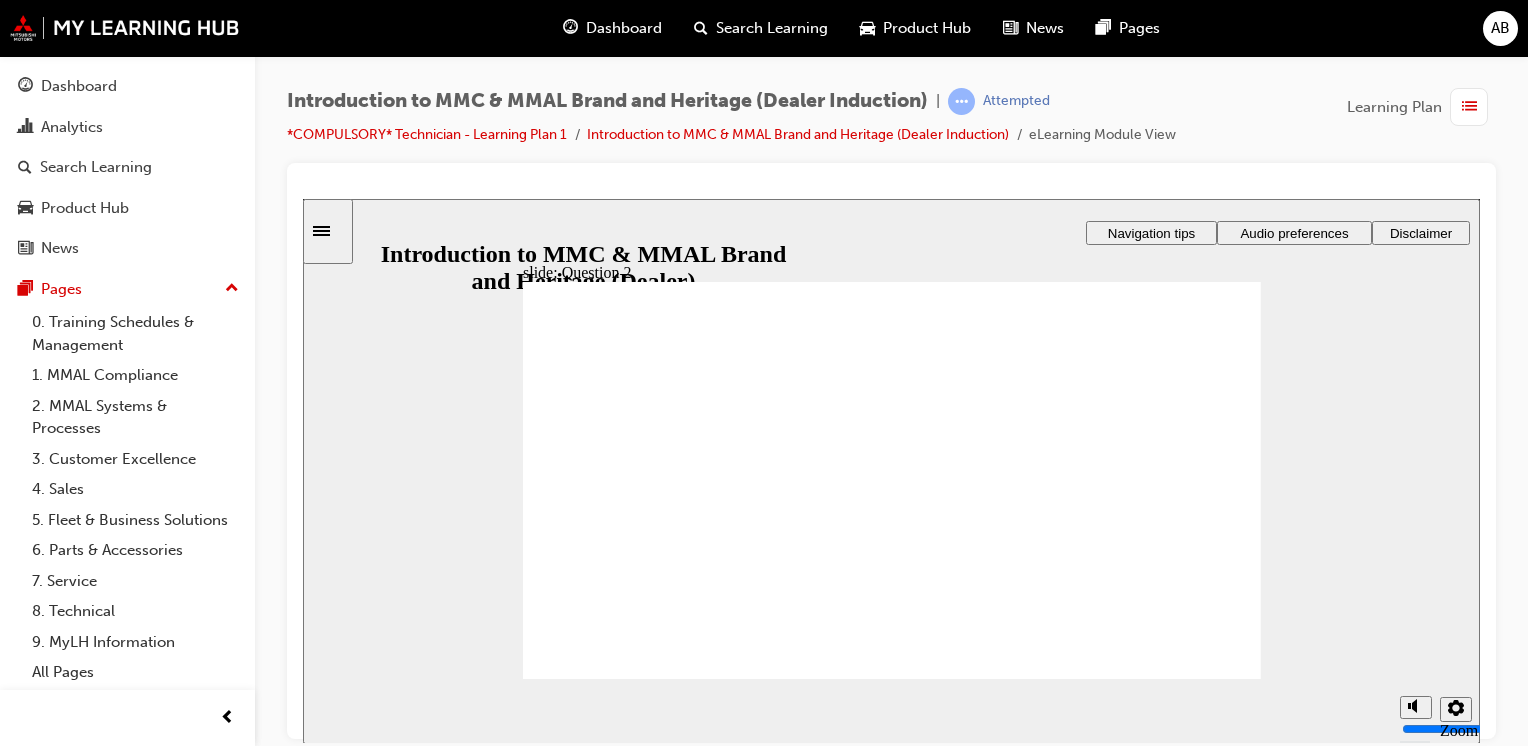 radio on "true" 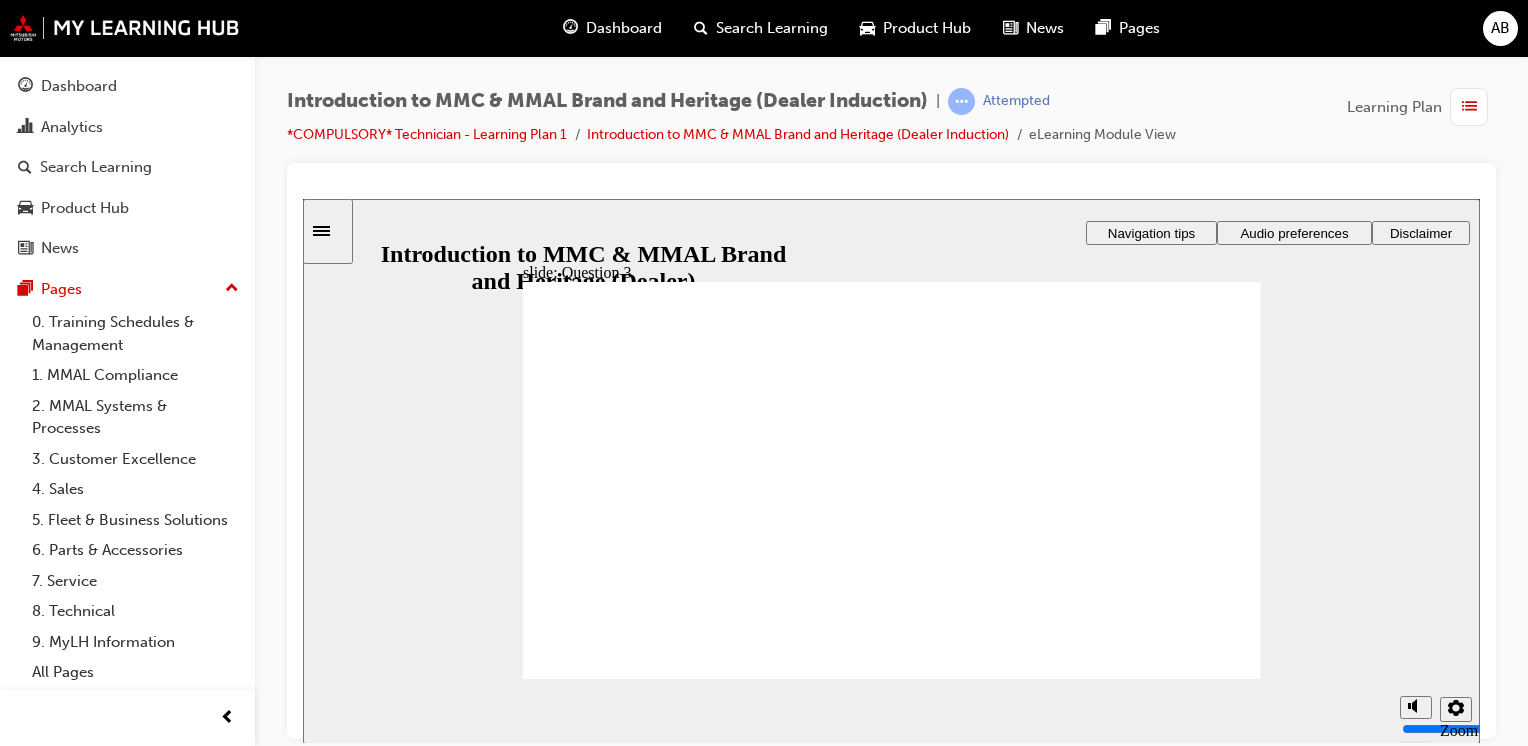 radio on "true" 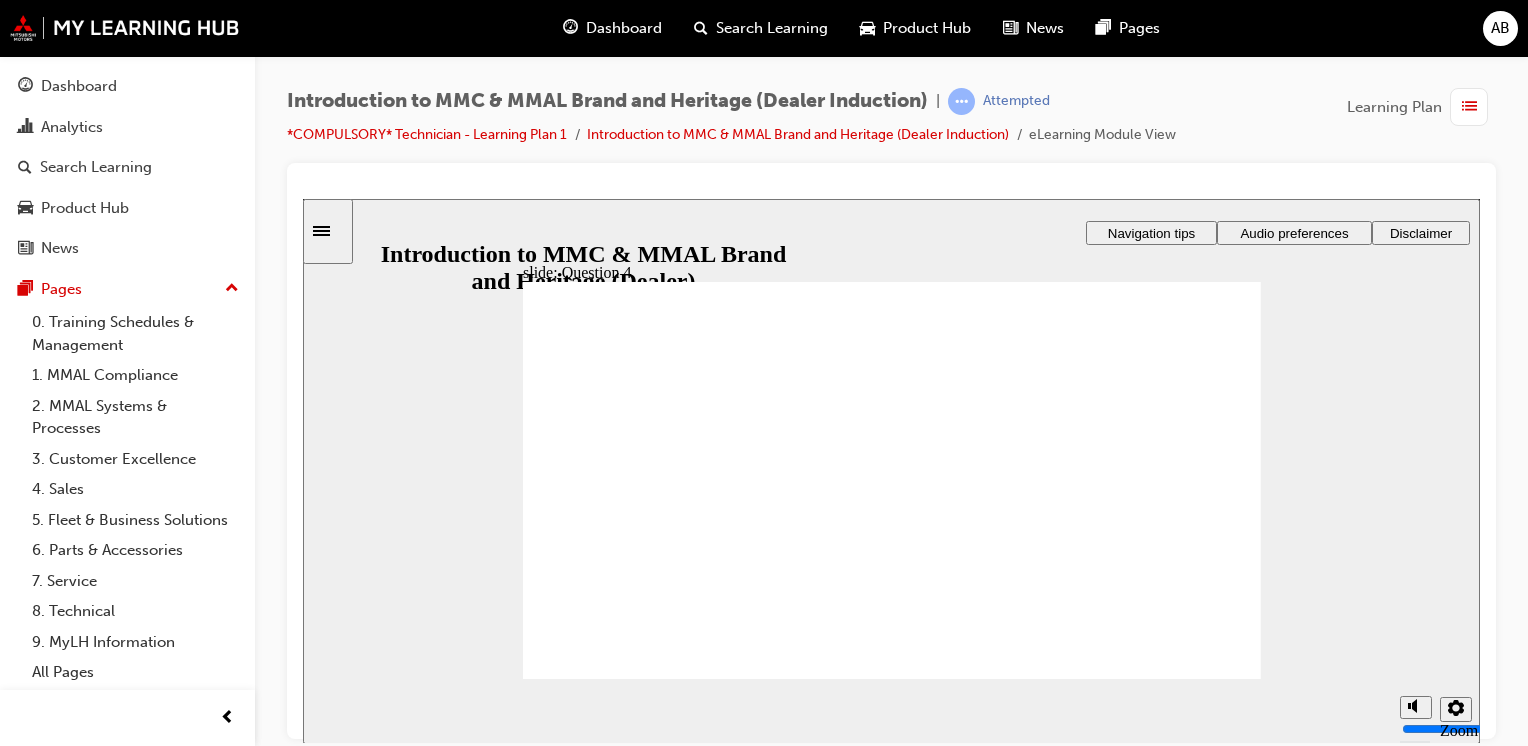 radio on "true" 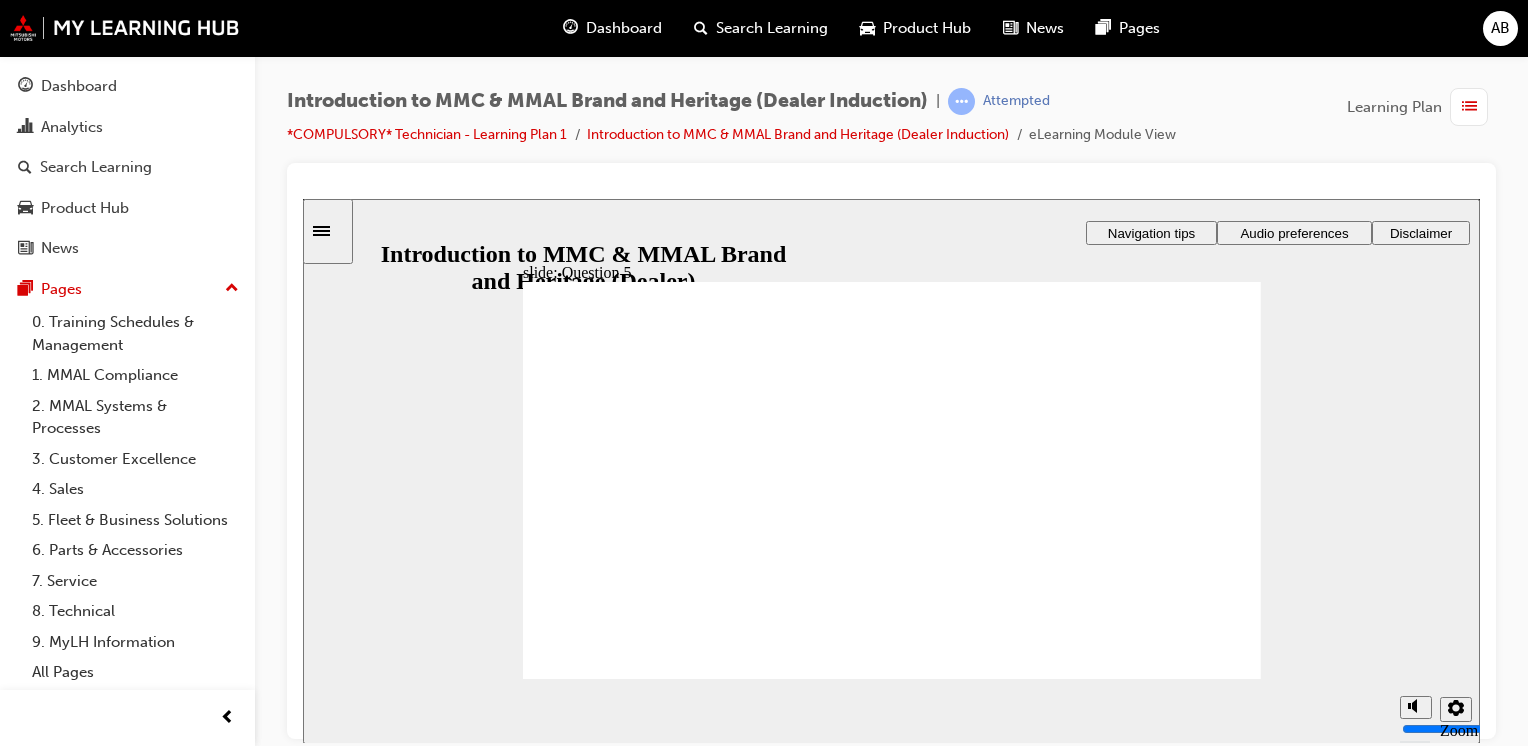 drag, startPoint x: 552, startPoint y: 479, endPoint x: 550, endPoint y: 525, distance: 46.043457 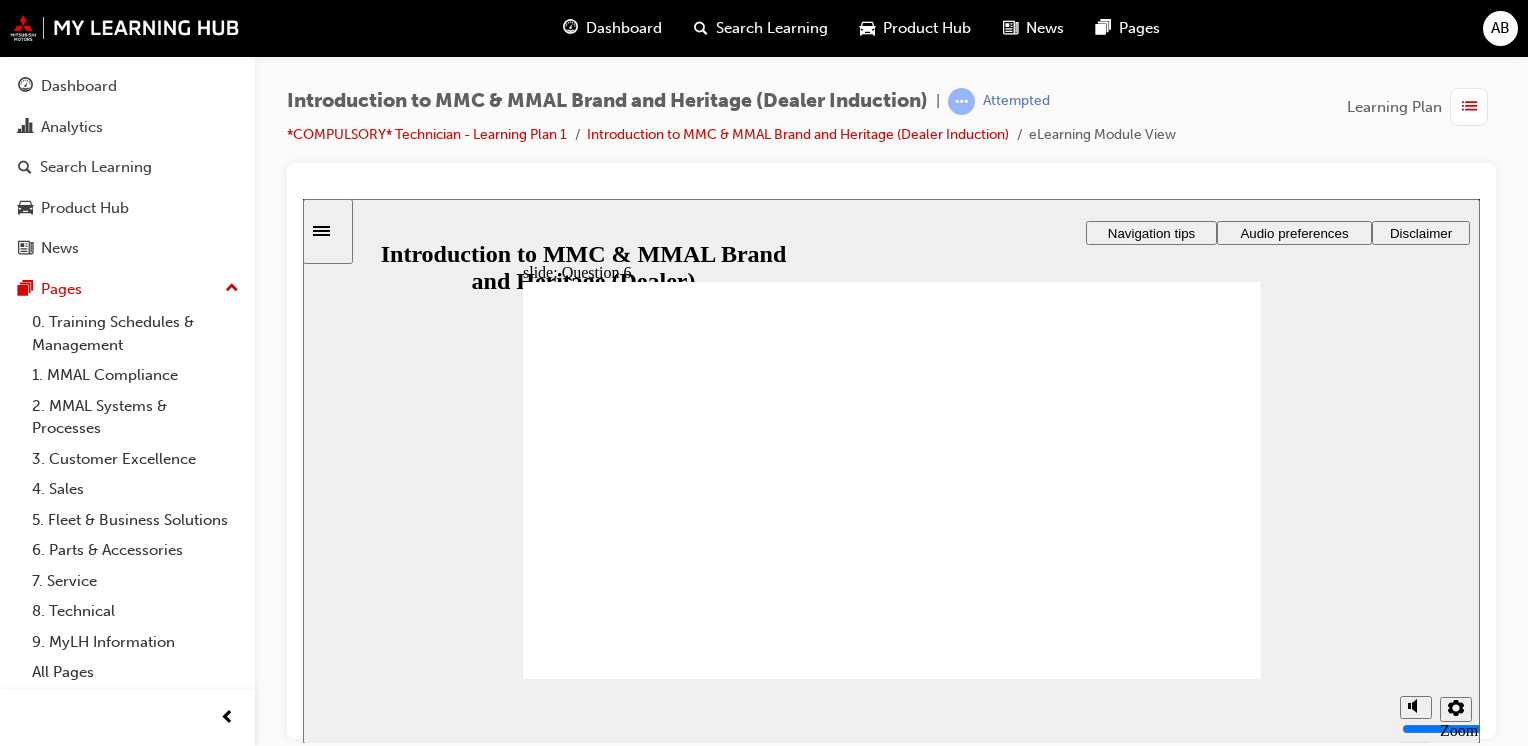 radio on "true" 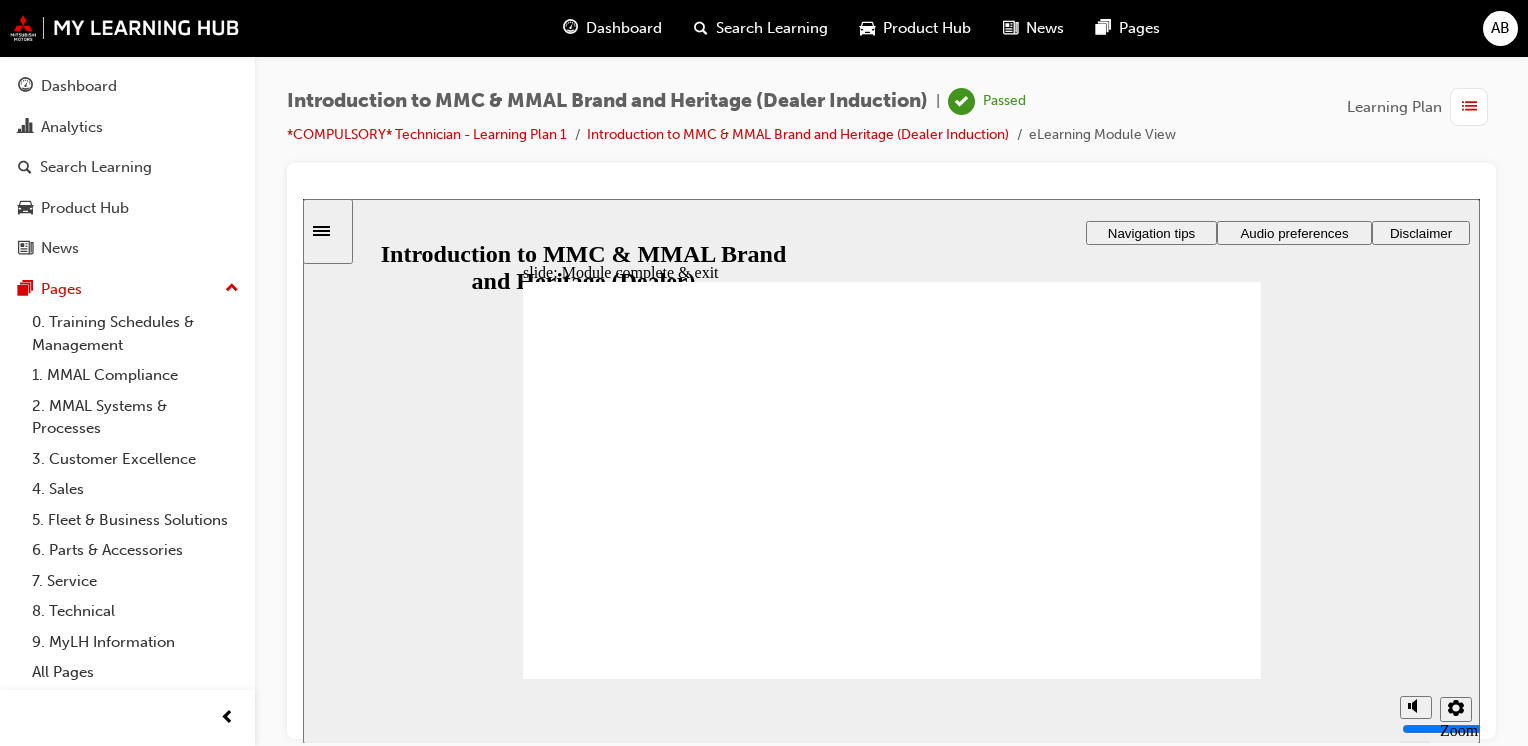 click 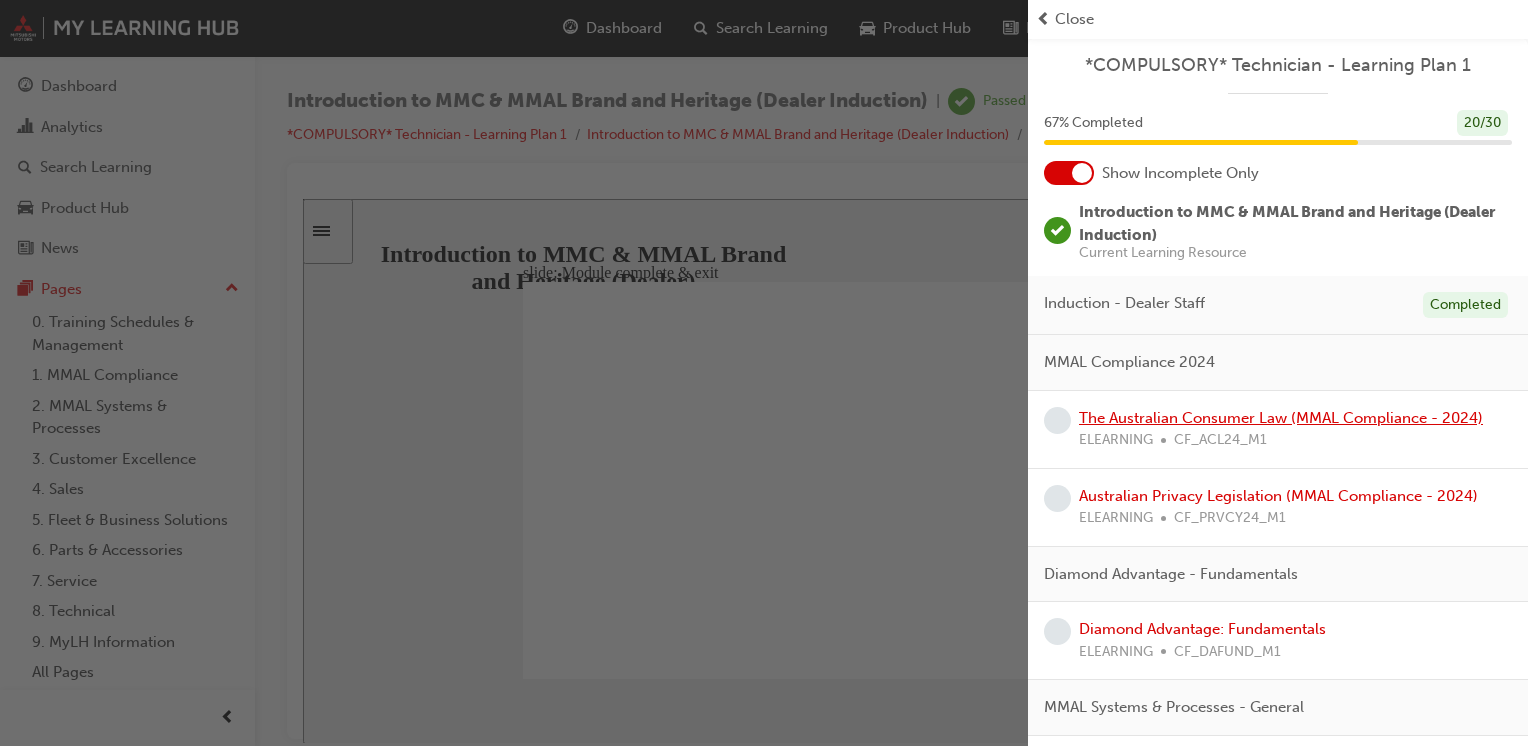 click on "The Australian Consumer Law (MMAL Compliance - 2024)" at bounding box center (1281, 418) 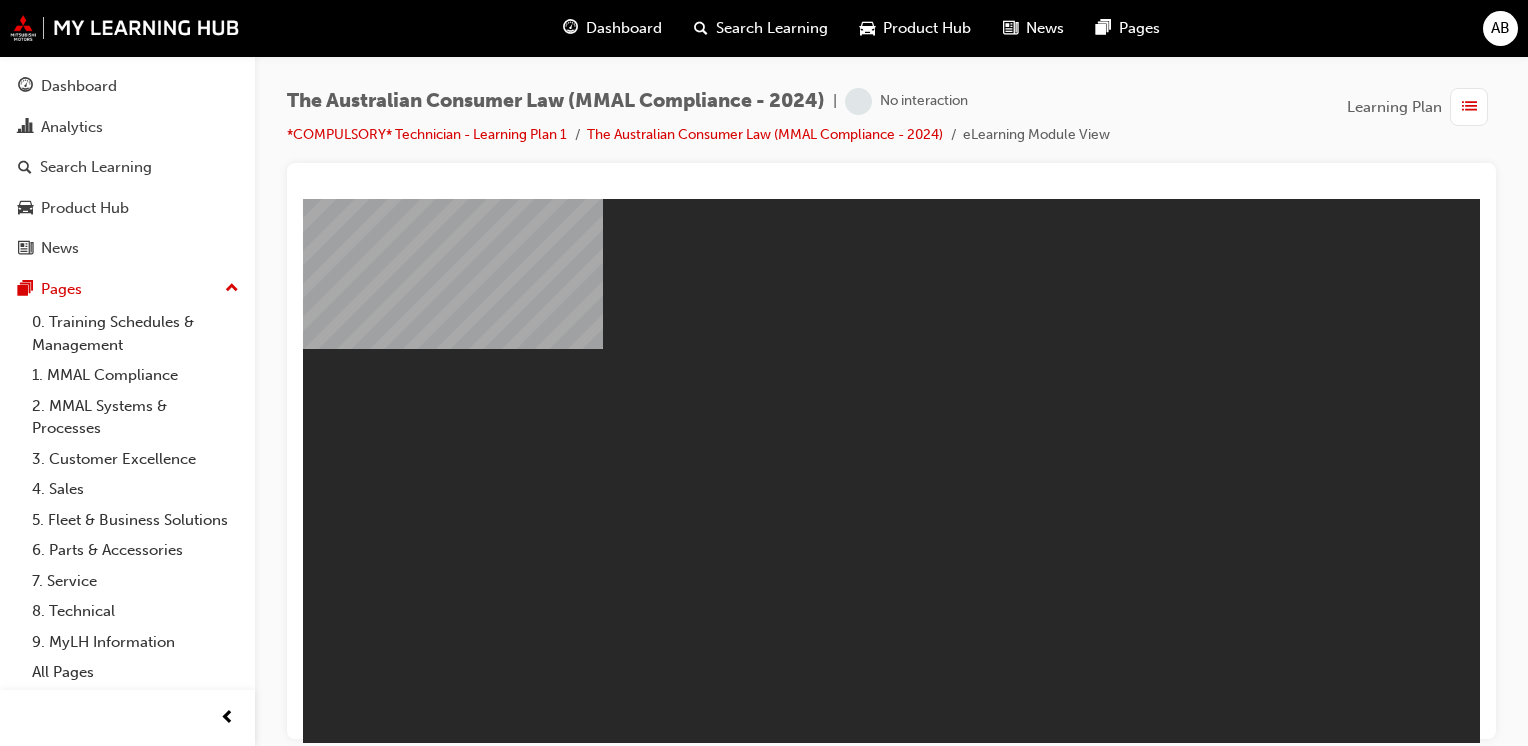scroll, scrollTop: 0, scrollLeft: 0, axis: both 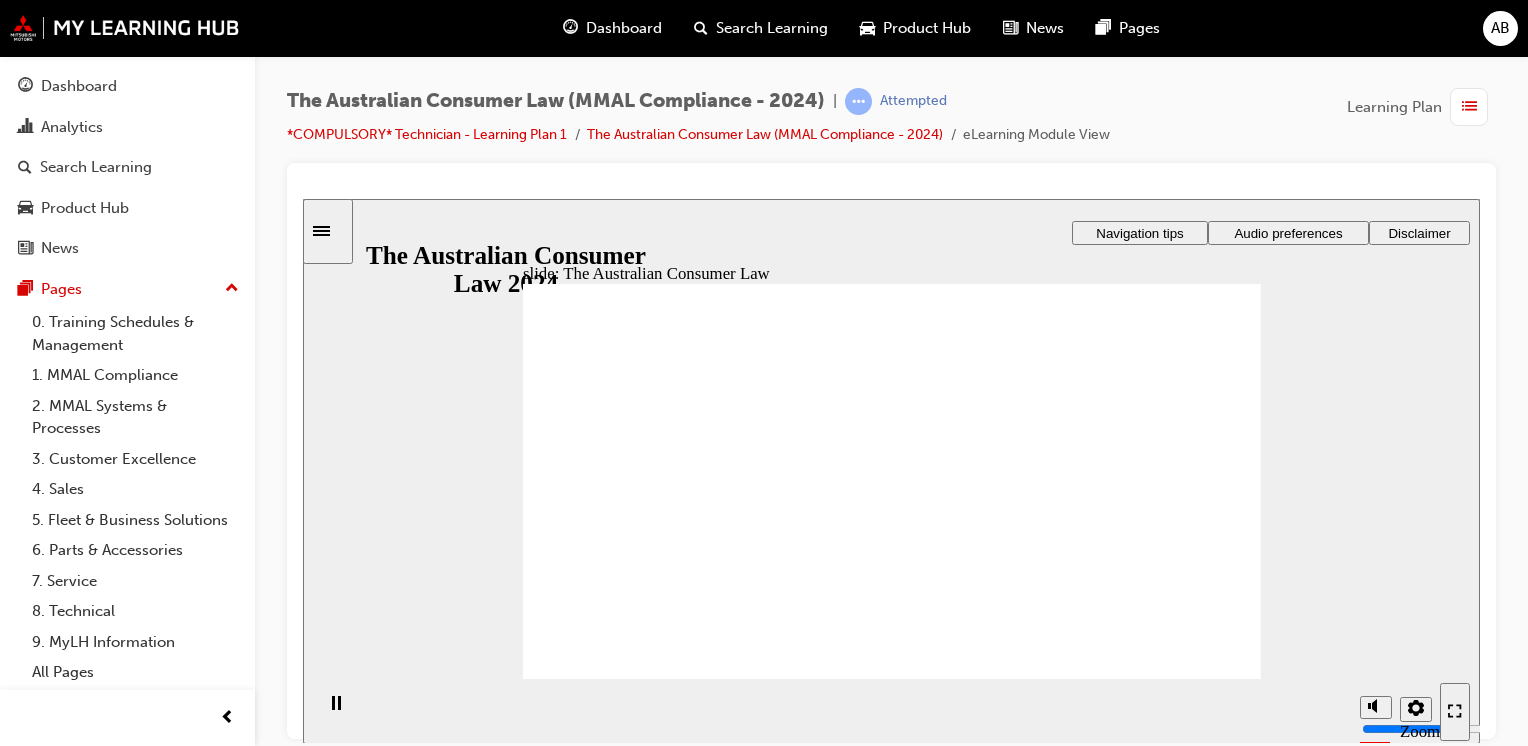 click on "Start Start Start" at bounding box center [1144, 3318] 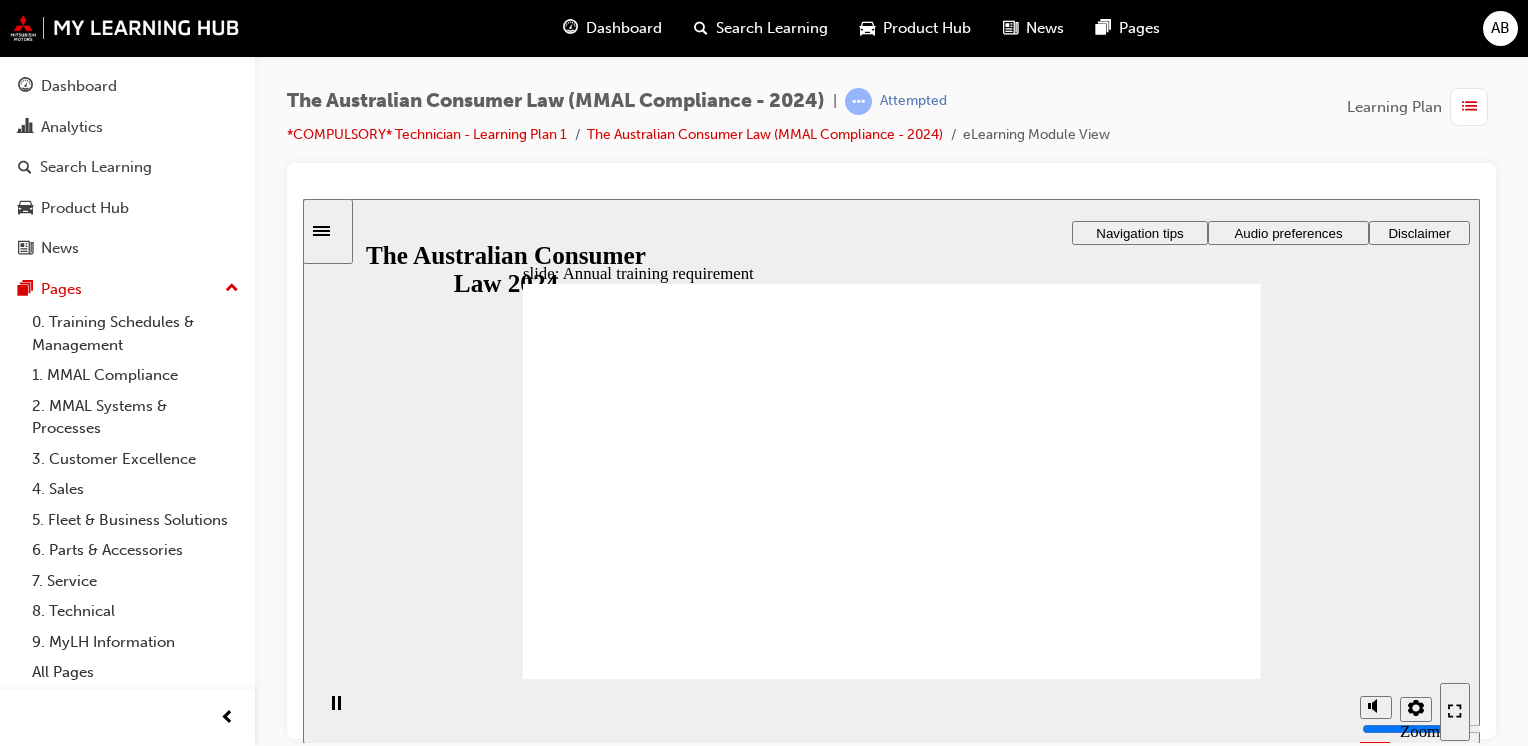 click 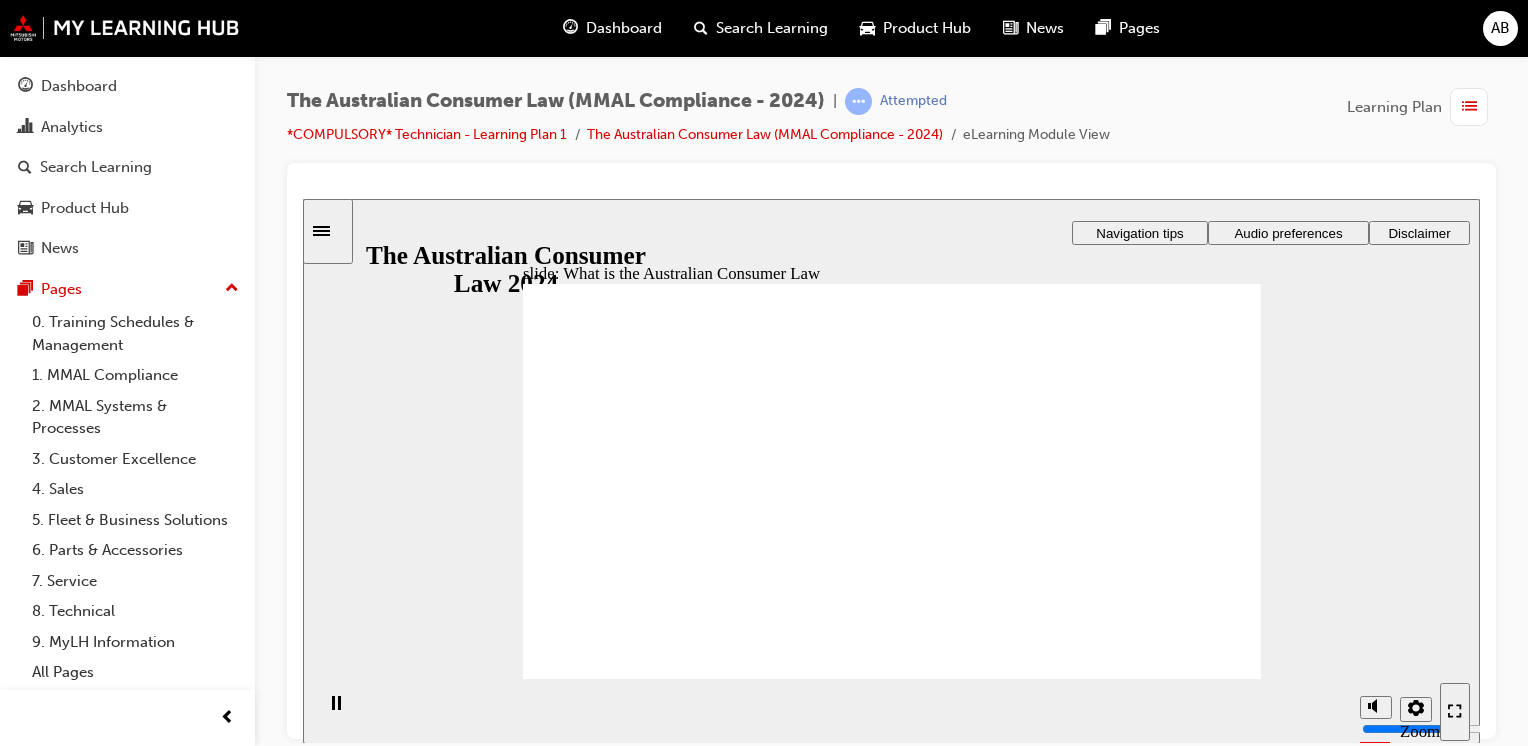 click 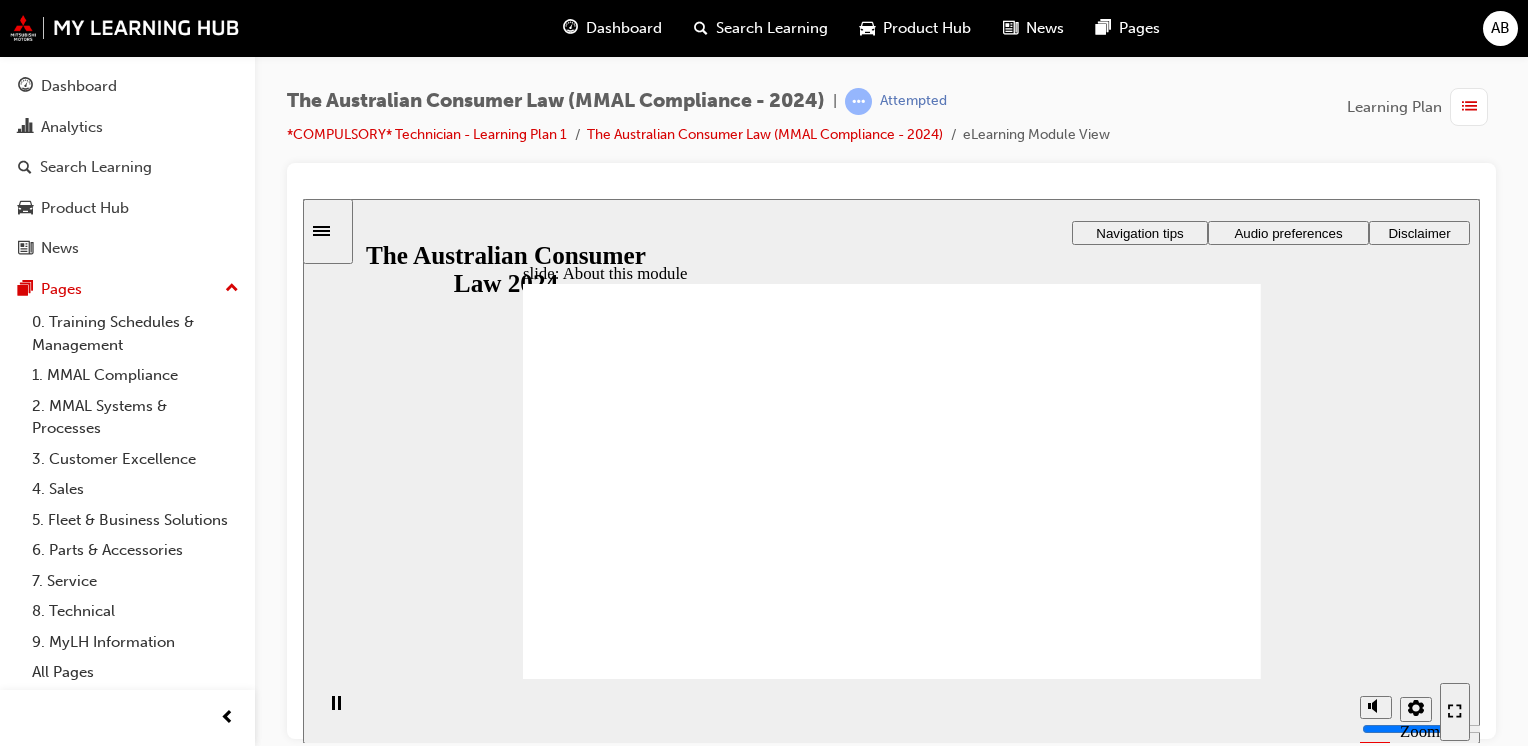click 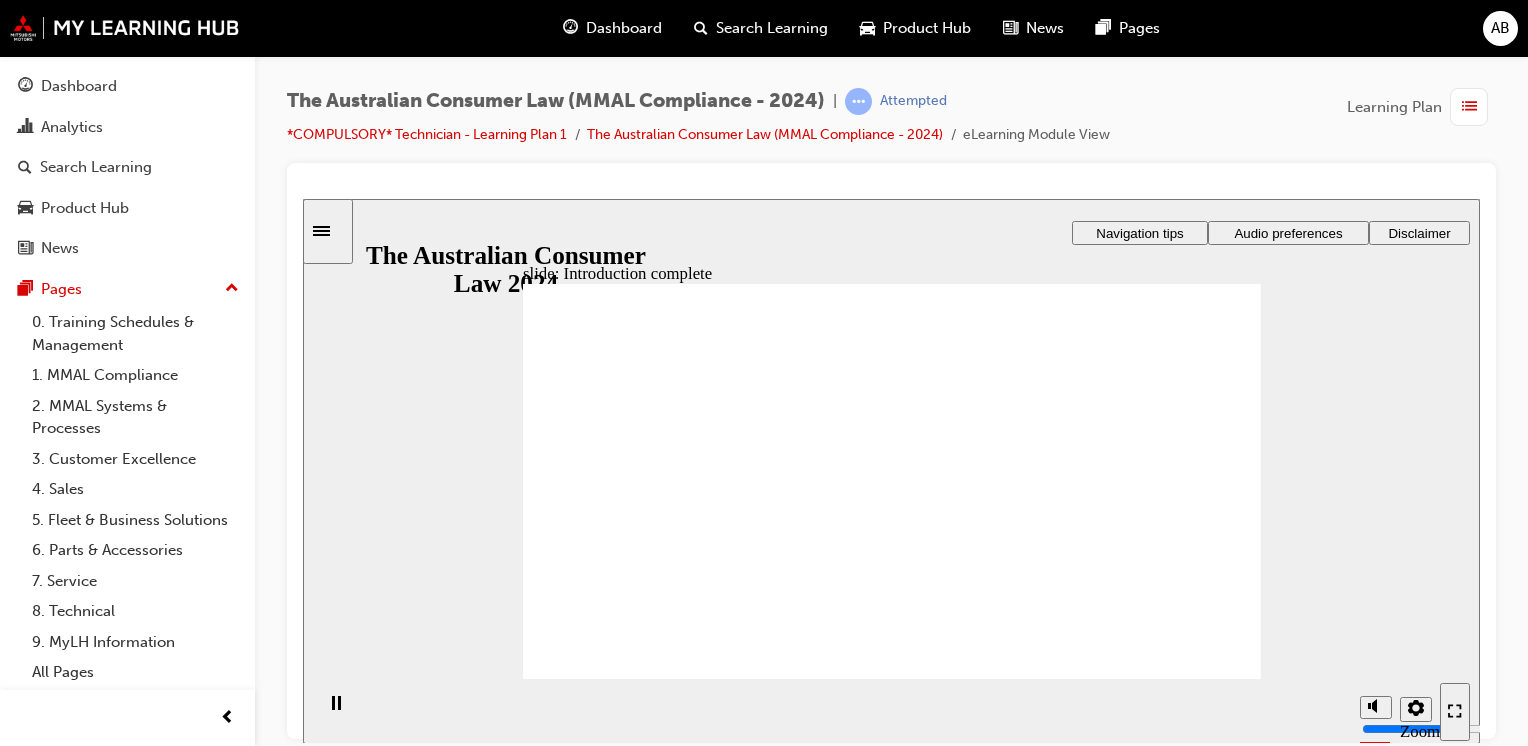 click 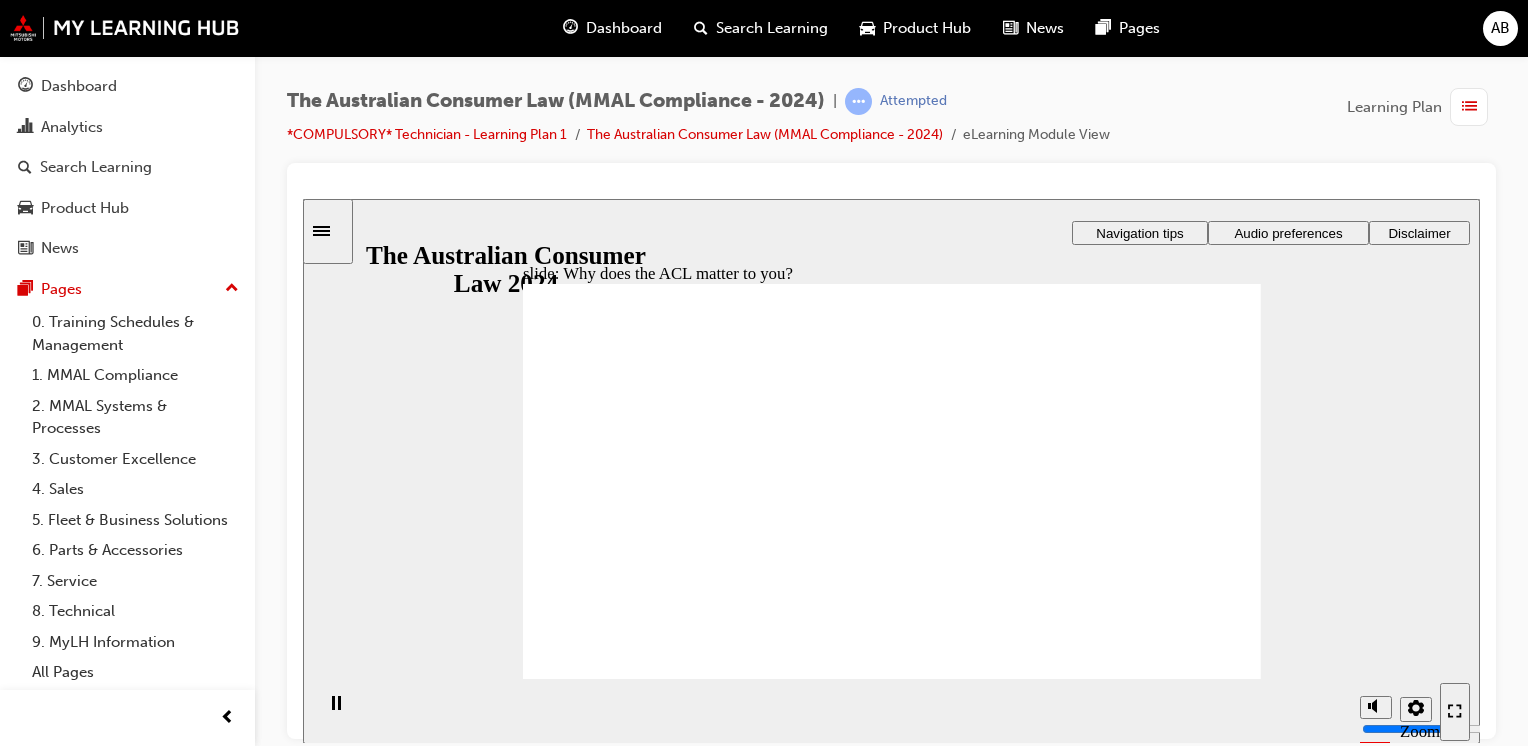 click 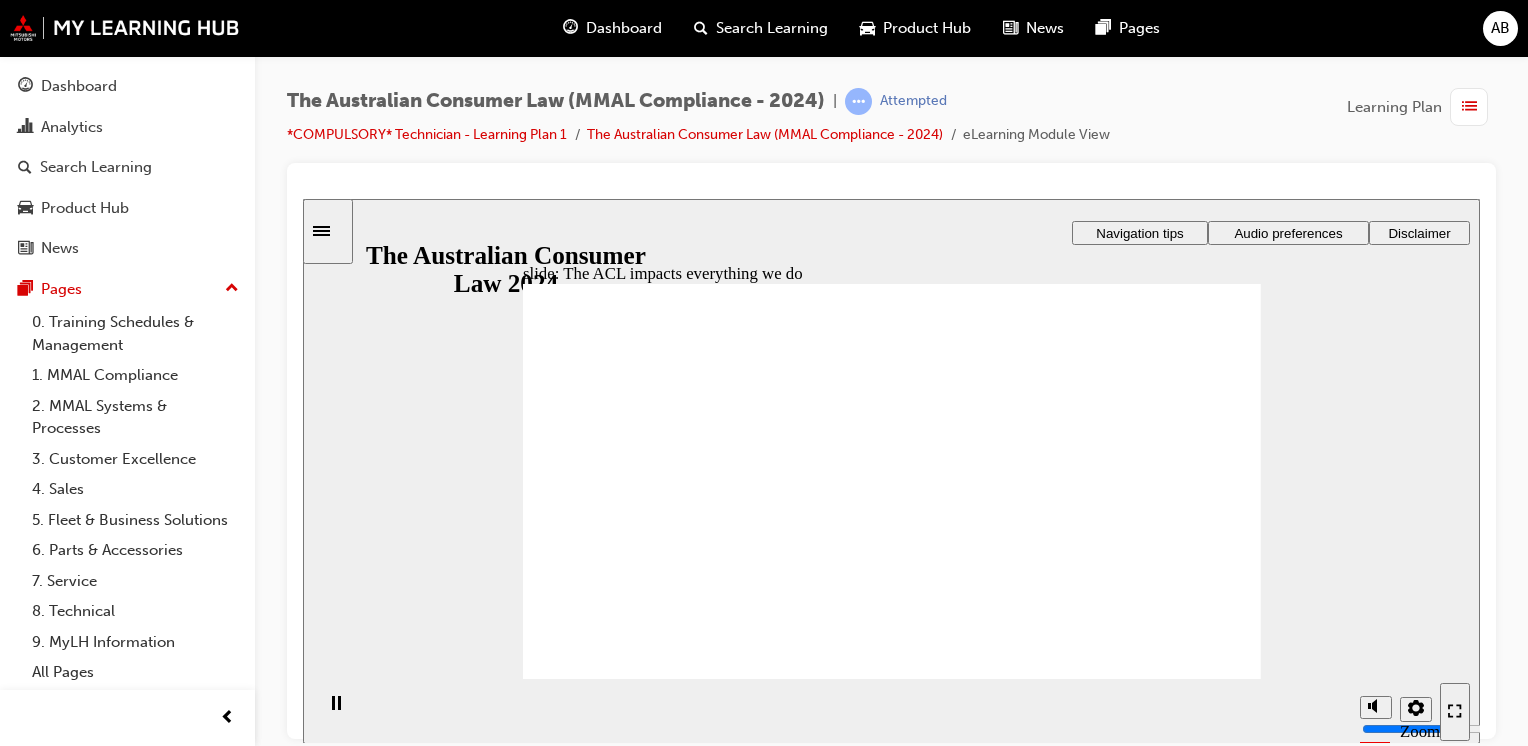 click 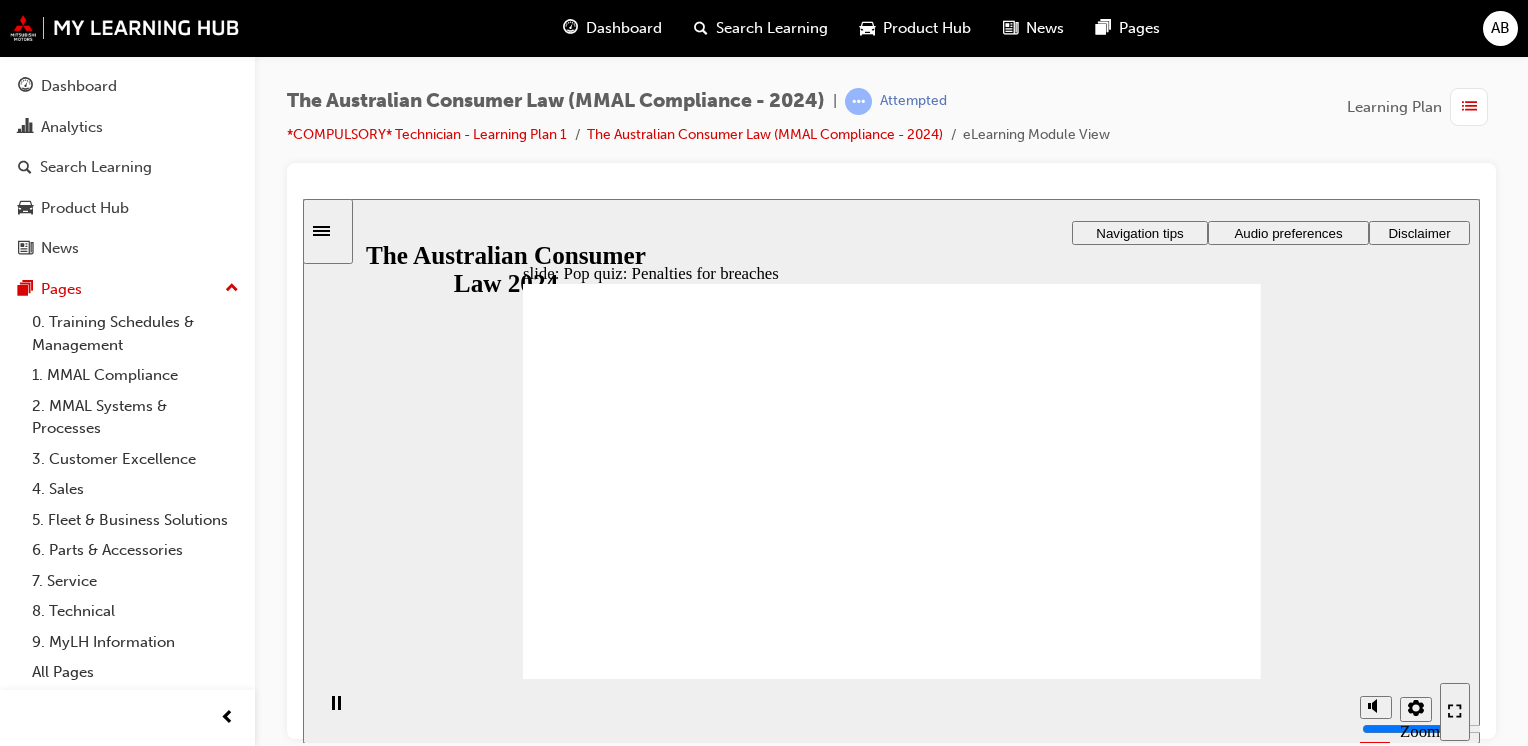 radio on "true" 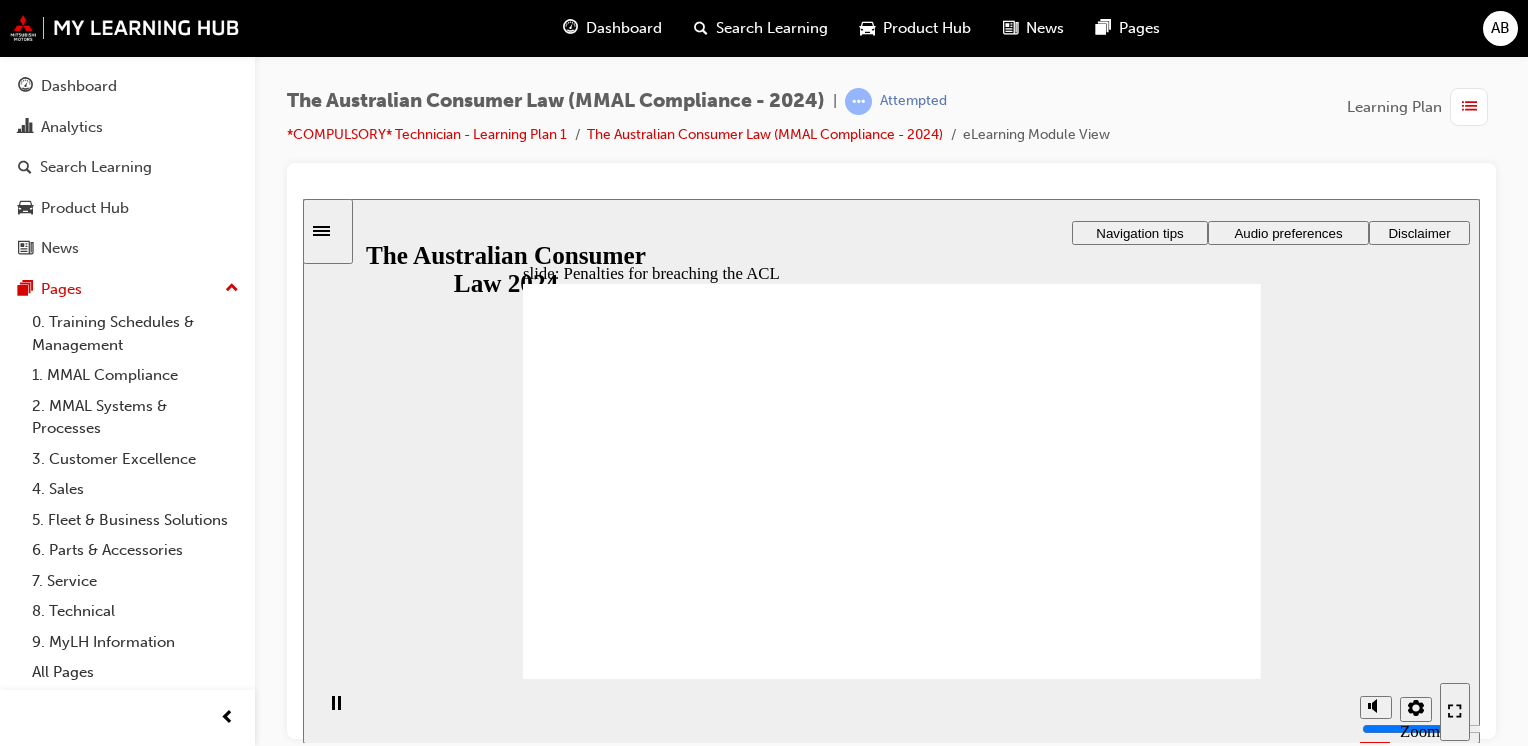 click 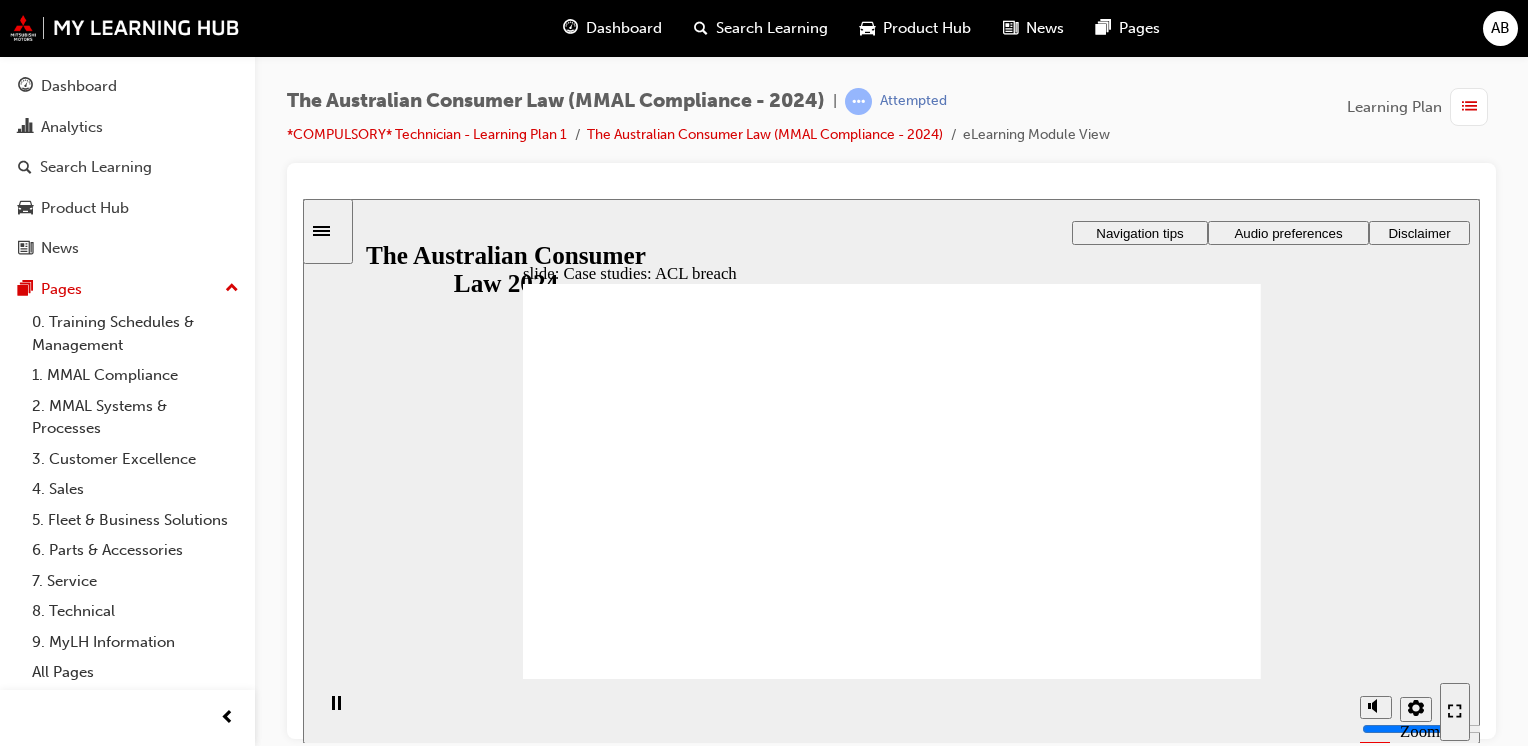 click 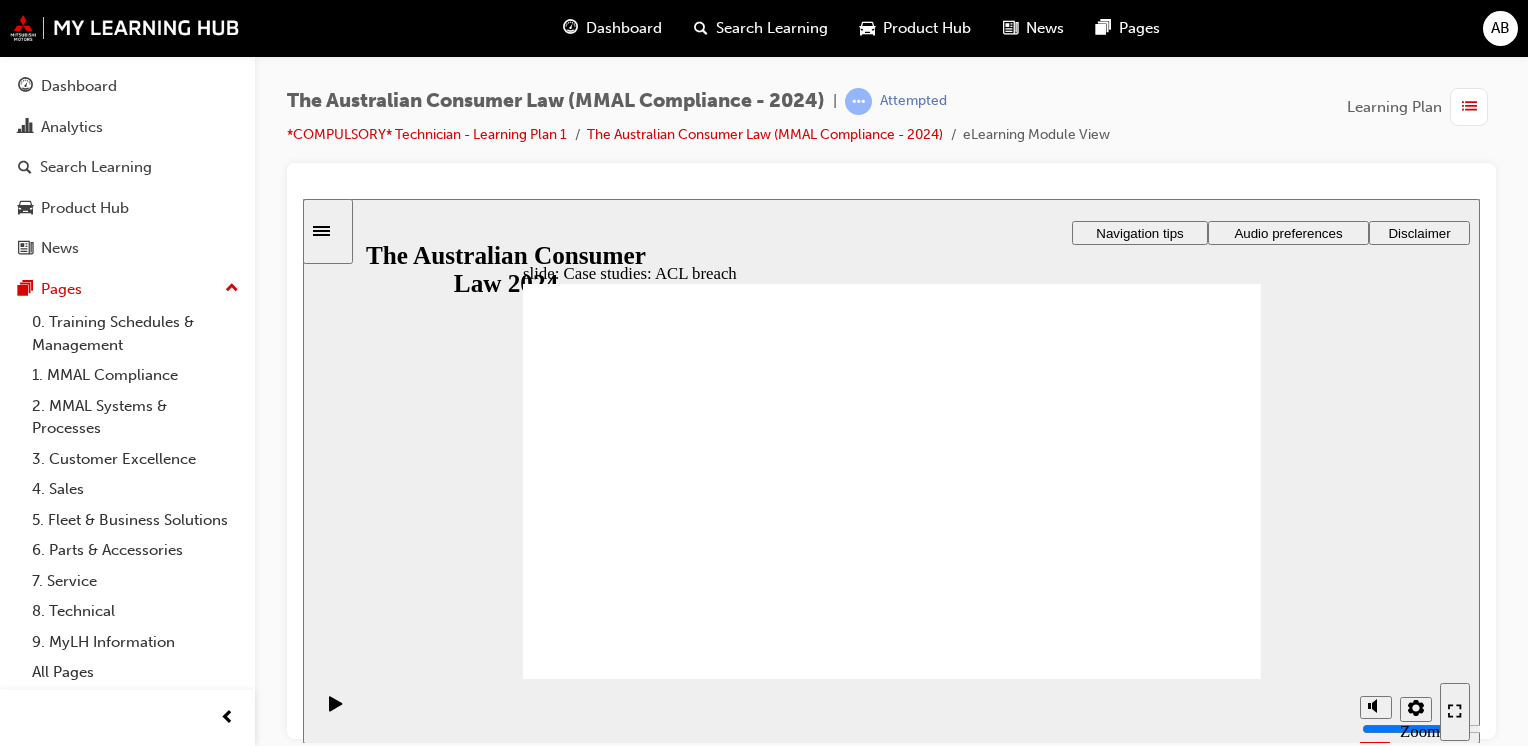 click 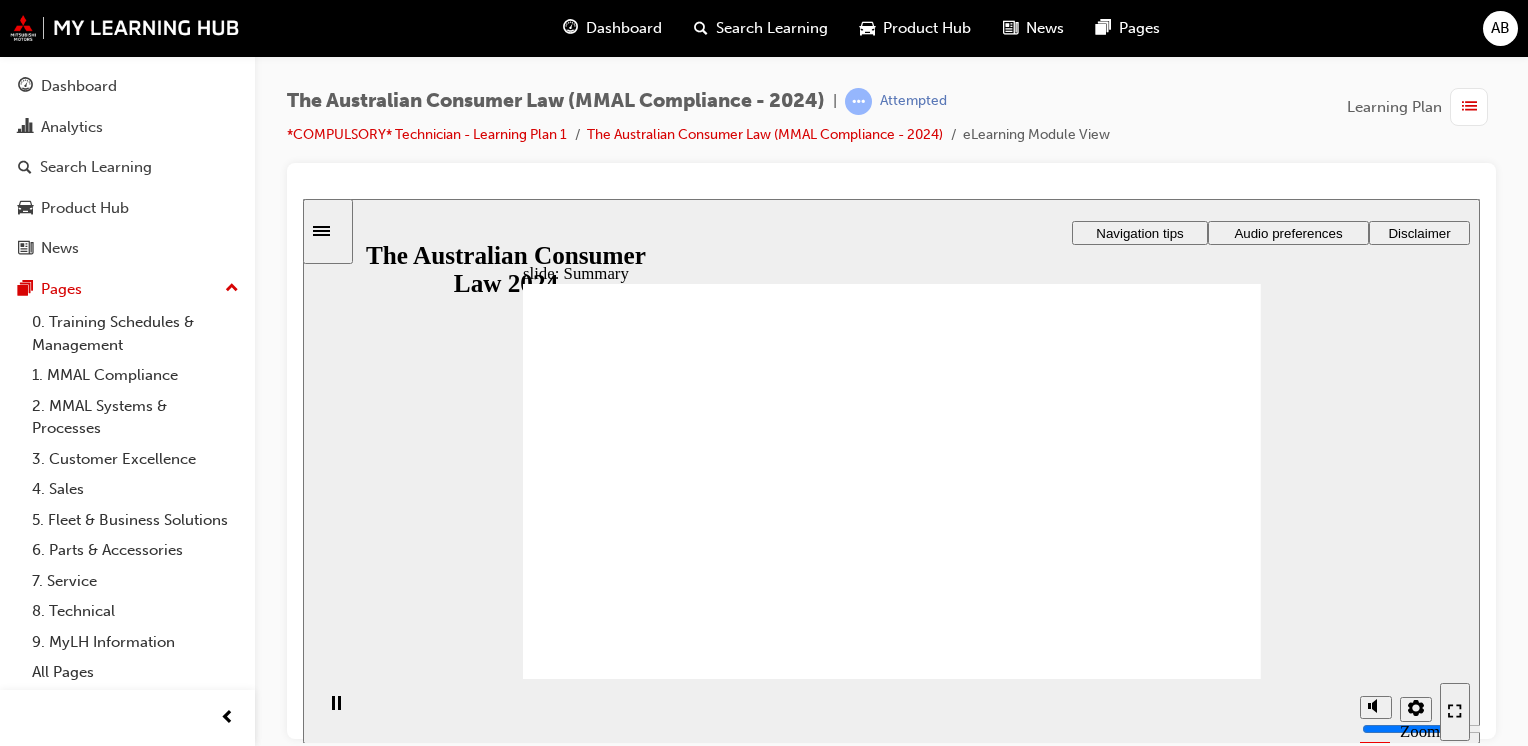 click 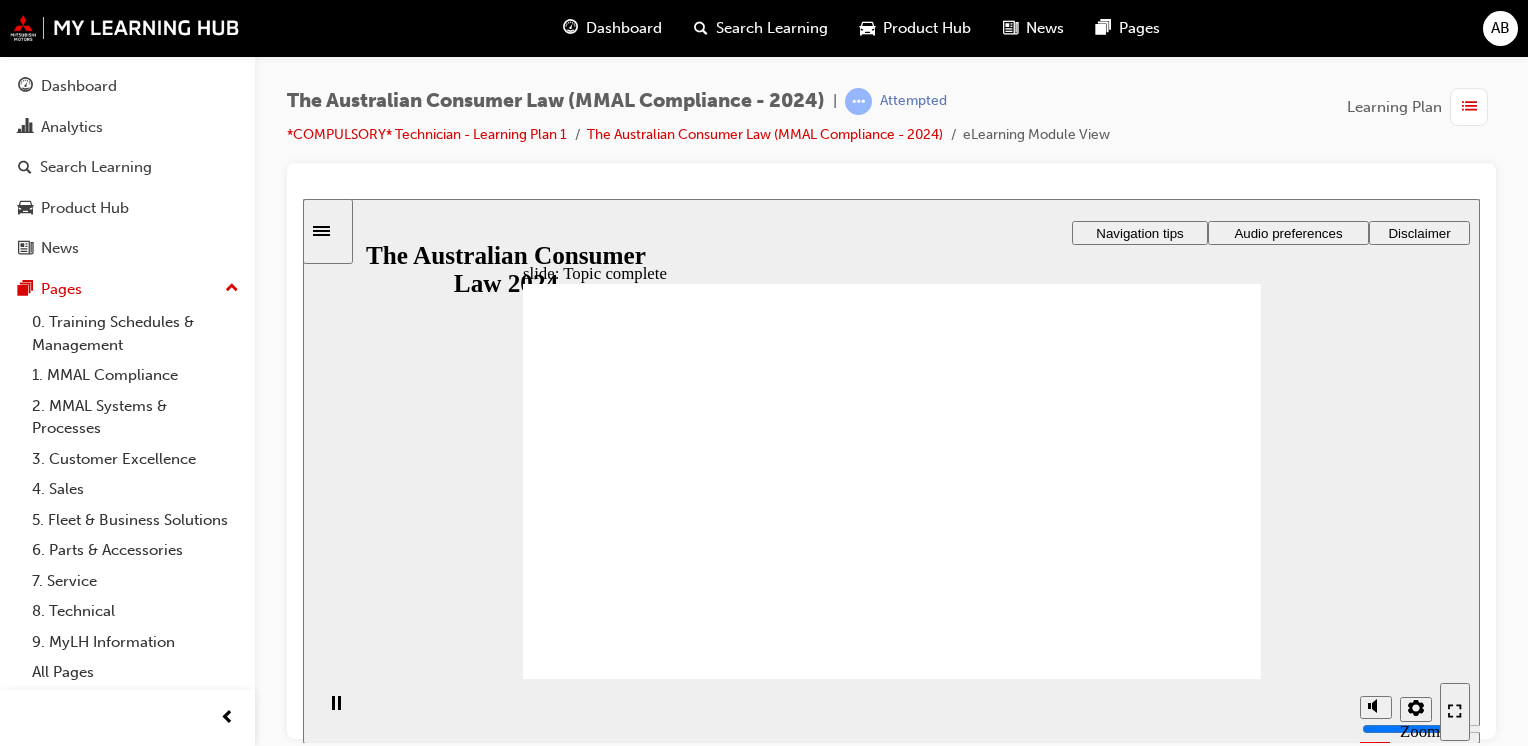 click 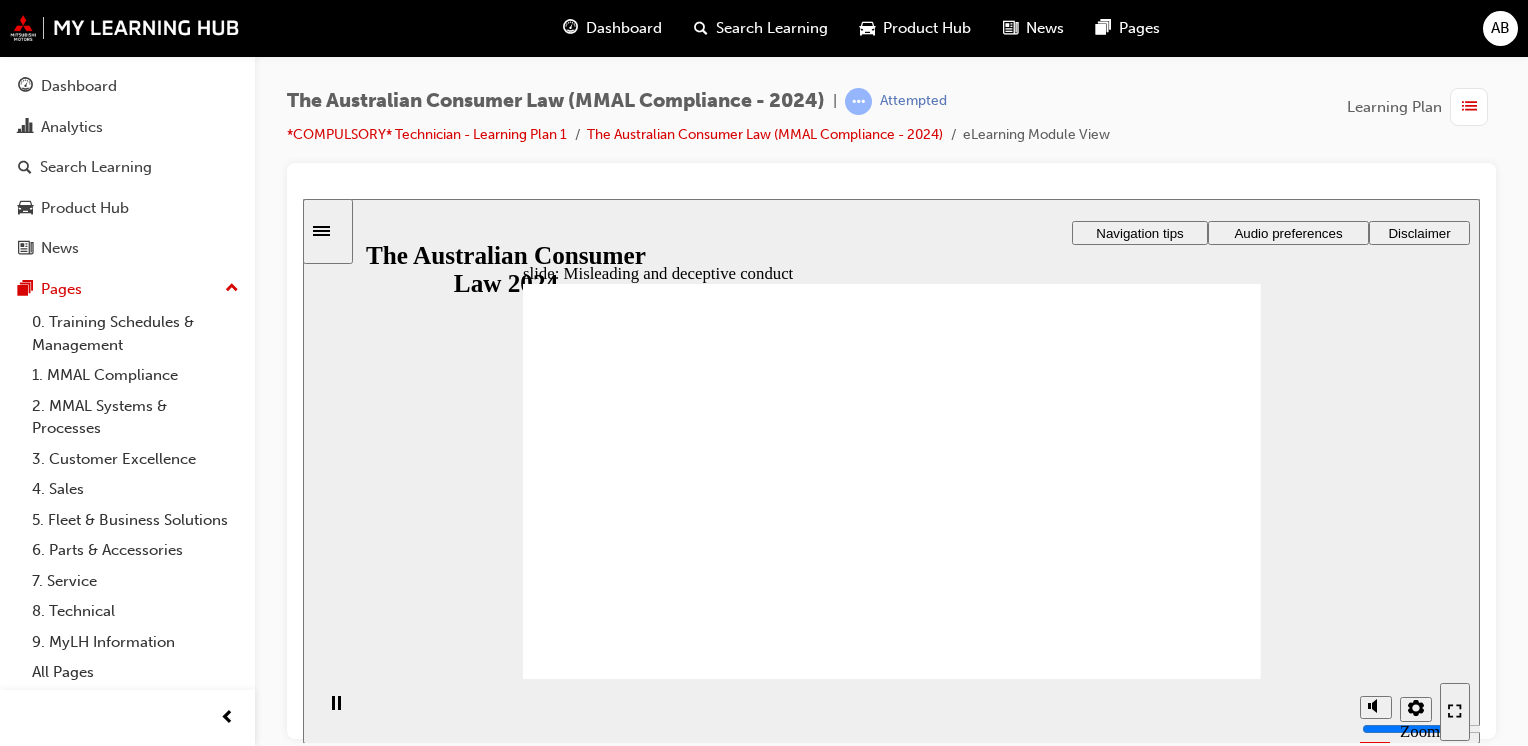 click 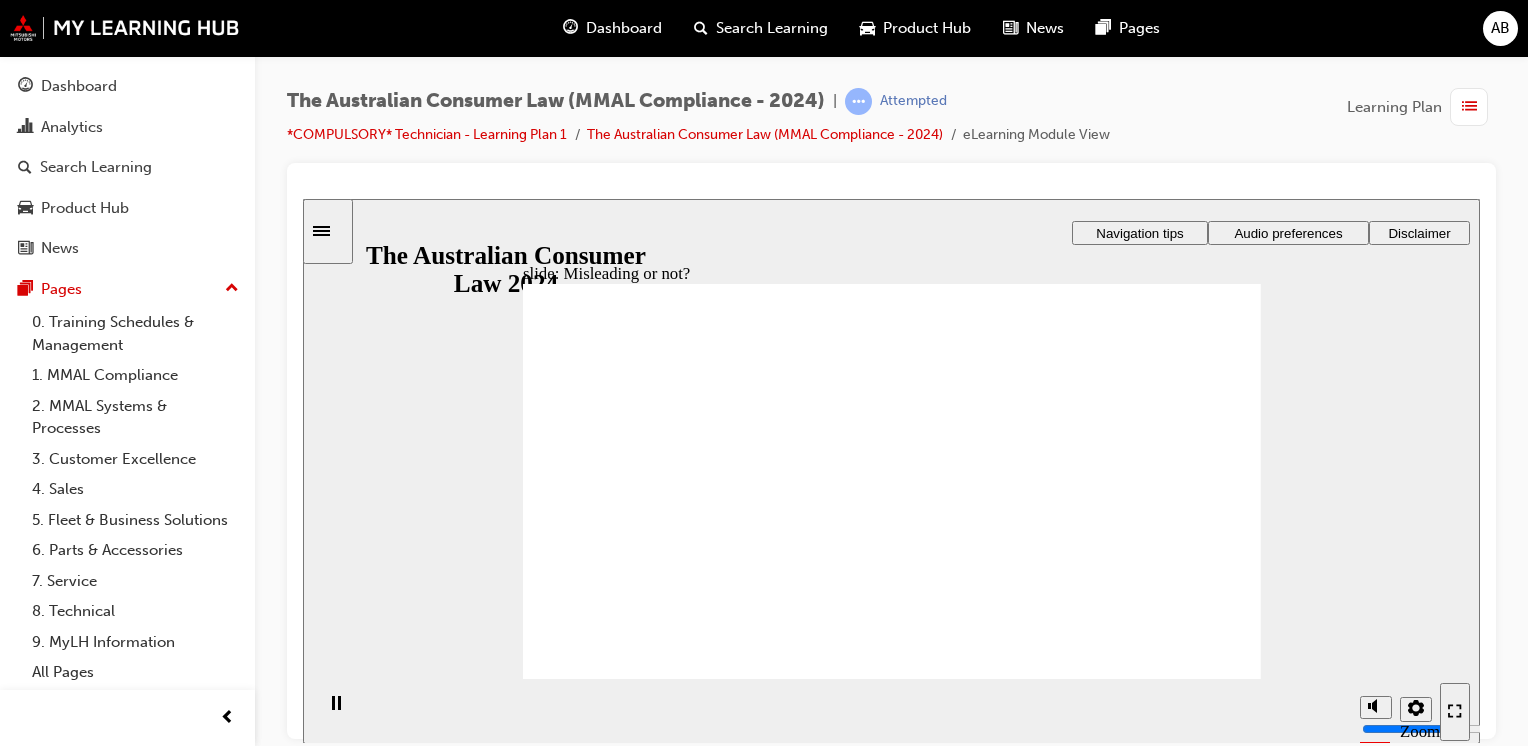 click 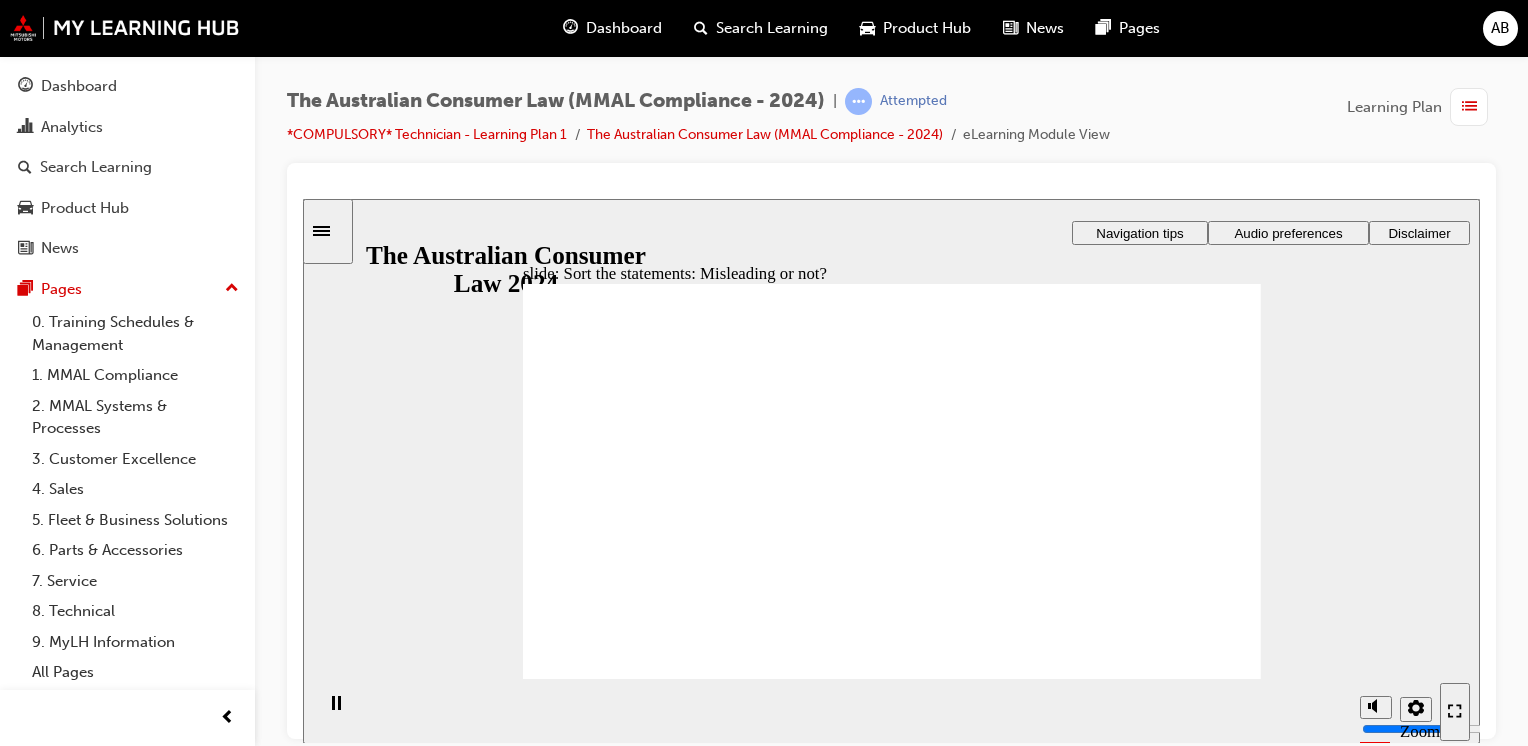 drag, startPoint x: 875, startPoint y: 397, endPoint x: 992, endPoint y: 517, distance: 167.59773 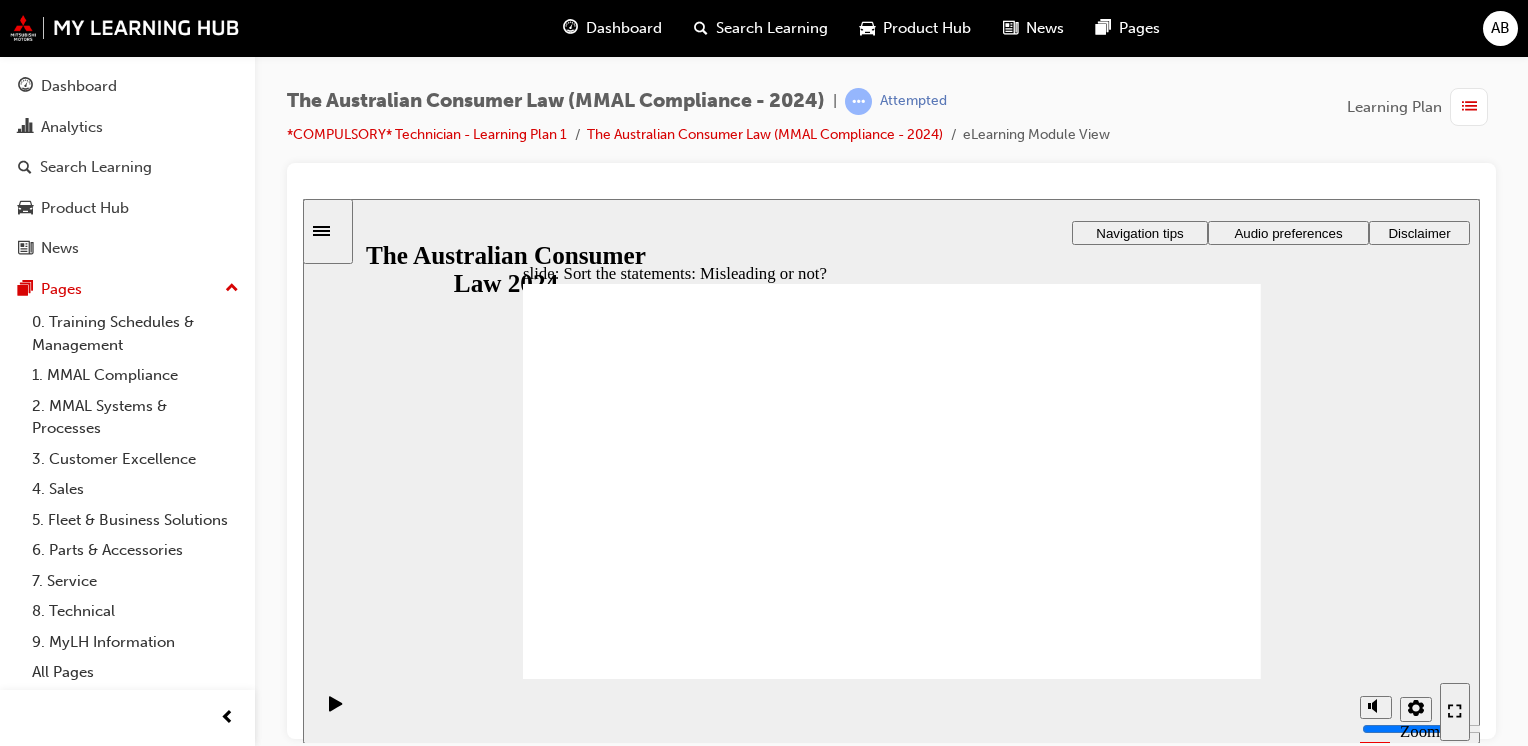 drag, startPoint x: 890, startPoint y: 424, endPoint x: 748, endPoint y: 548, distance: 188.52055 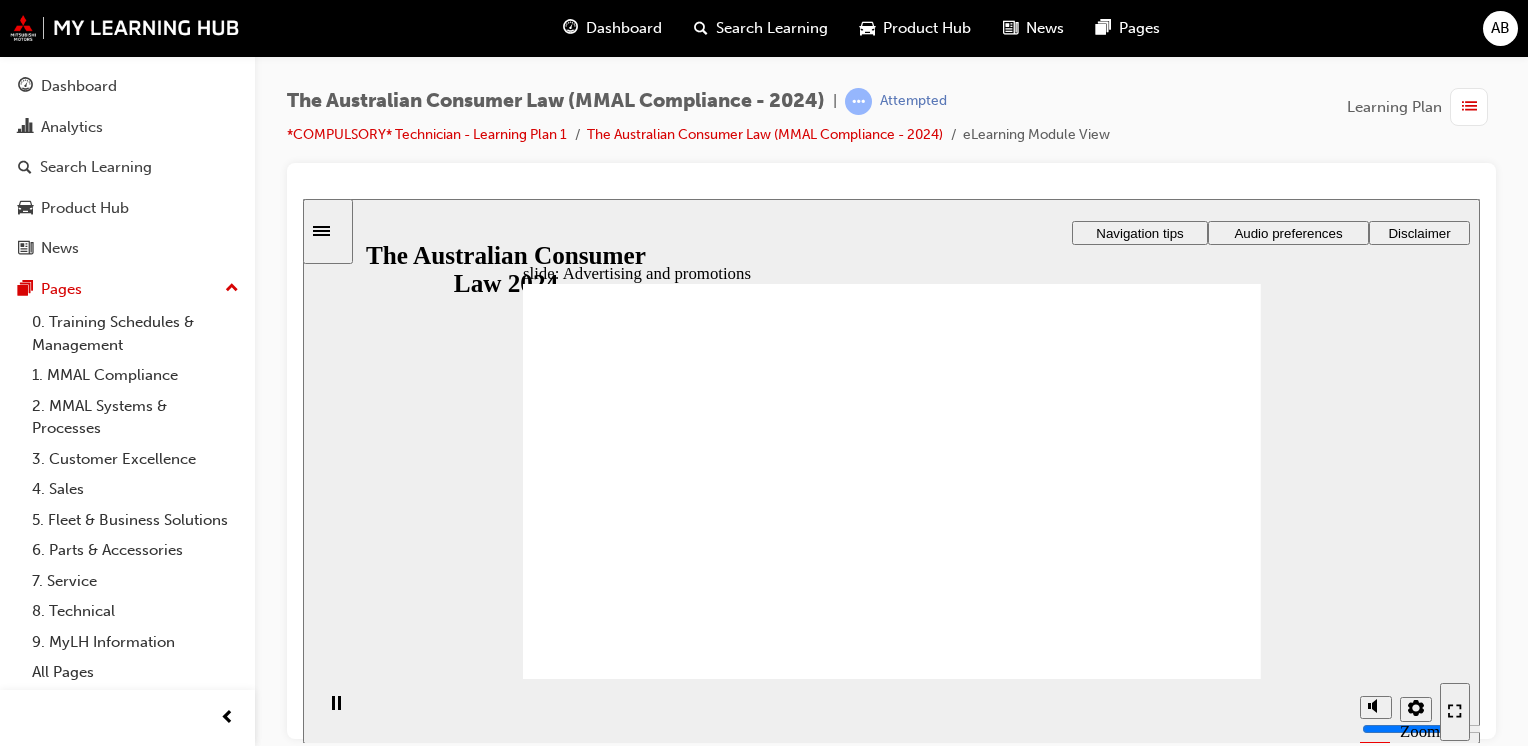 click 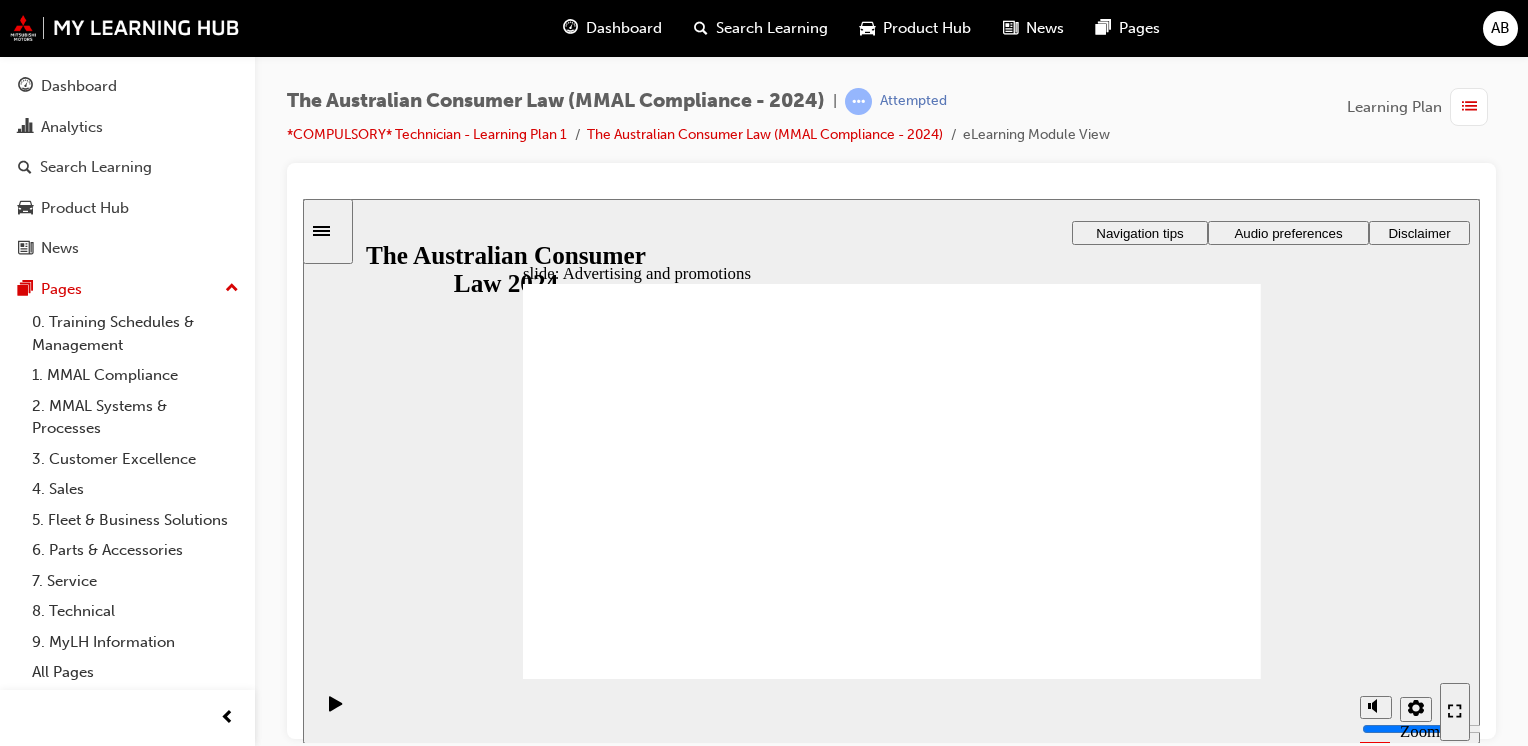 click 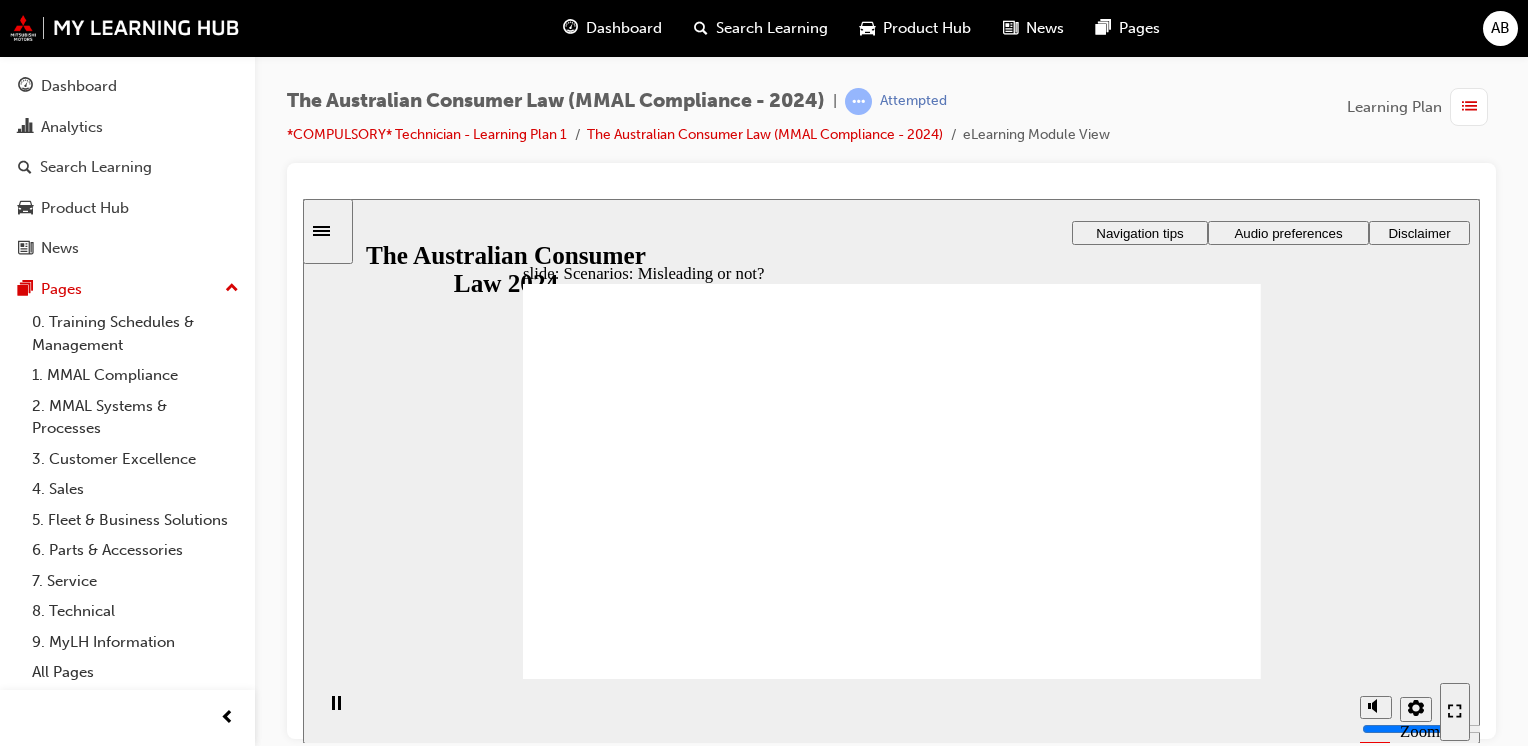 click 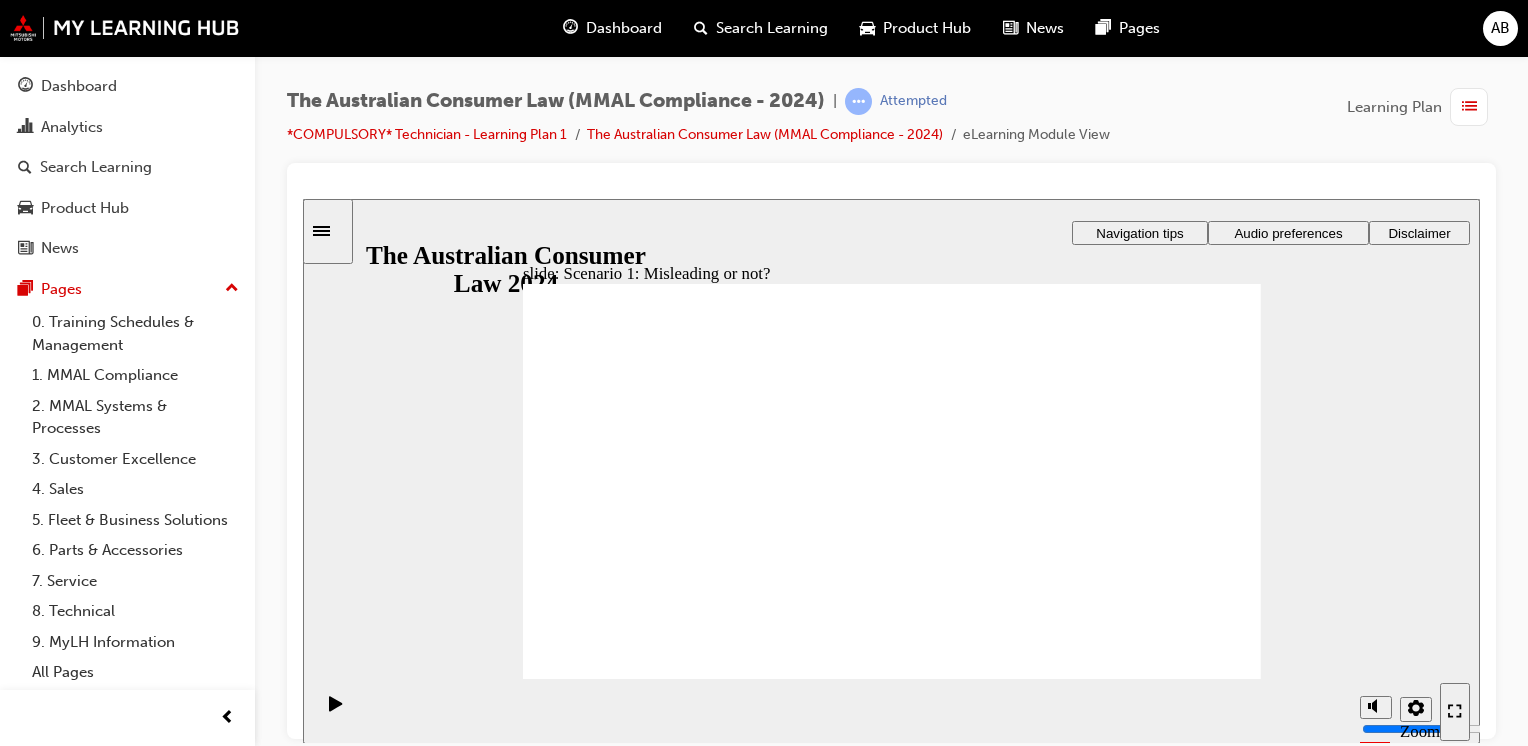 click 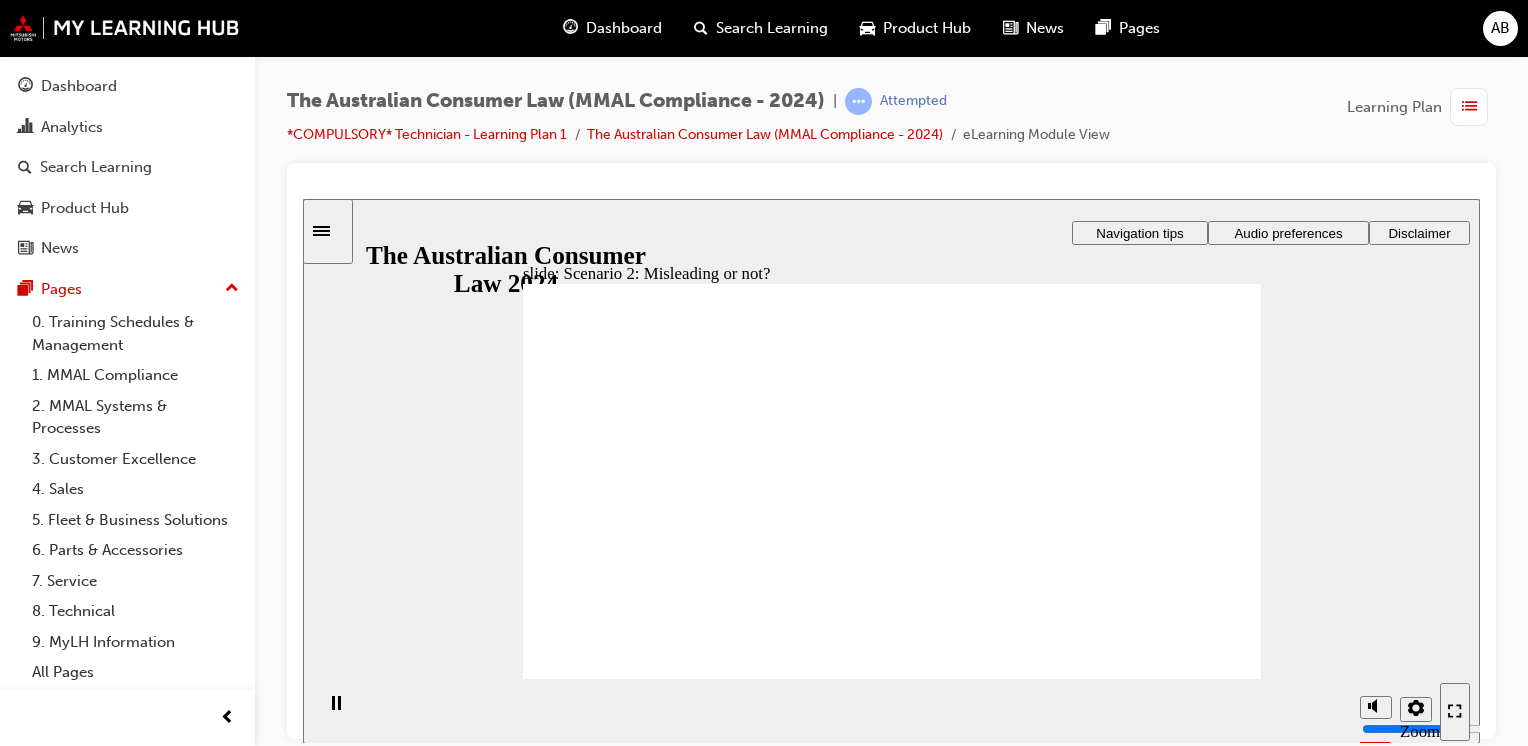 click 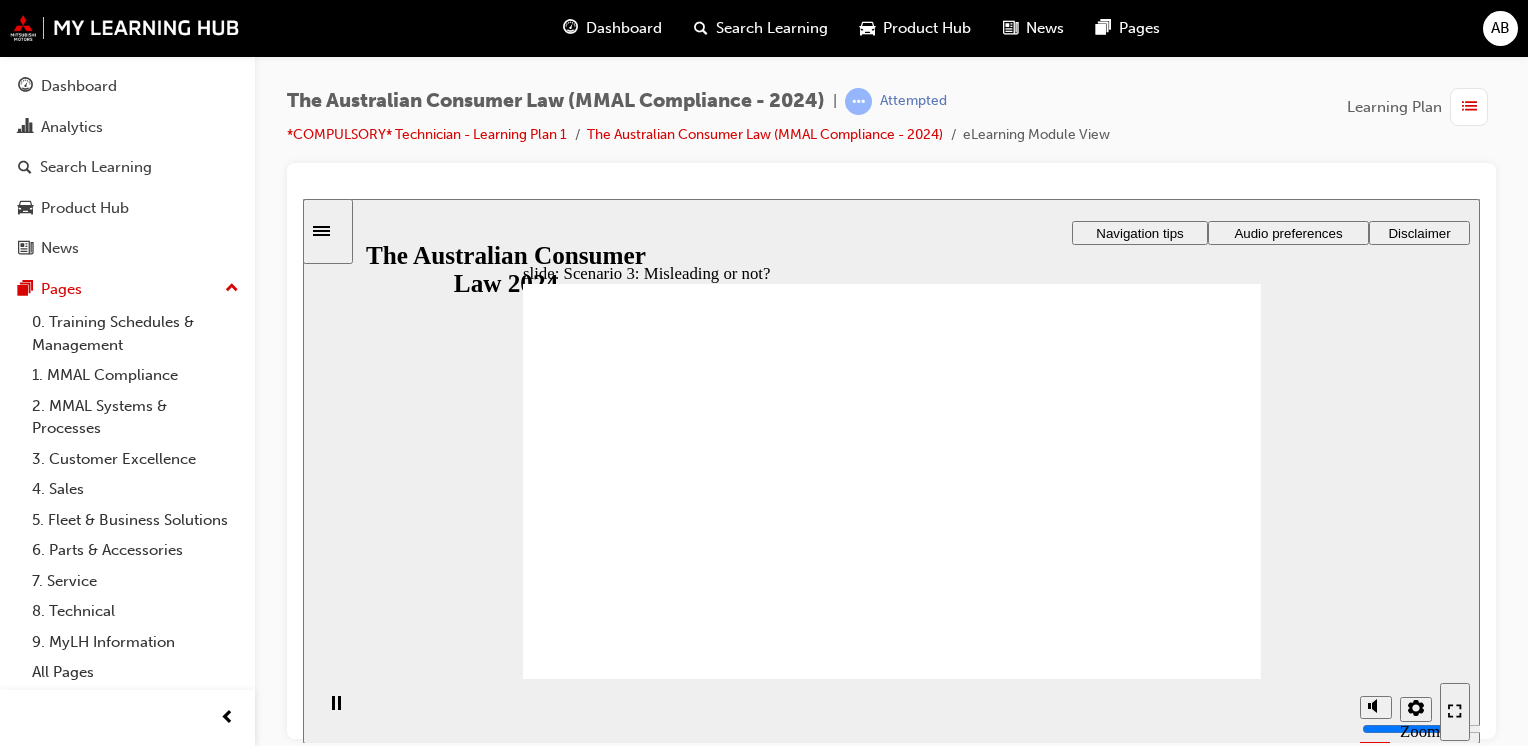 scroll, scrollTop: 0, scrollLeft: 0, axis: both 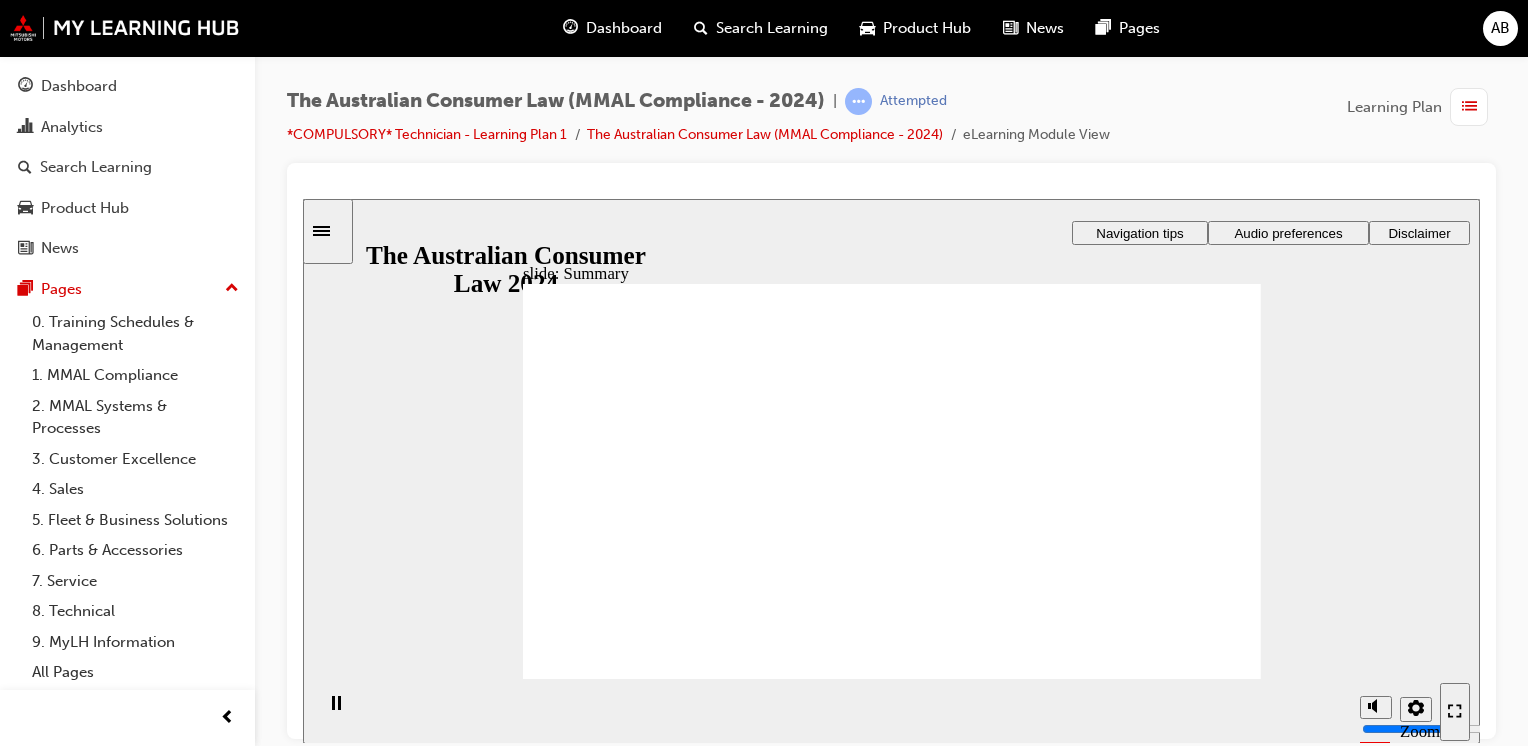click 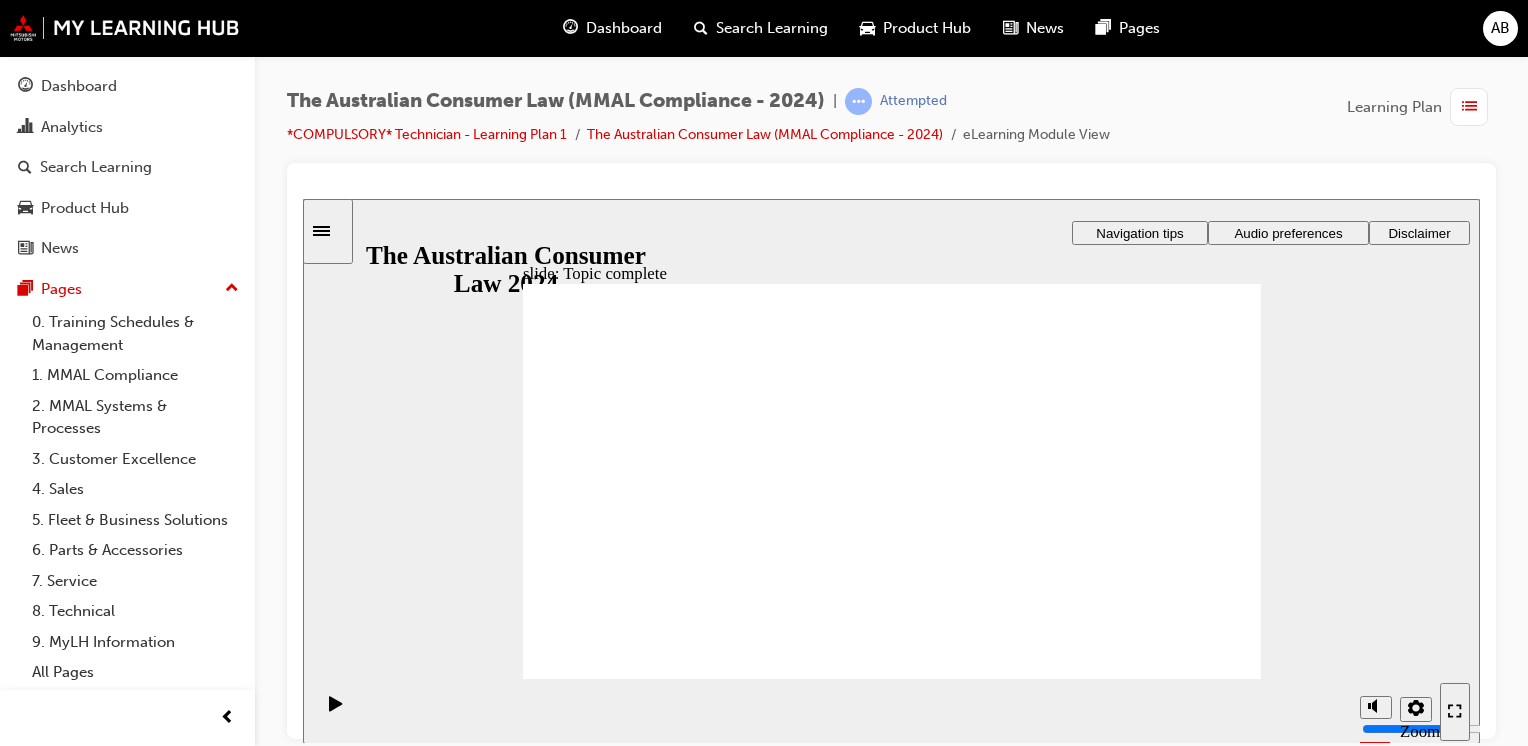 click 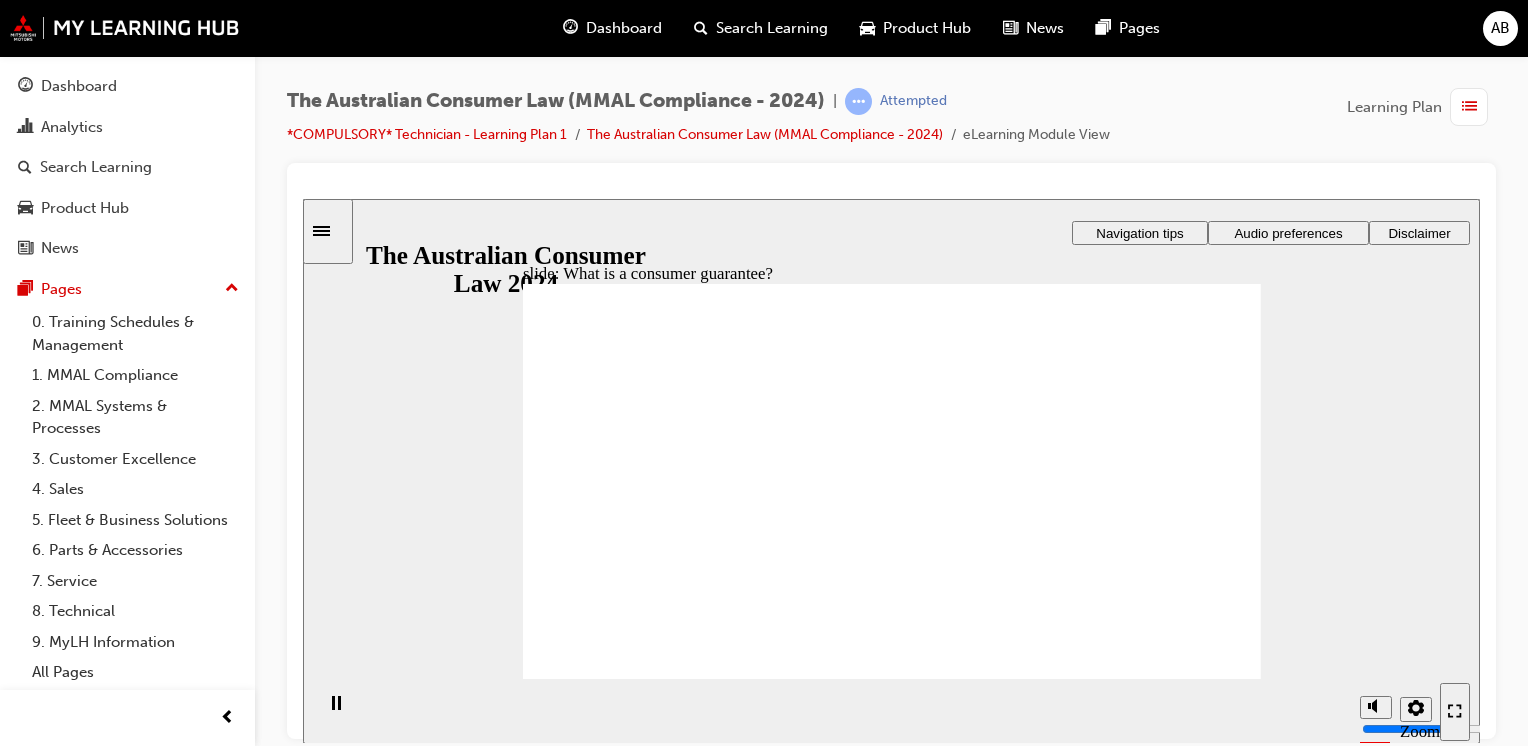 click 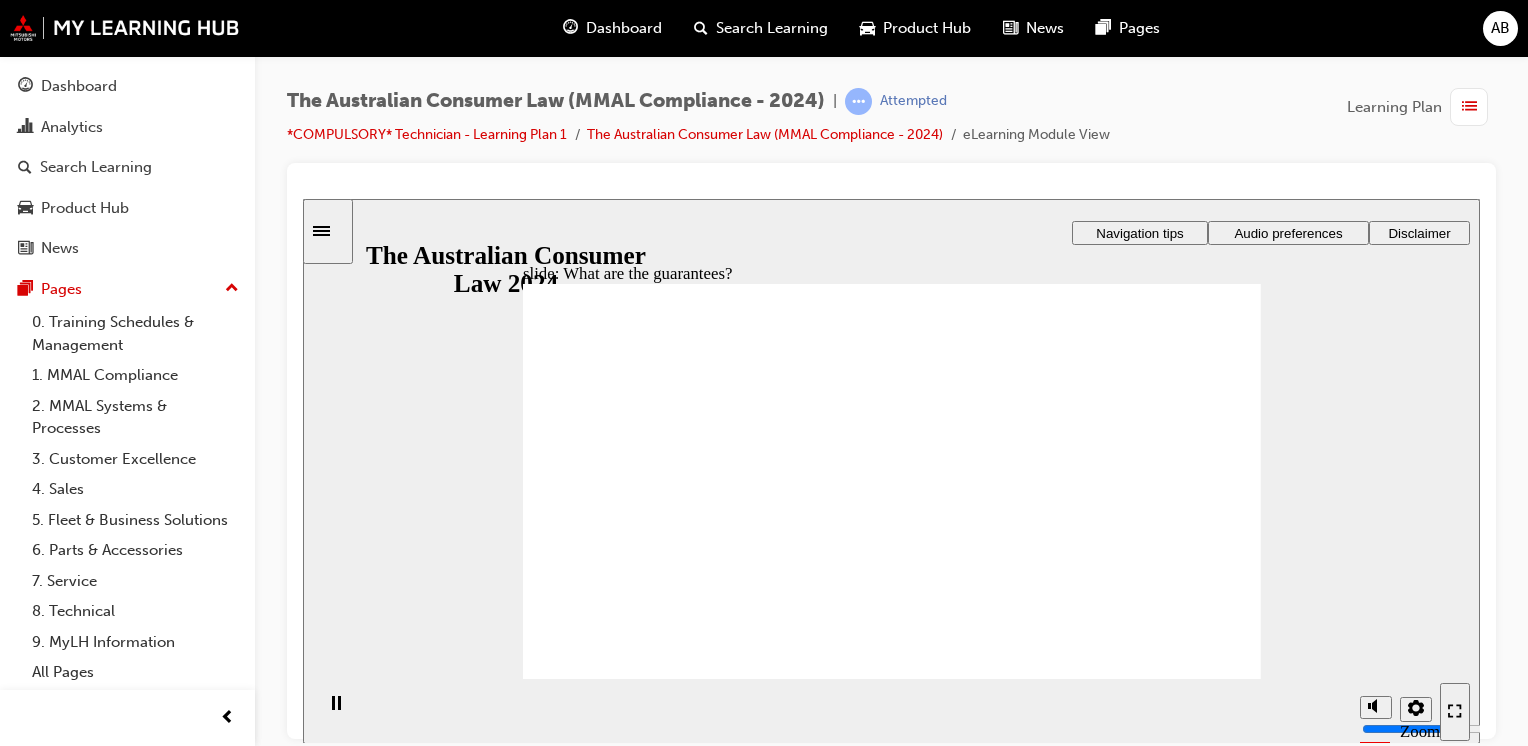 click 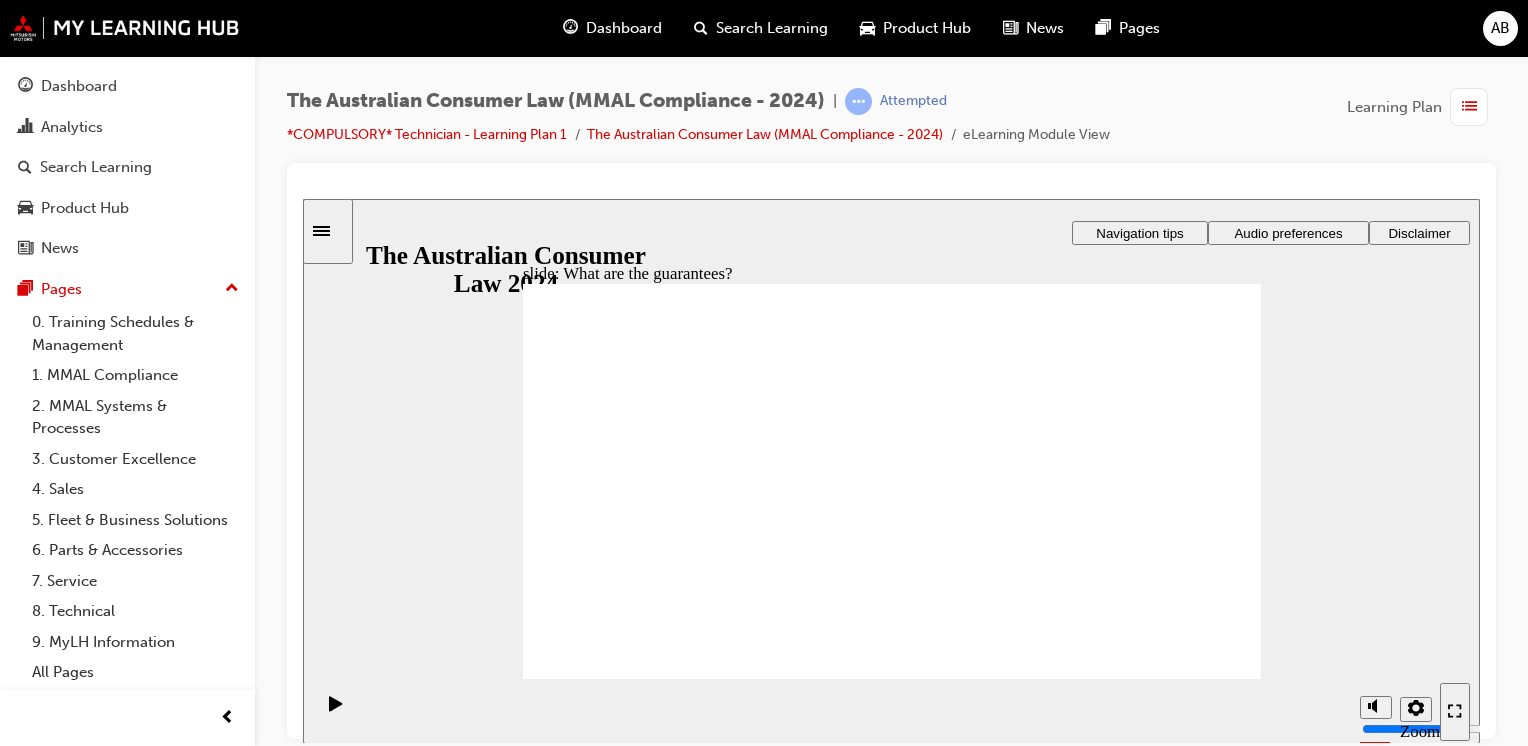 click 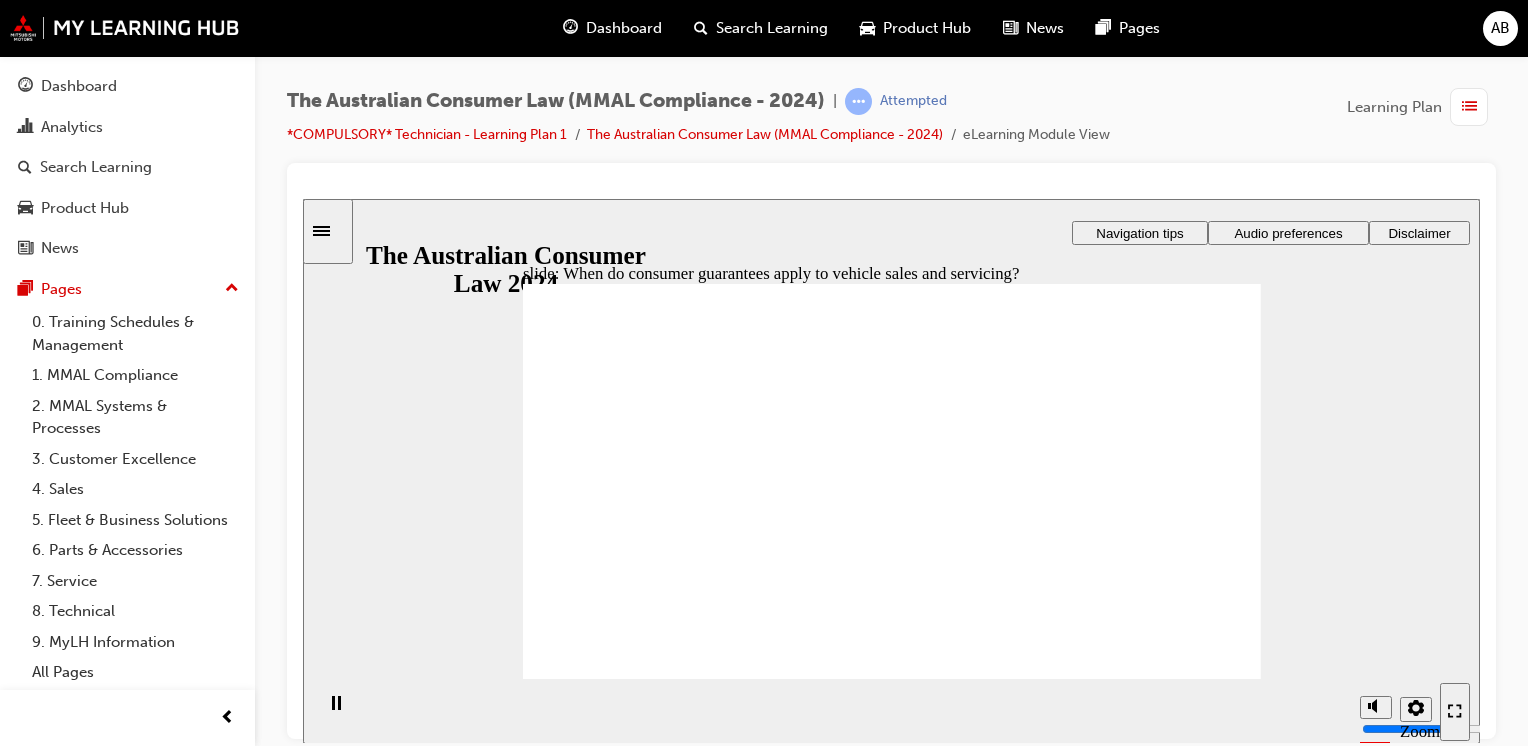 click 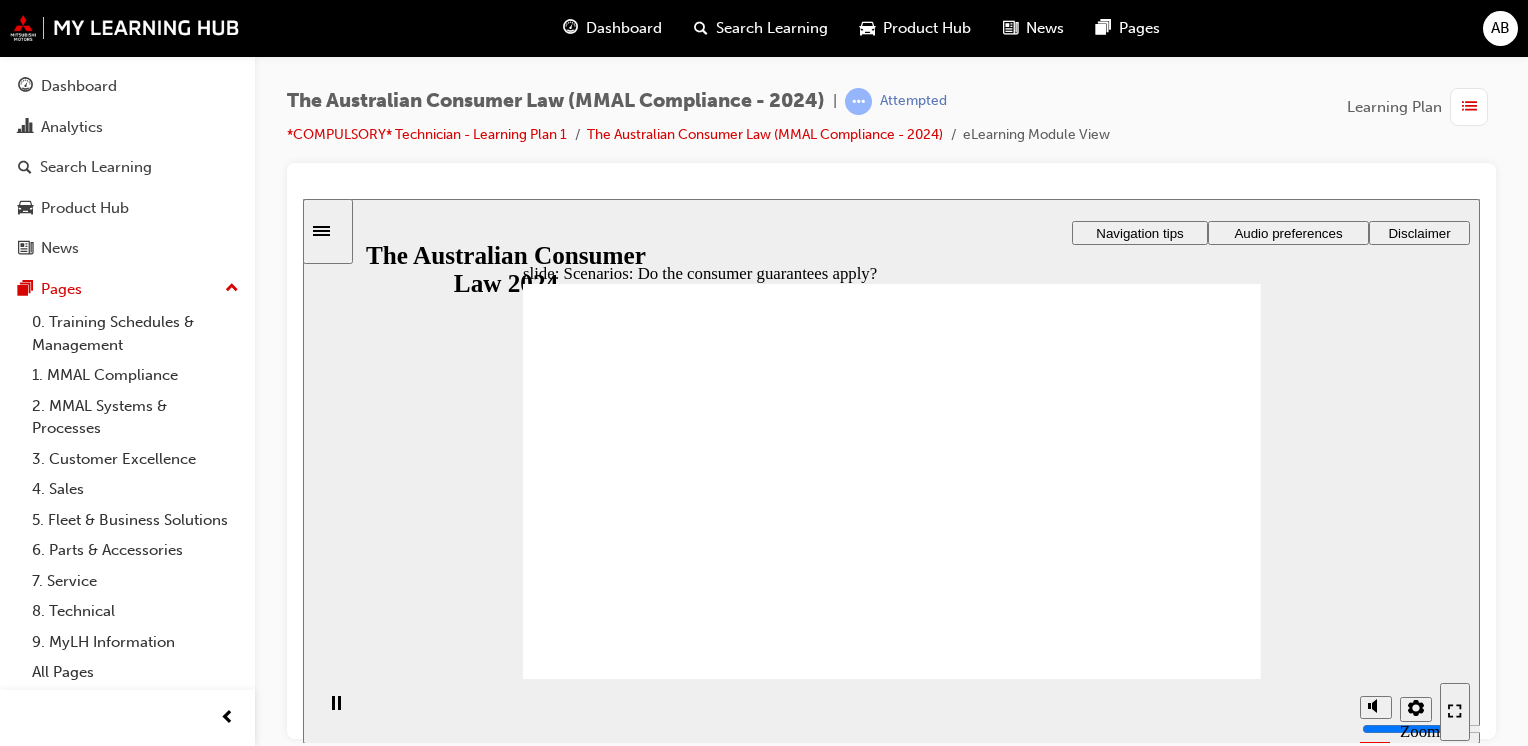 click 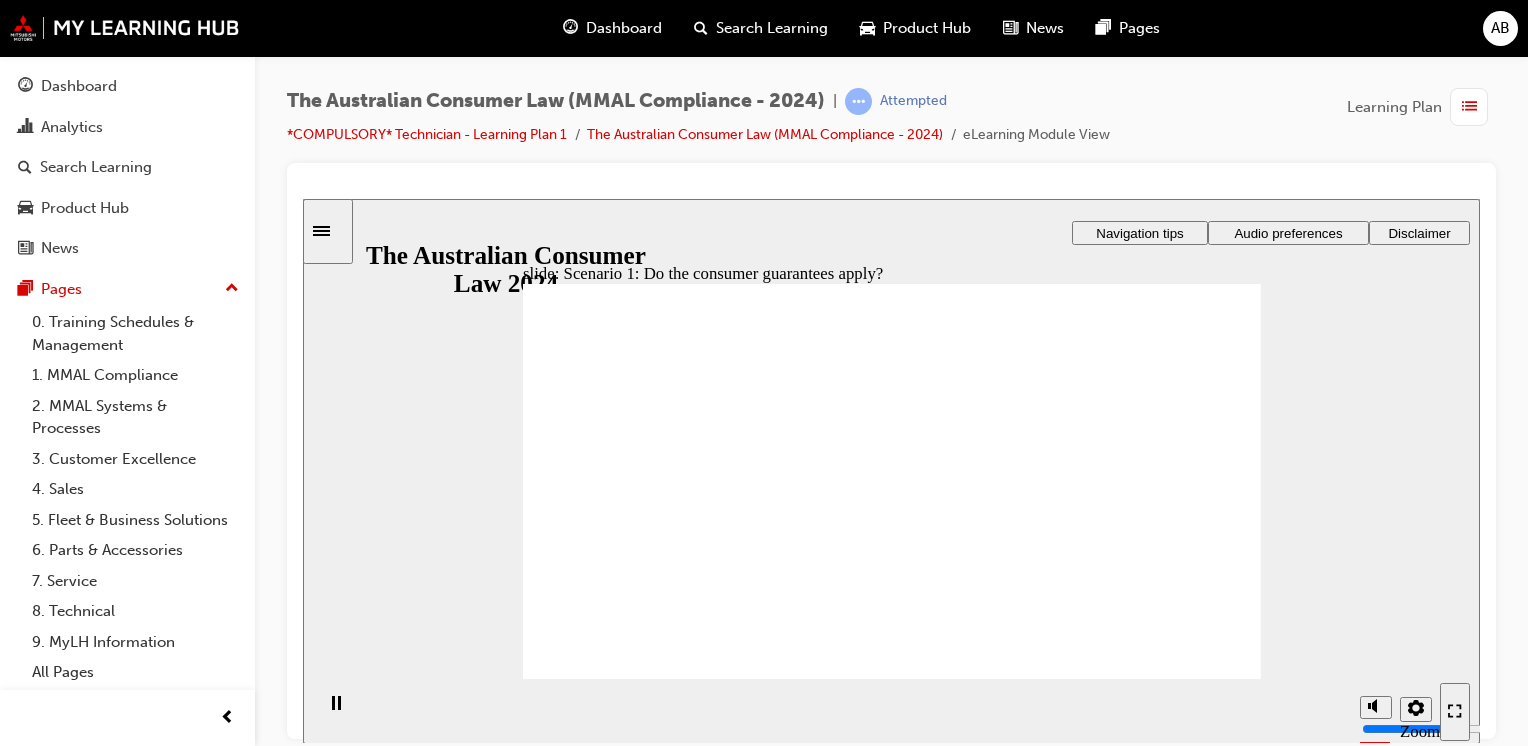 click 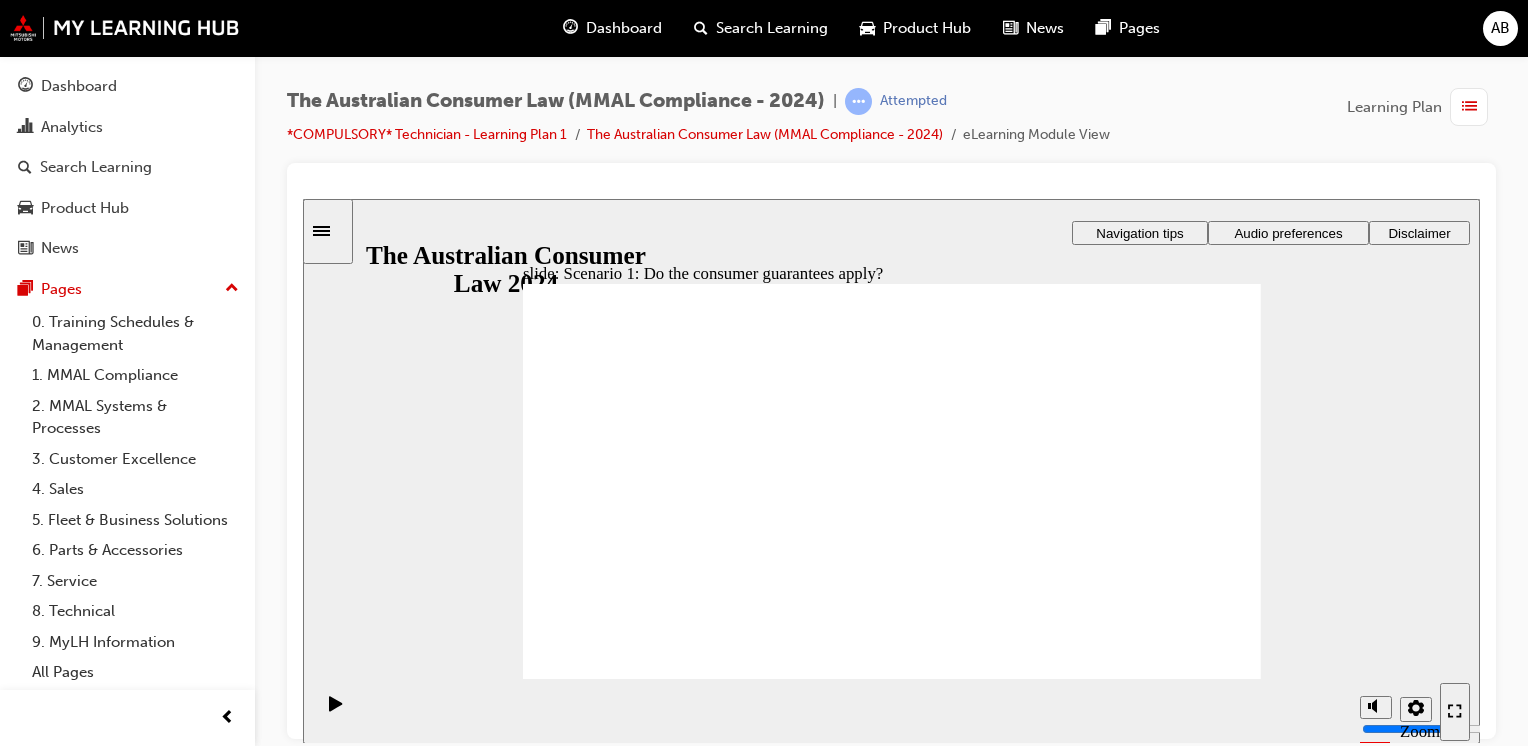 click 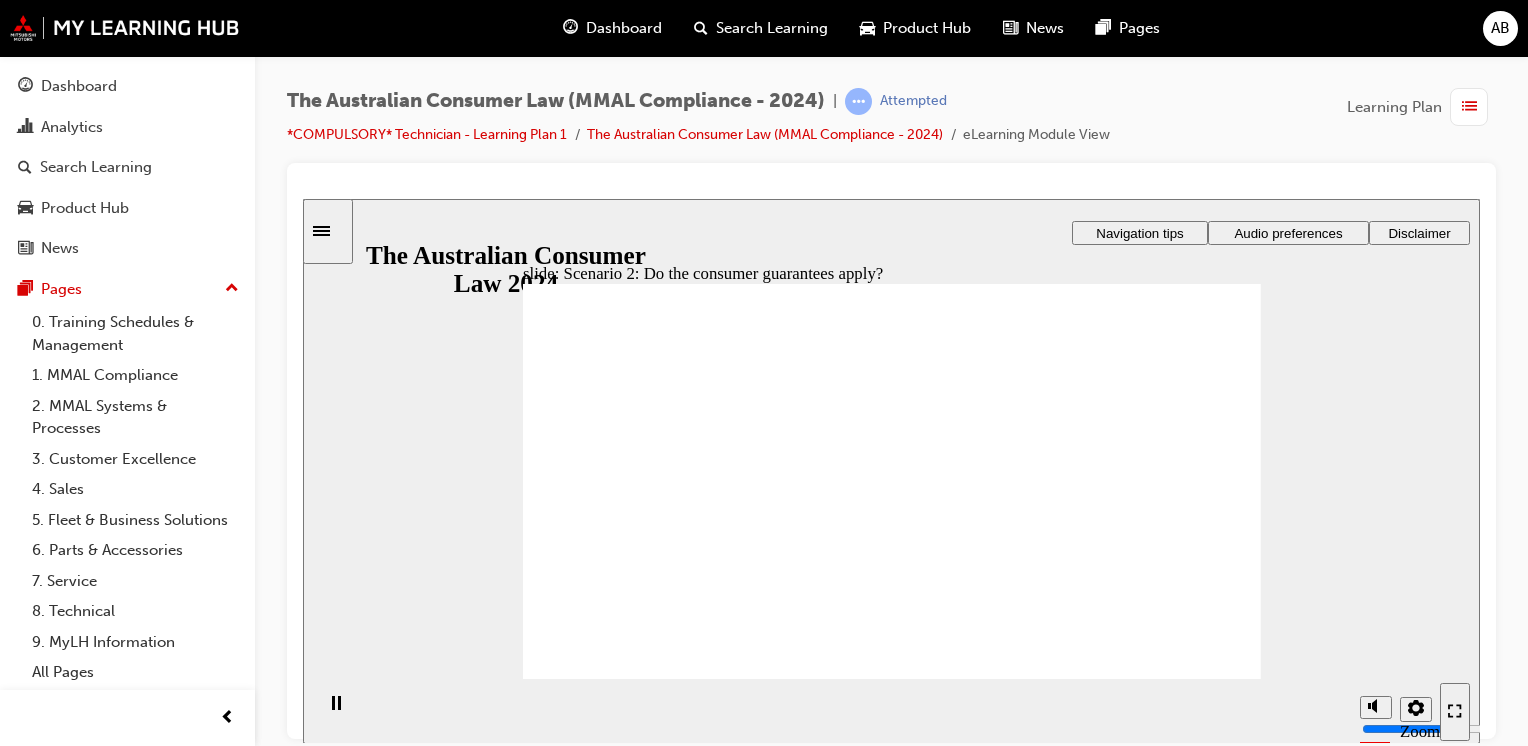 click 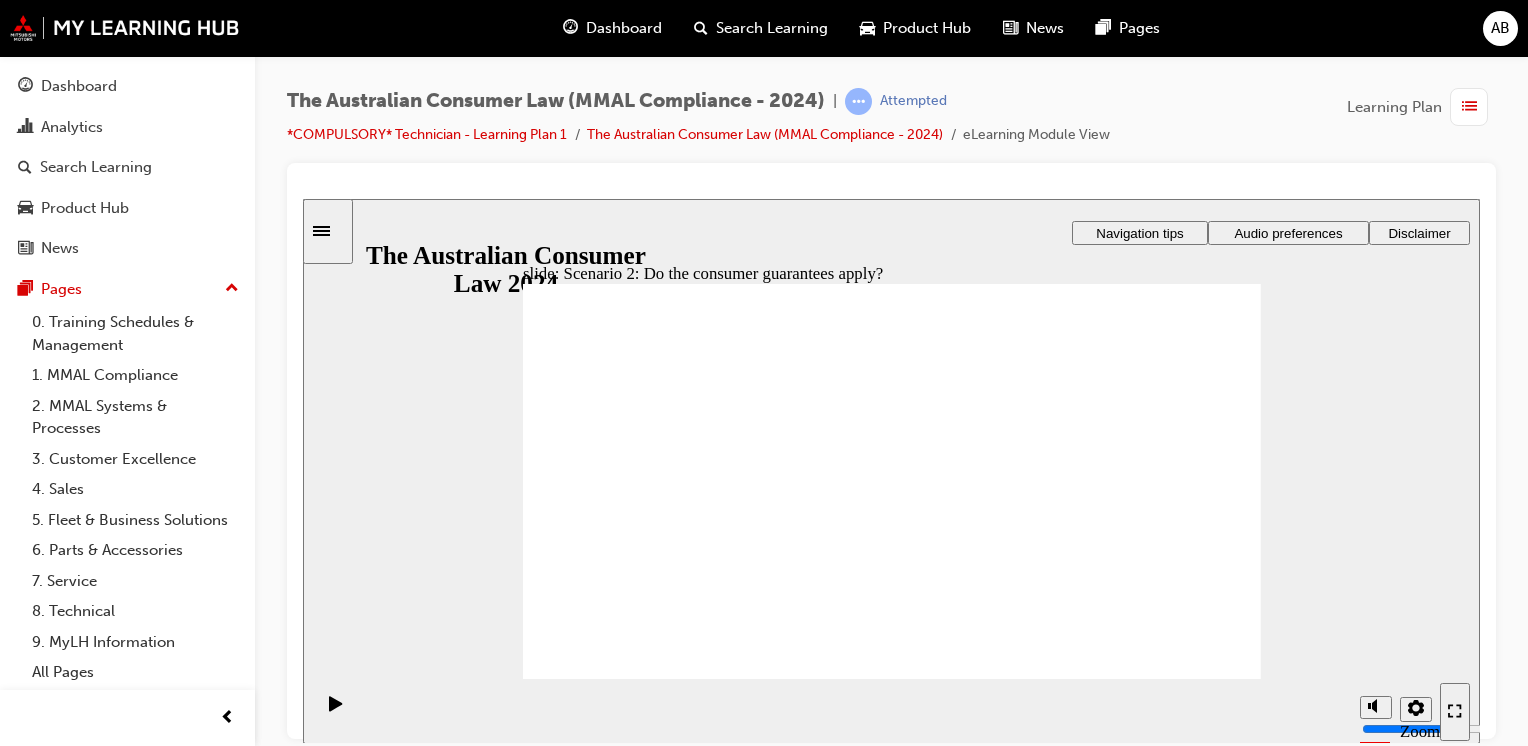 click 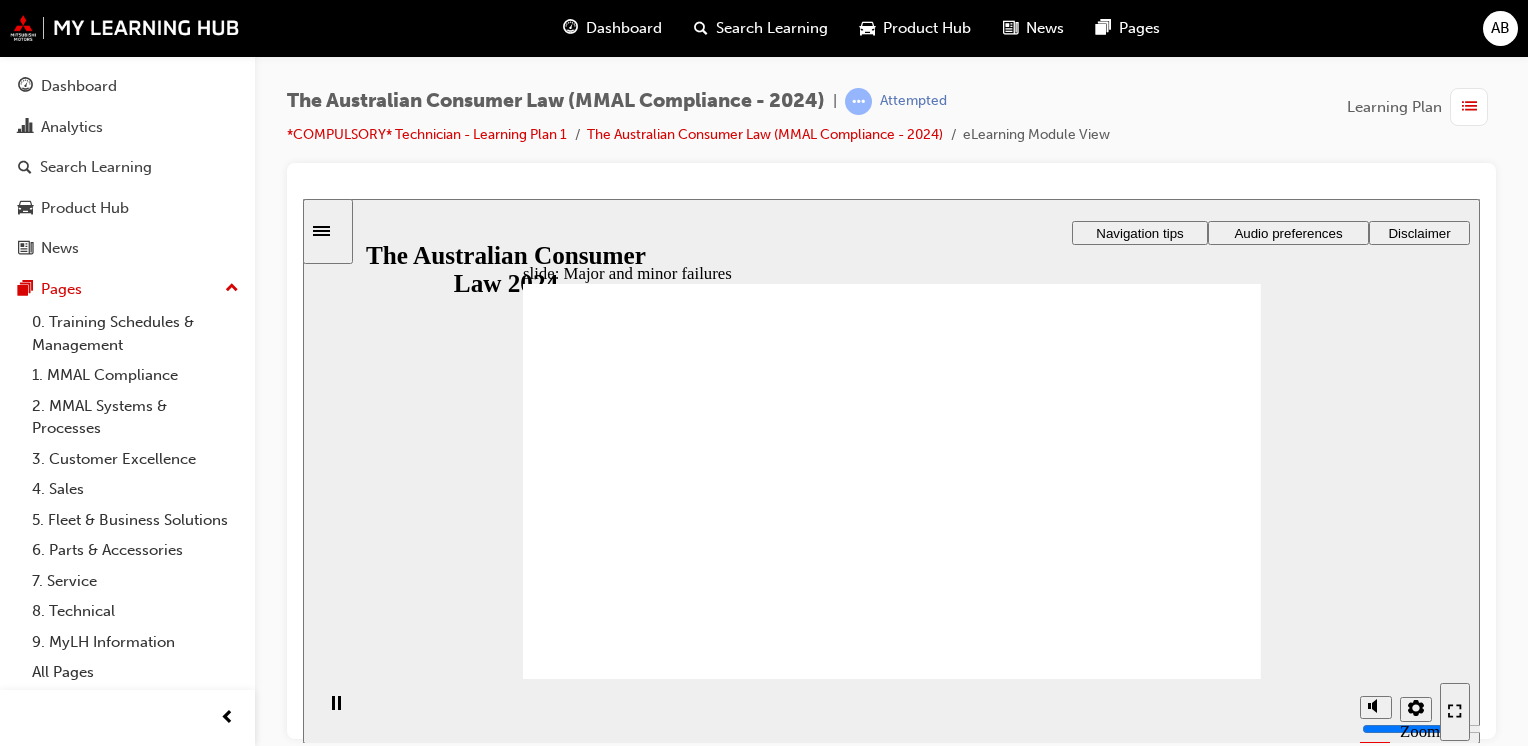 click 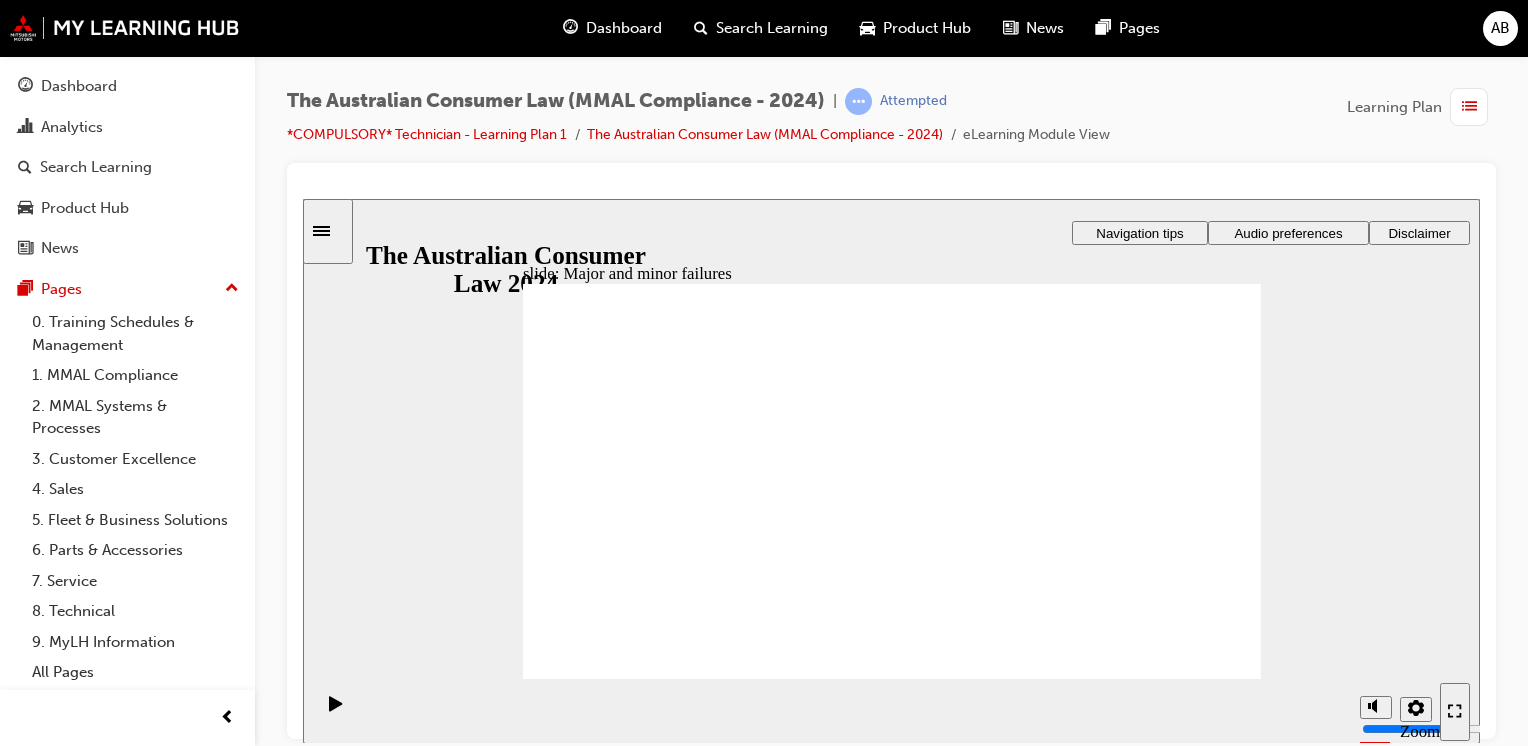 click 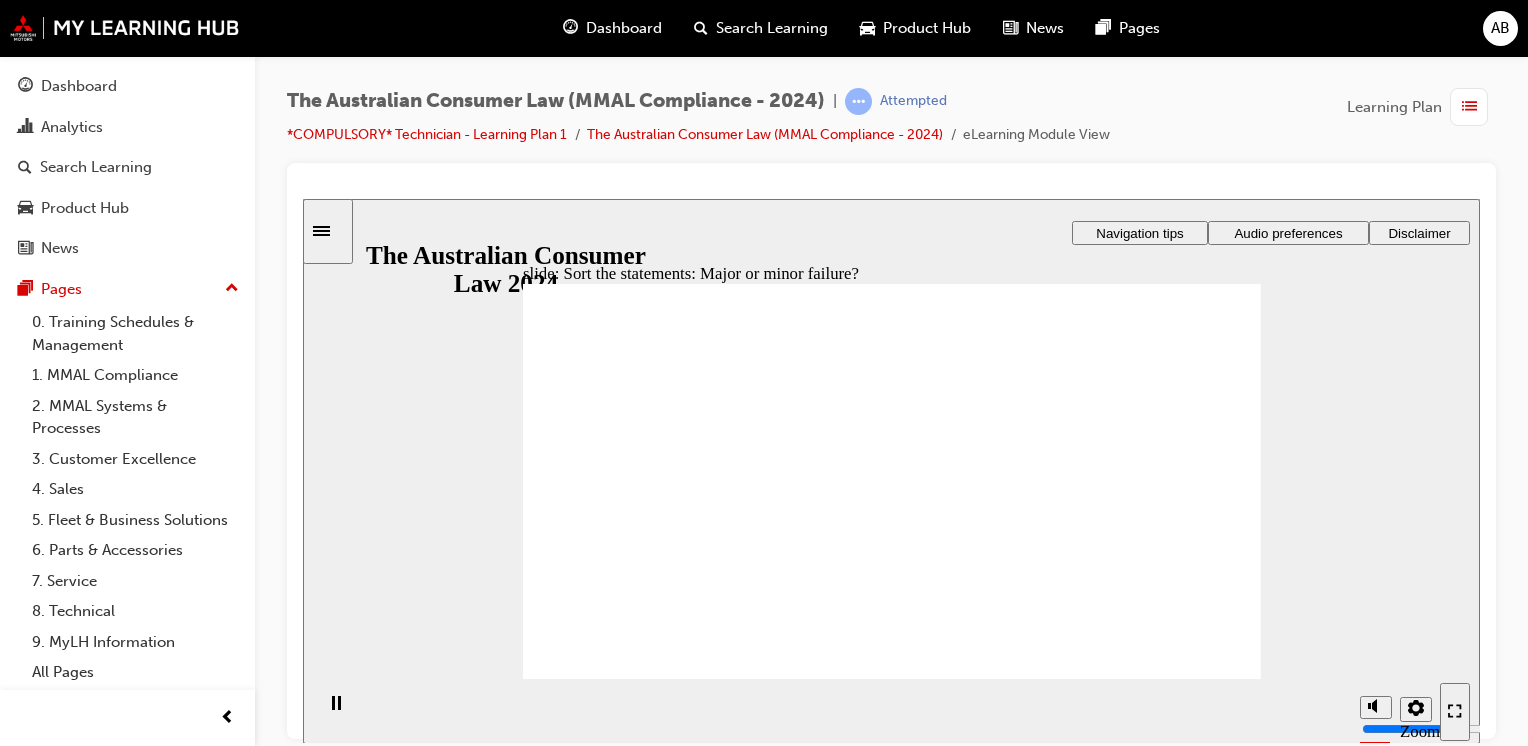 drag, startPoint x: 932, startPoint y: 403, endPoint x: 1134, endPoint y: 520, distance: 233.43736 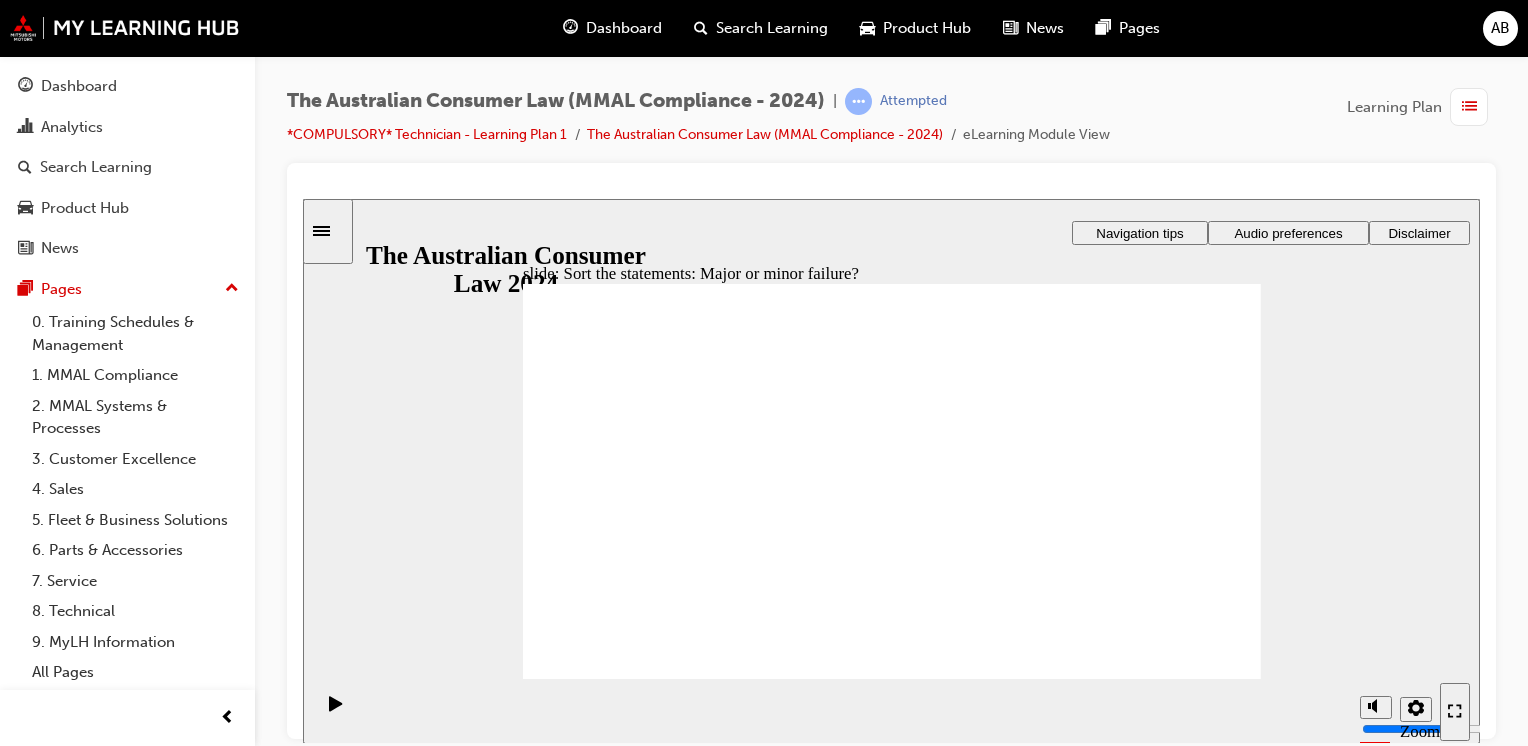 drag, startPoint x: 892, startPoint y: 406, endPoint x: 690, endPoint y: 546, distance: 245.77225 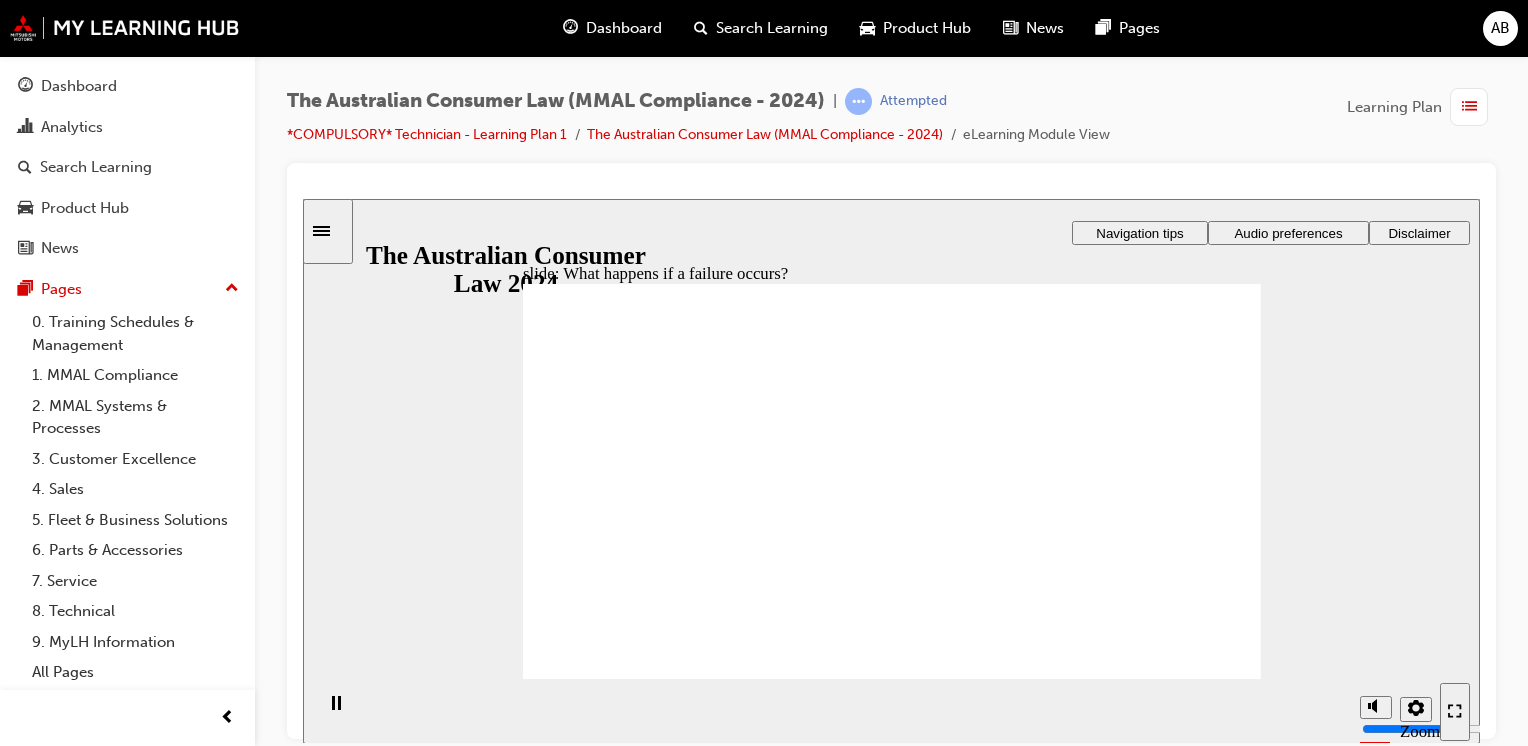 click 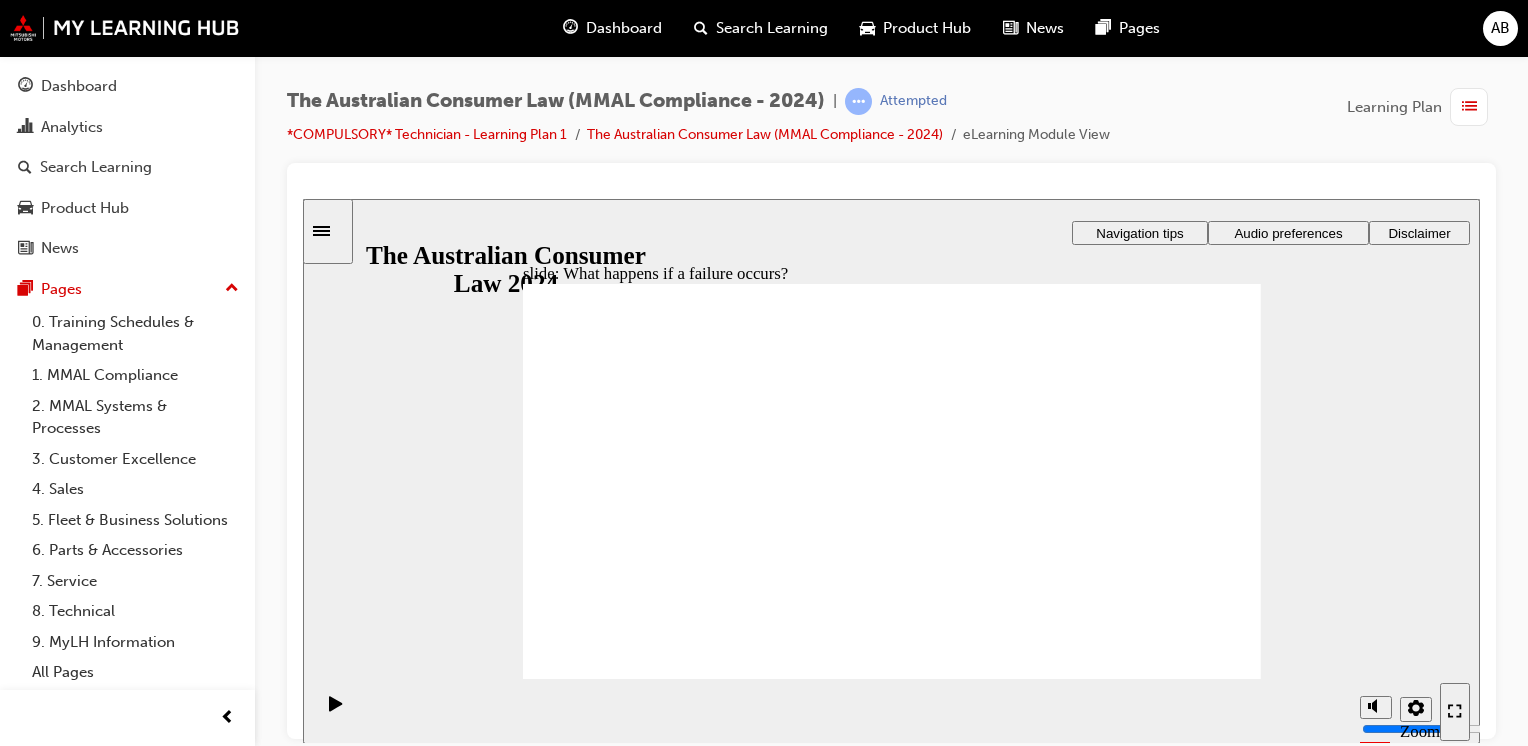 click 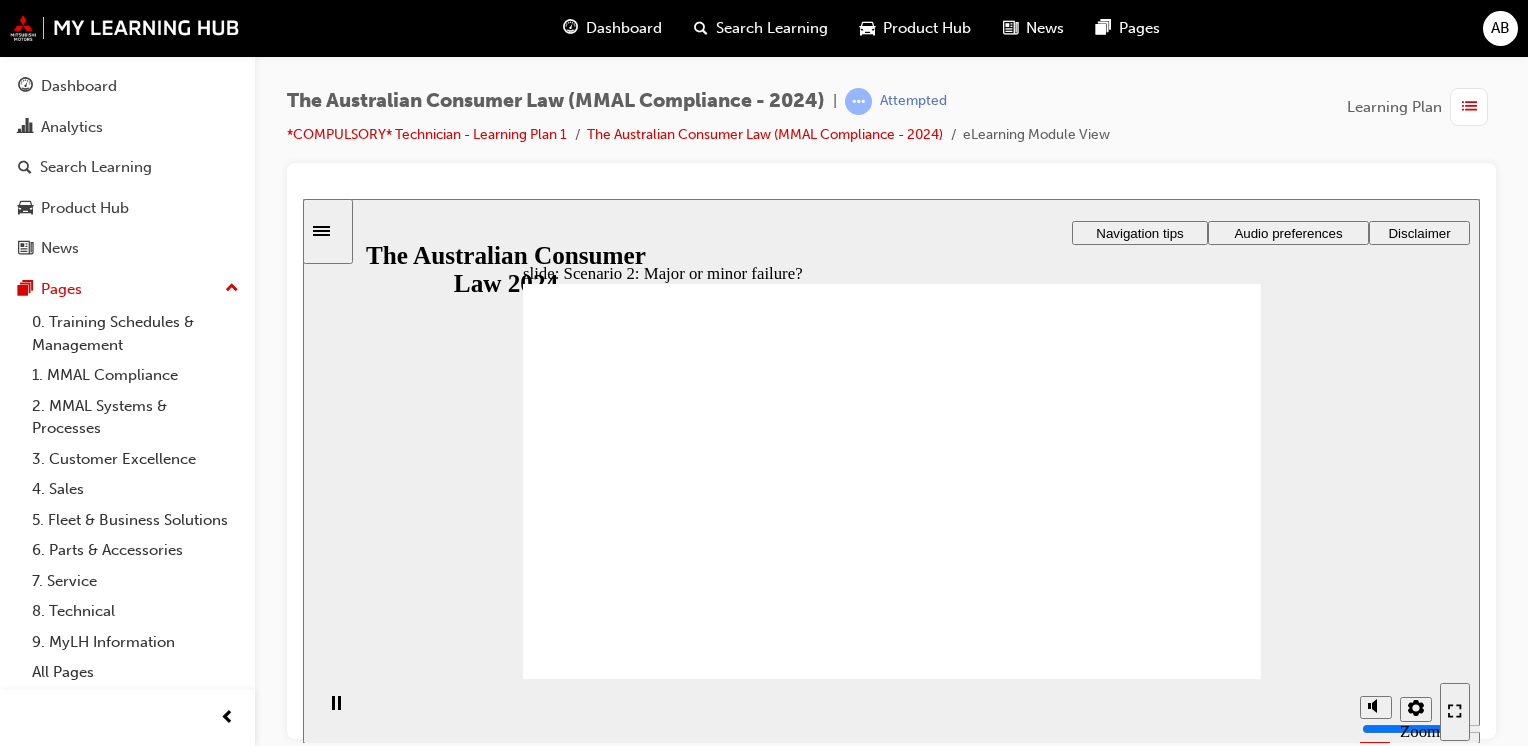 click 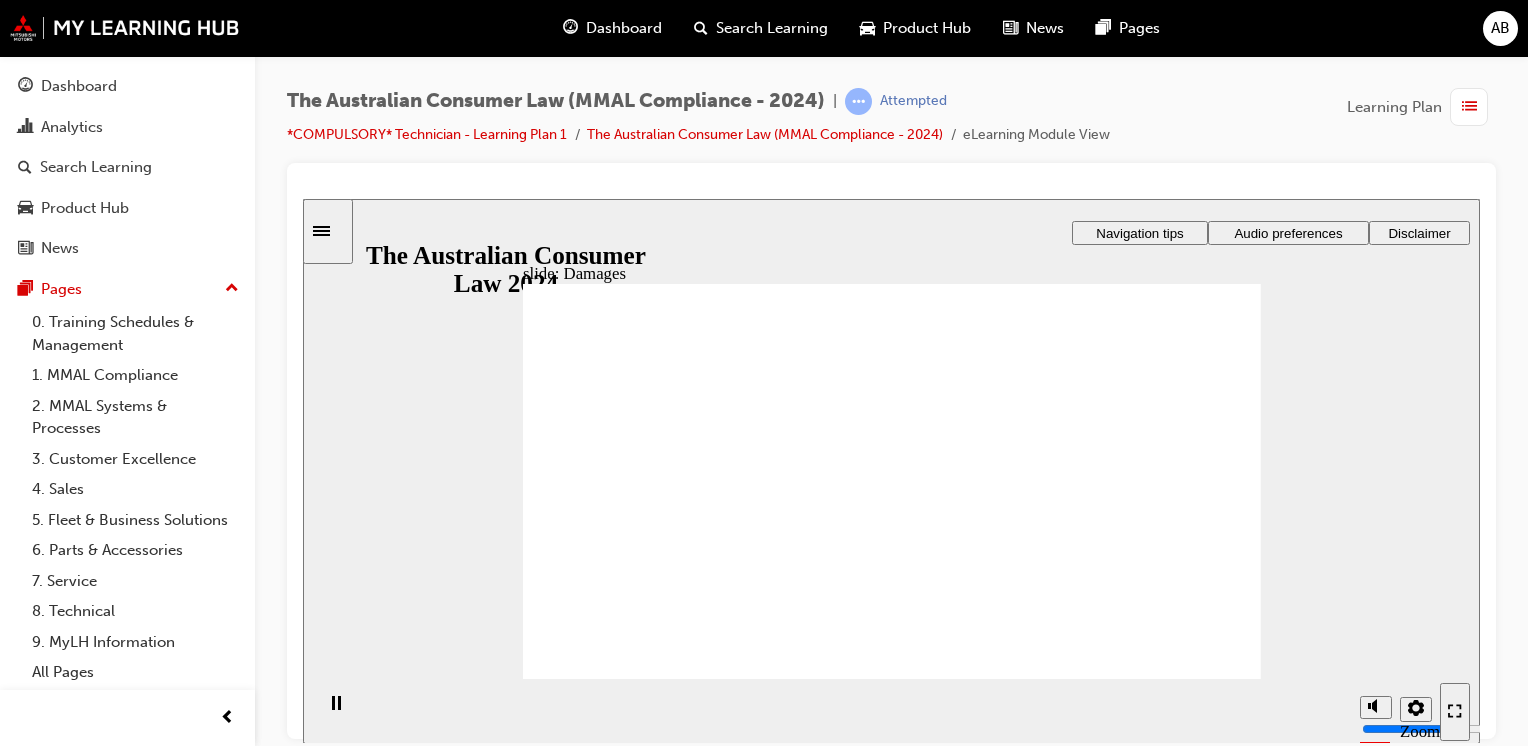 click 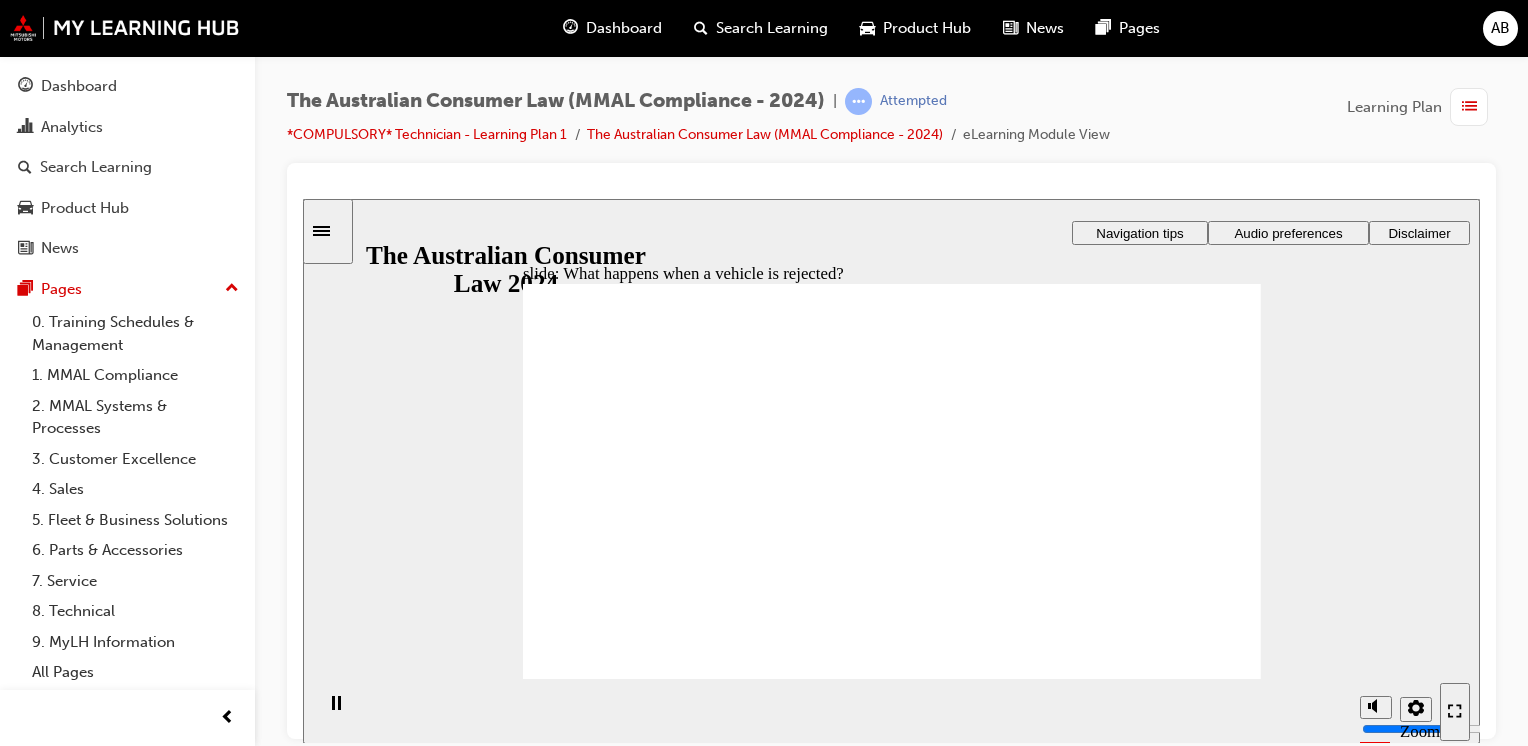 click 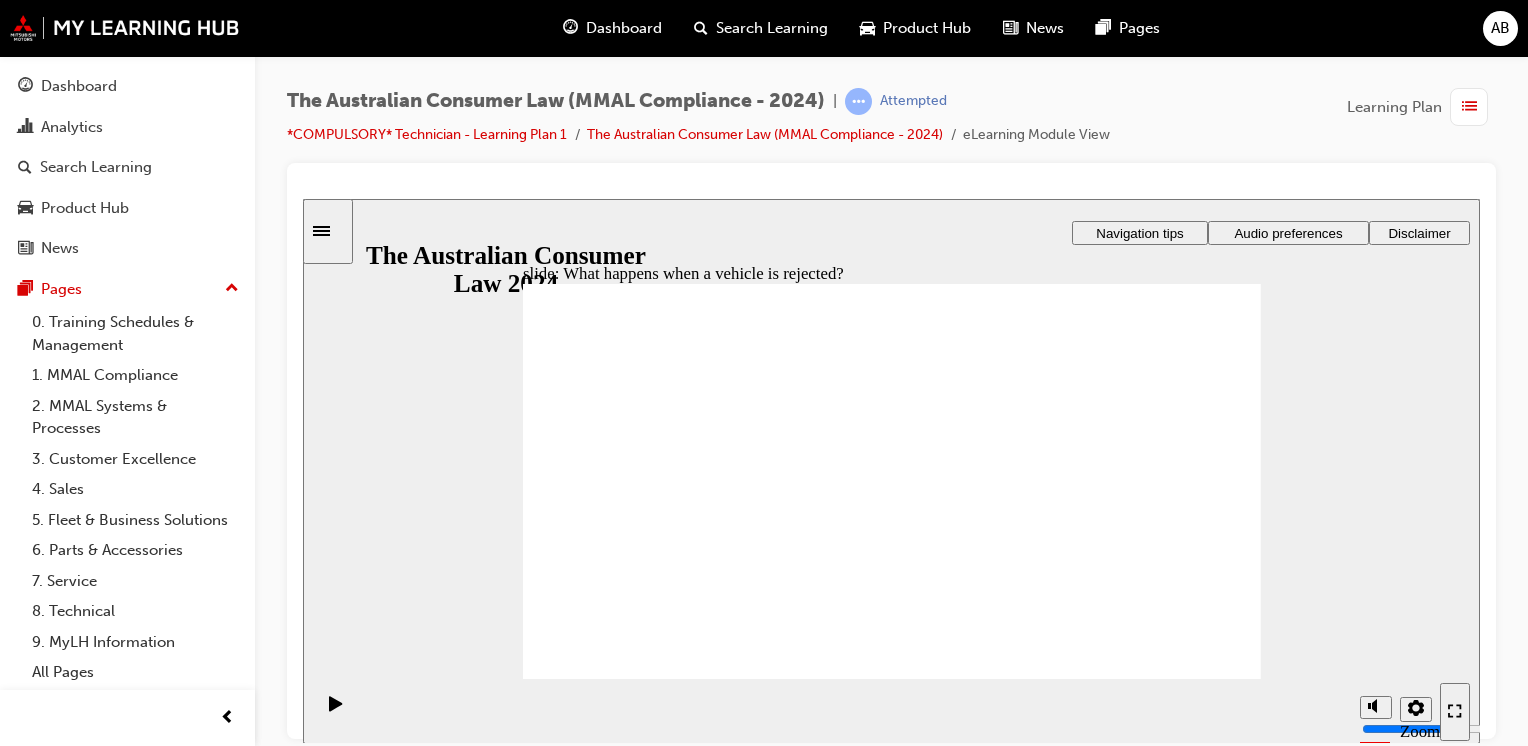 click 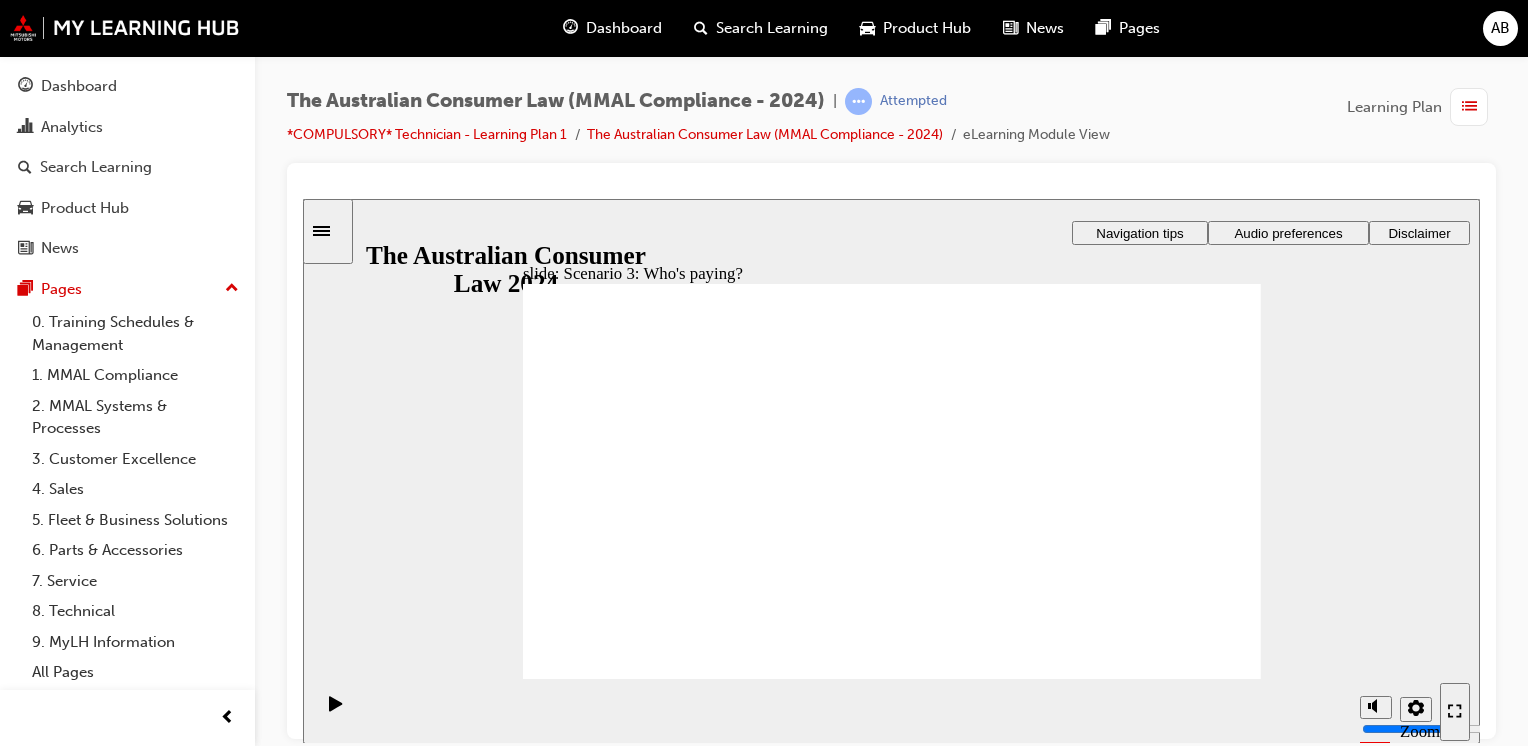 click 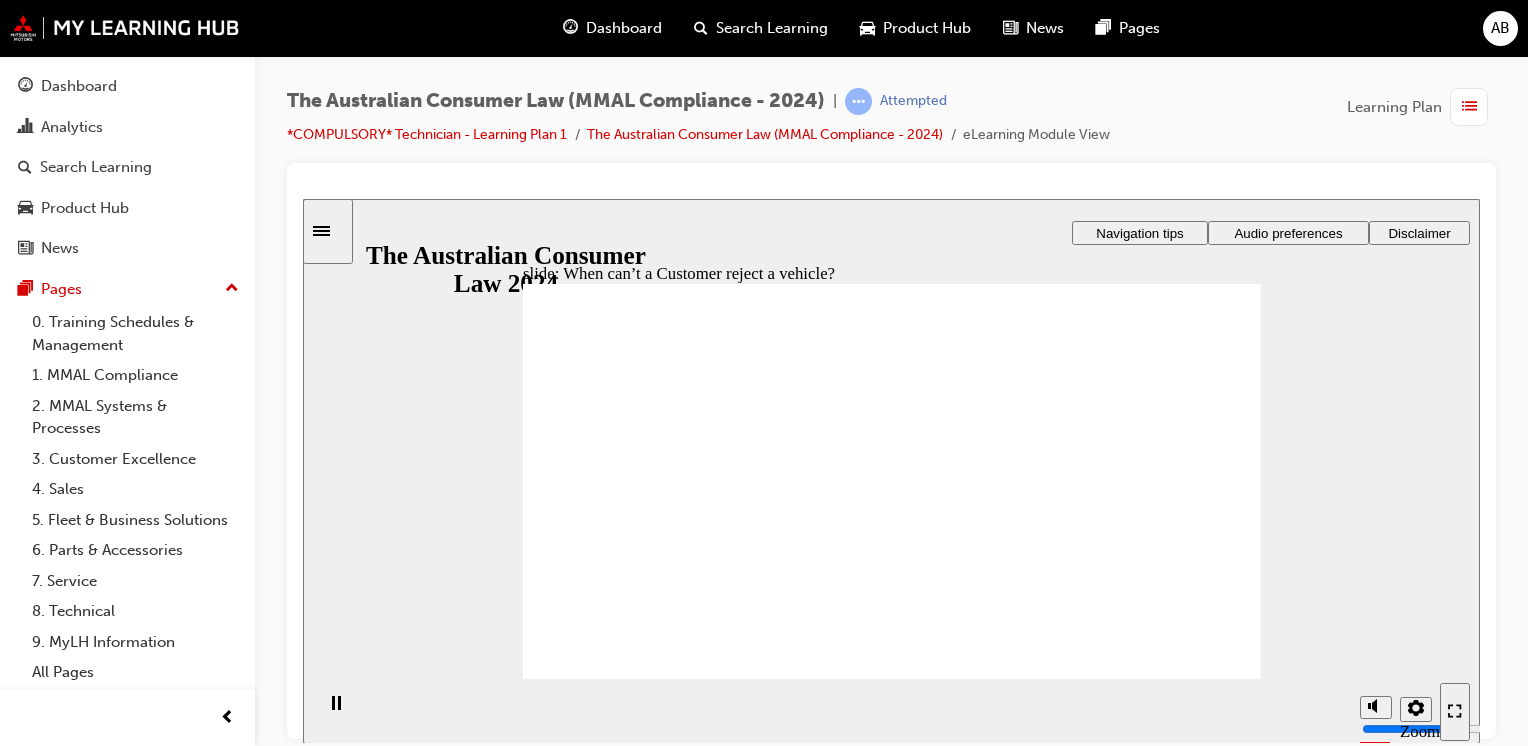 click 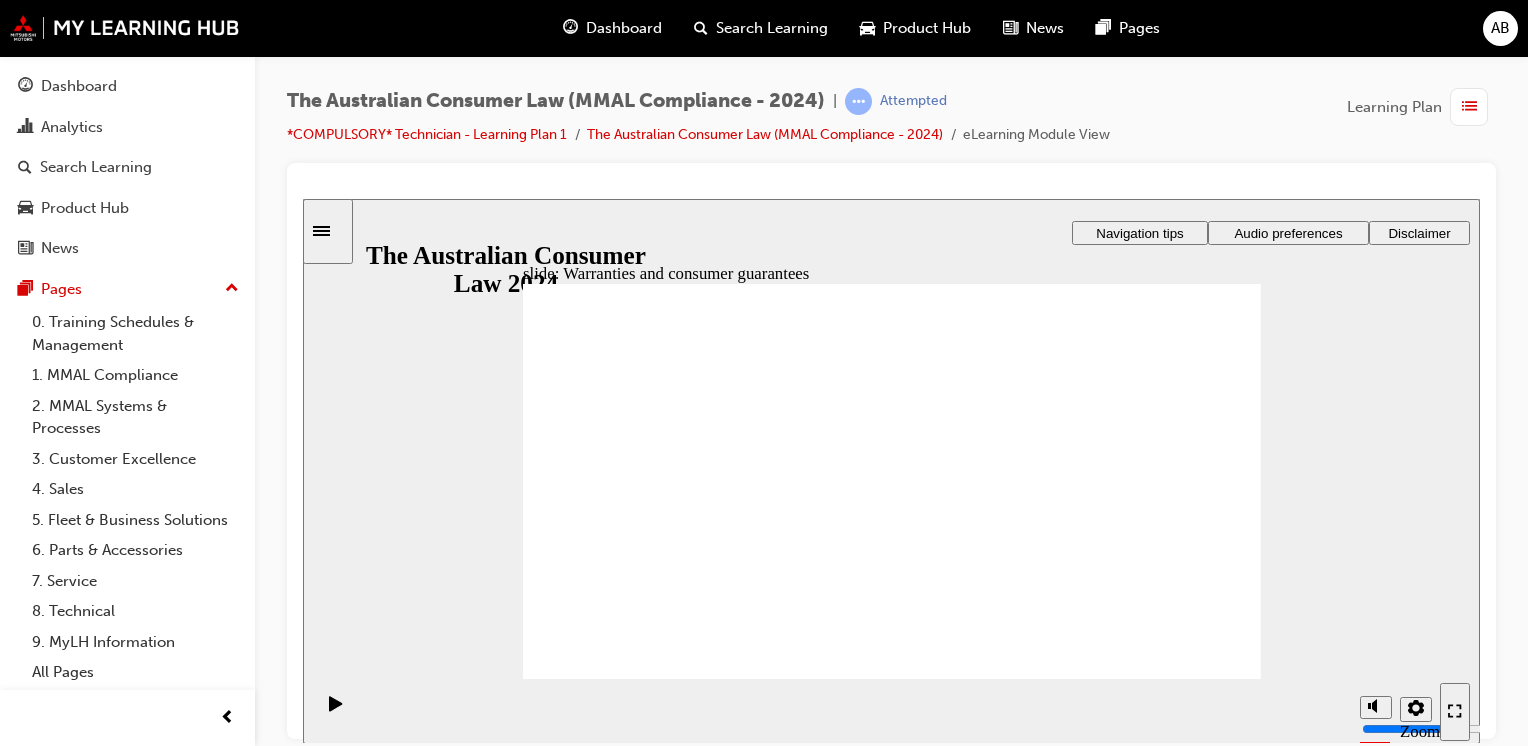 click on "Rectangle 1 Rectangle 3 When  can’t  a Customer reject a vehicle? A consumer  can’t reject a vehicle  if: • the rejection period has passed; • the Customer has lost, destroyed or disposed of the vehicle; • the vehicle was damaged after being delivered to the Customer for reasons not related to its state or condition at supply; or • the vehicle, part or component has been attached to, or incorporated in, some other property and cannot be detached without damaging it. Oval 1 Rejection period Unlike a warranty, a rejection period is  not a fixed period . In determining whether the rejection period has passed, the following are considered: • the type of vehicle; • the way in which the consumer is likely to use it; and • the length of time, and amount of use, that would reasonably be expected to elapse before the problem becomes apparent. alert icon 1 Triangle 1 Click  Next  to continue. Trapezoid 1 Round Same Side Corner 1 Next Rectangle 1 Round Same Side Corner 1 Next Rectangle 1 Oval 1 Next ." at bounding box center [892, 490] 